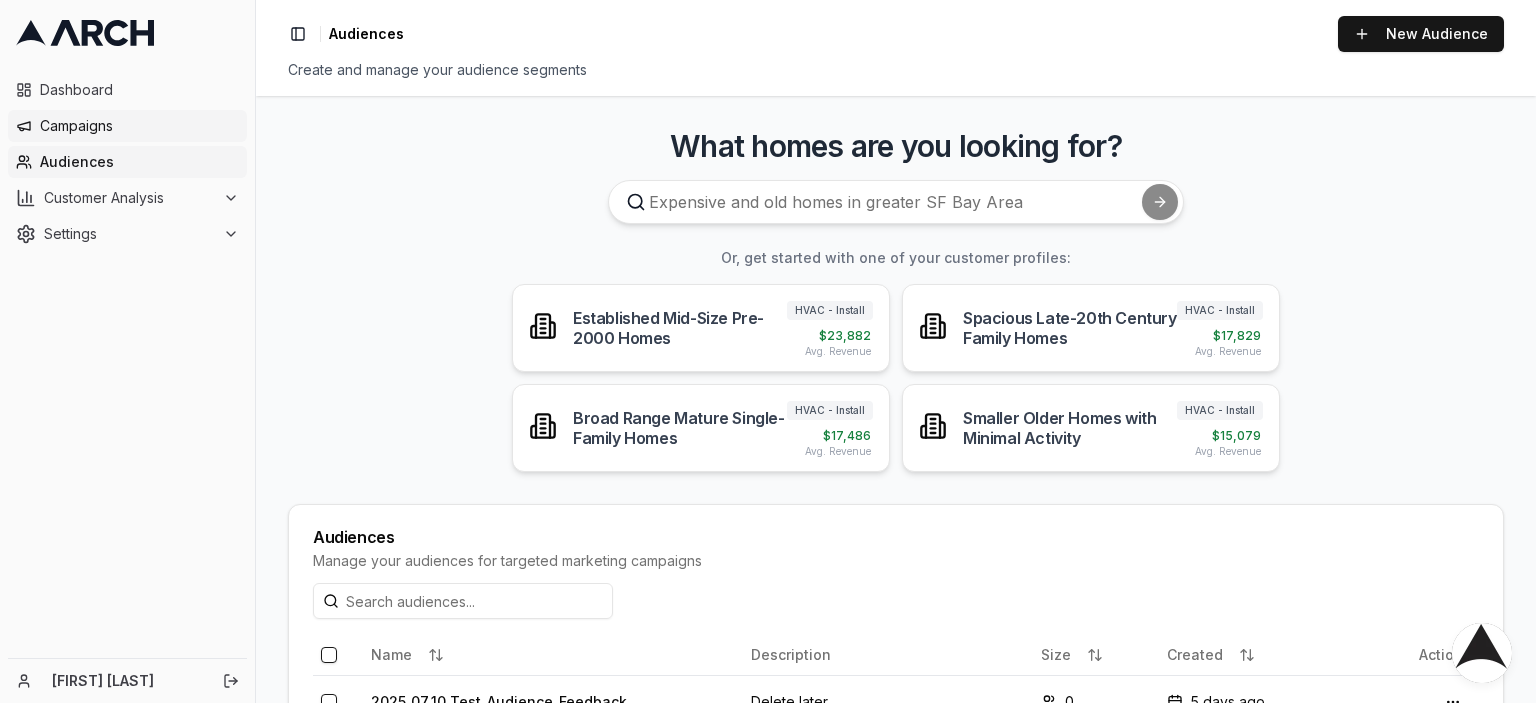 scroll, scrollTop: 0, scrollLeft: 0, axis: both 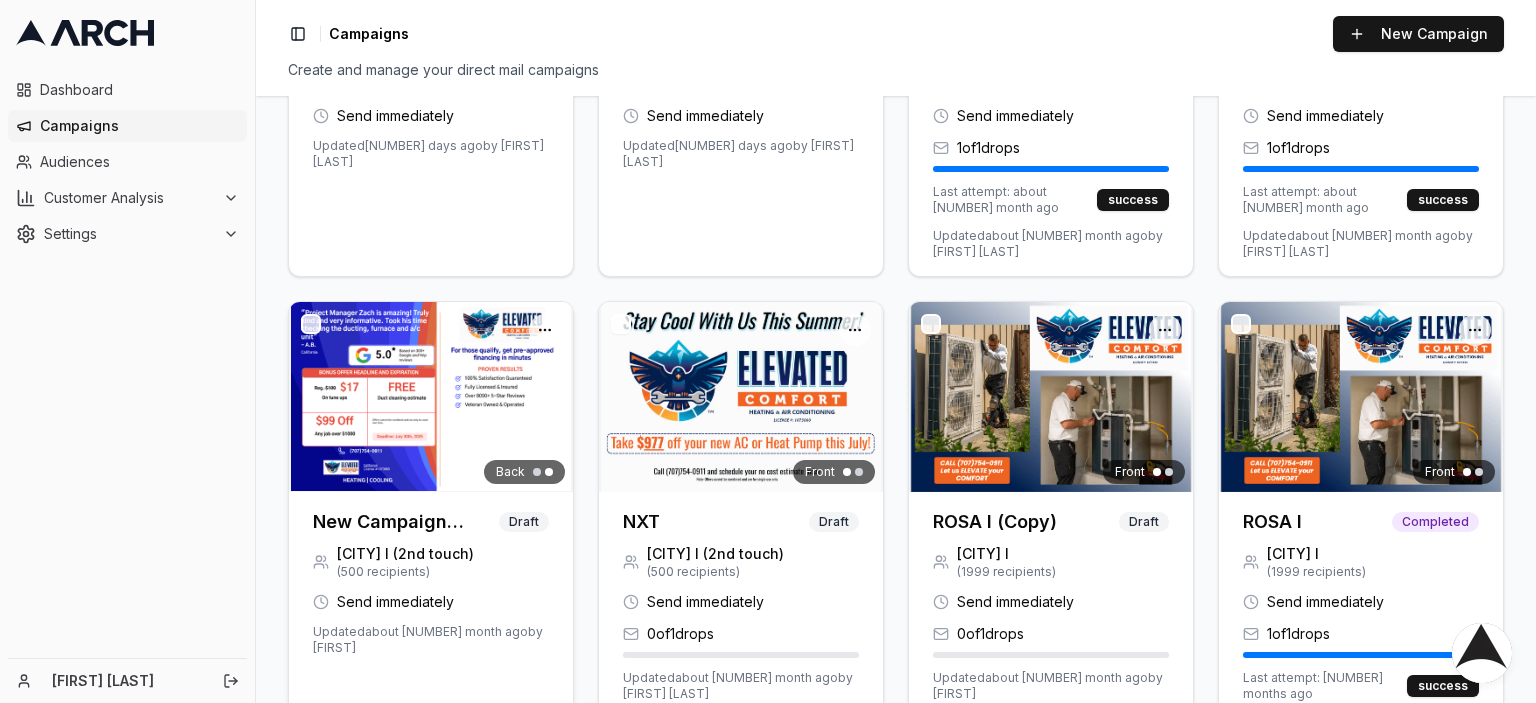 click at bounding box center [431, 396] 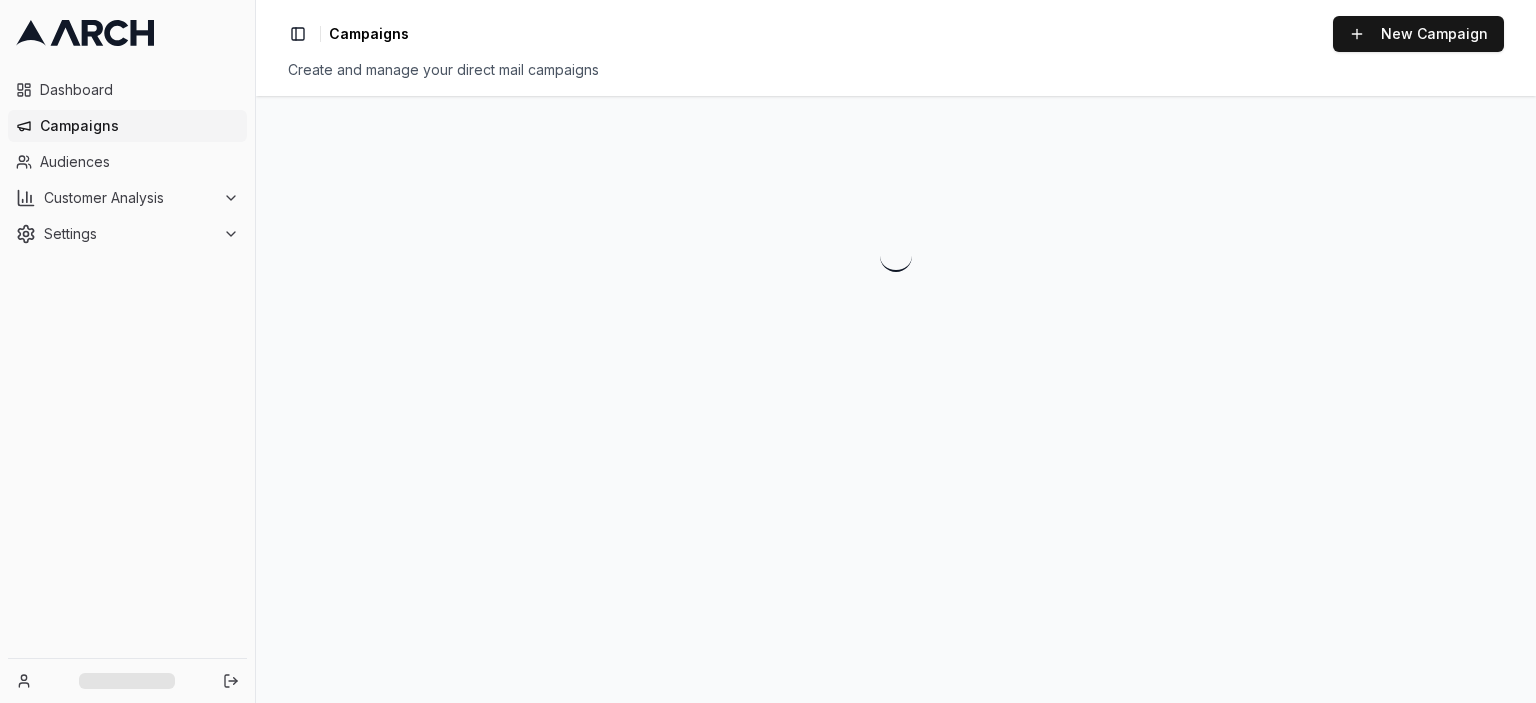 scroll, scrollTop: 0, scrollLeft: 0, axis: both 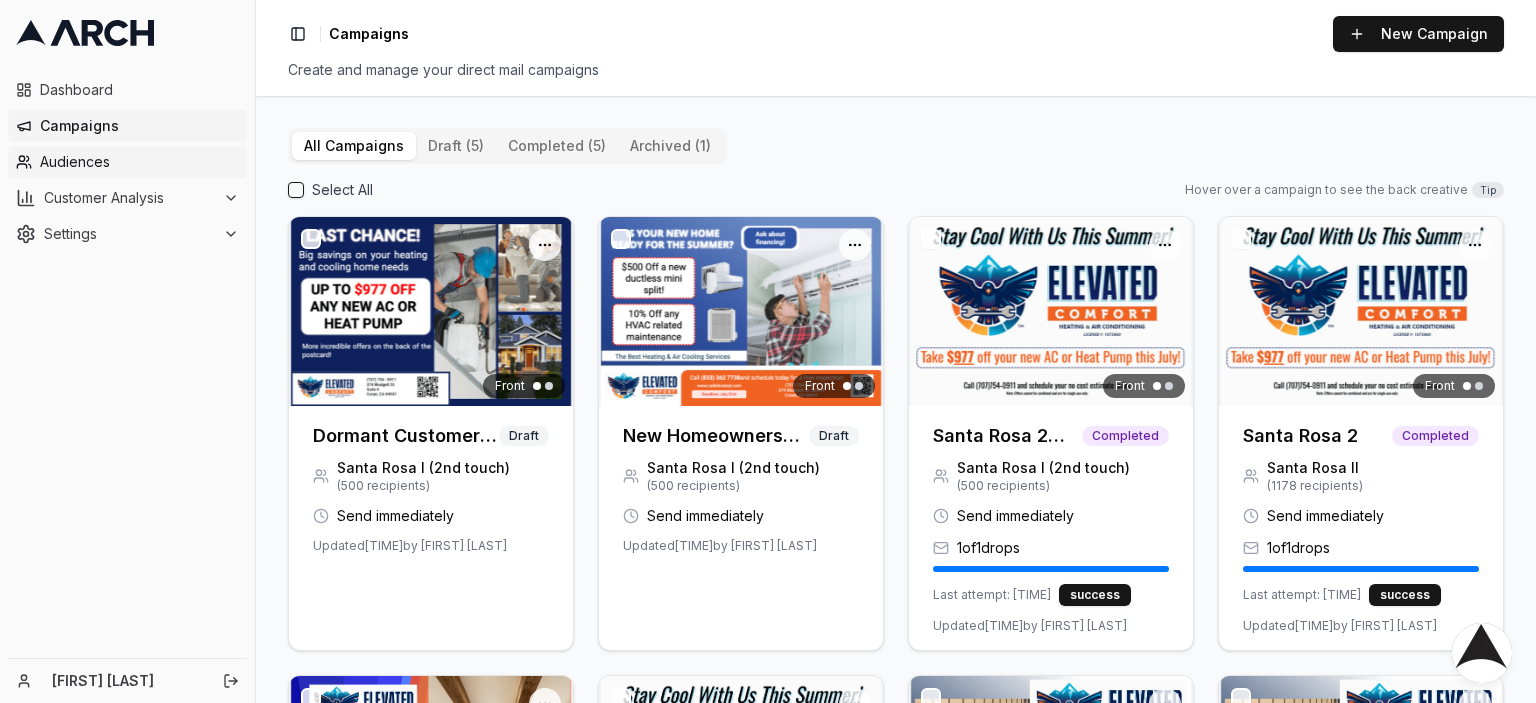 click on "Audiences" at bounding box center [139, 162] 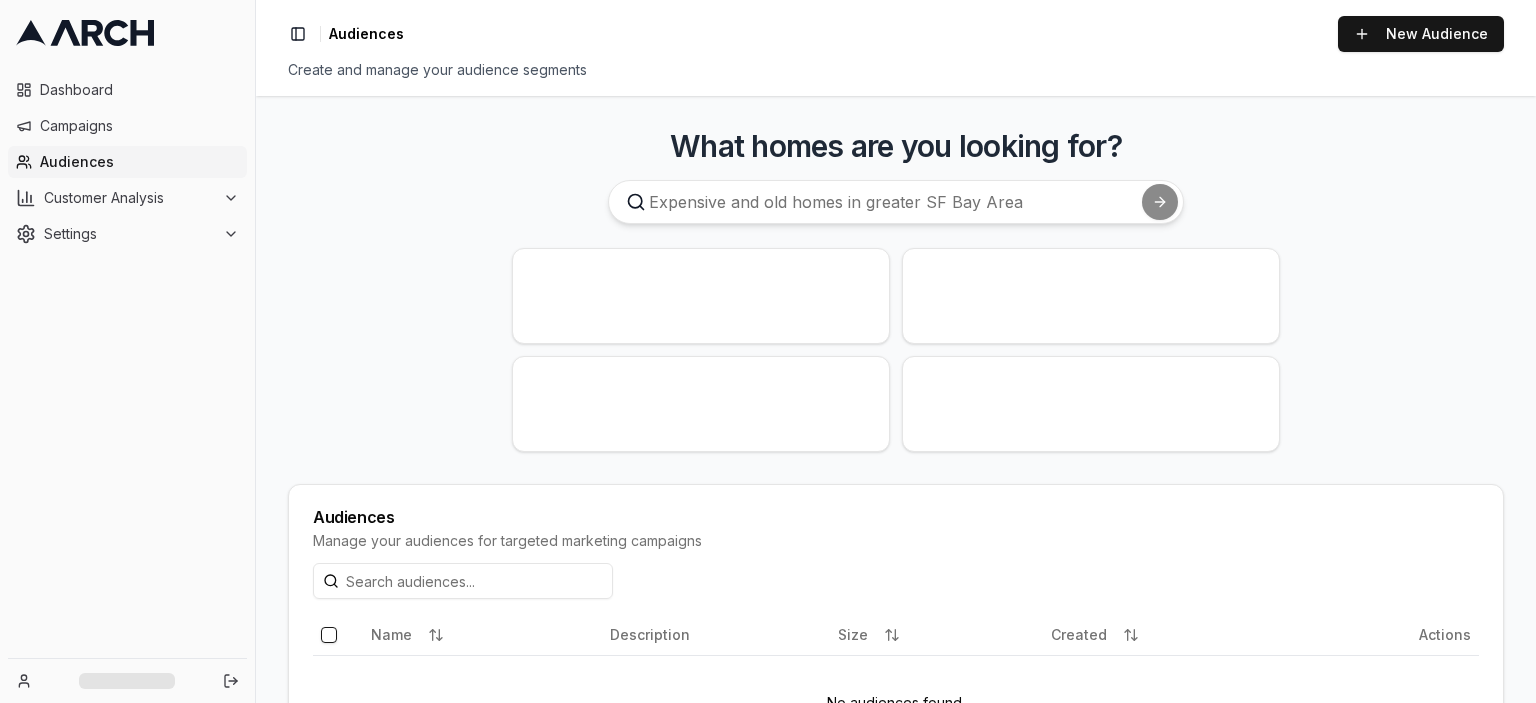 scroll, scrollTop: 0, scrollLeft: 0, axis: both 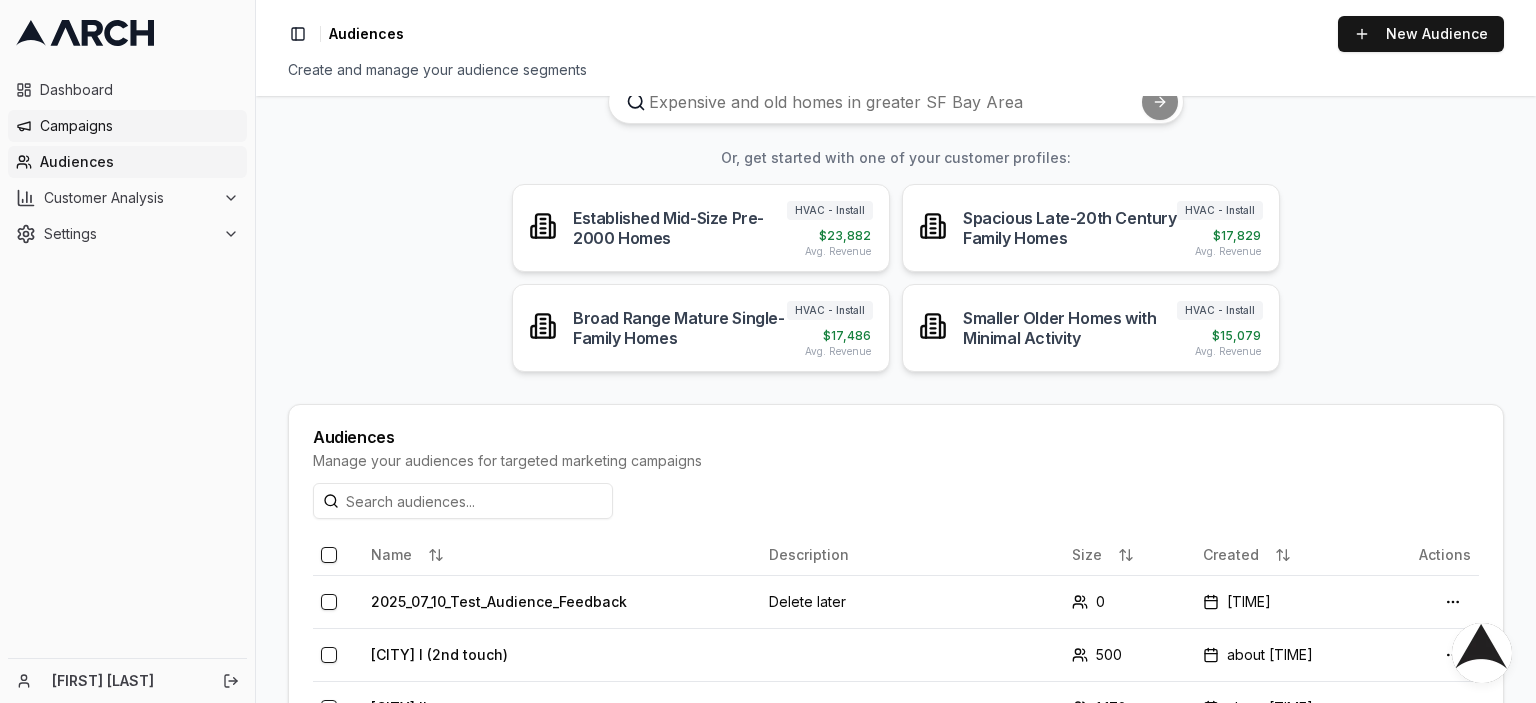 click on "Campaigns" at bounding box center (139, 126) 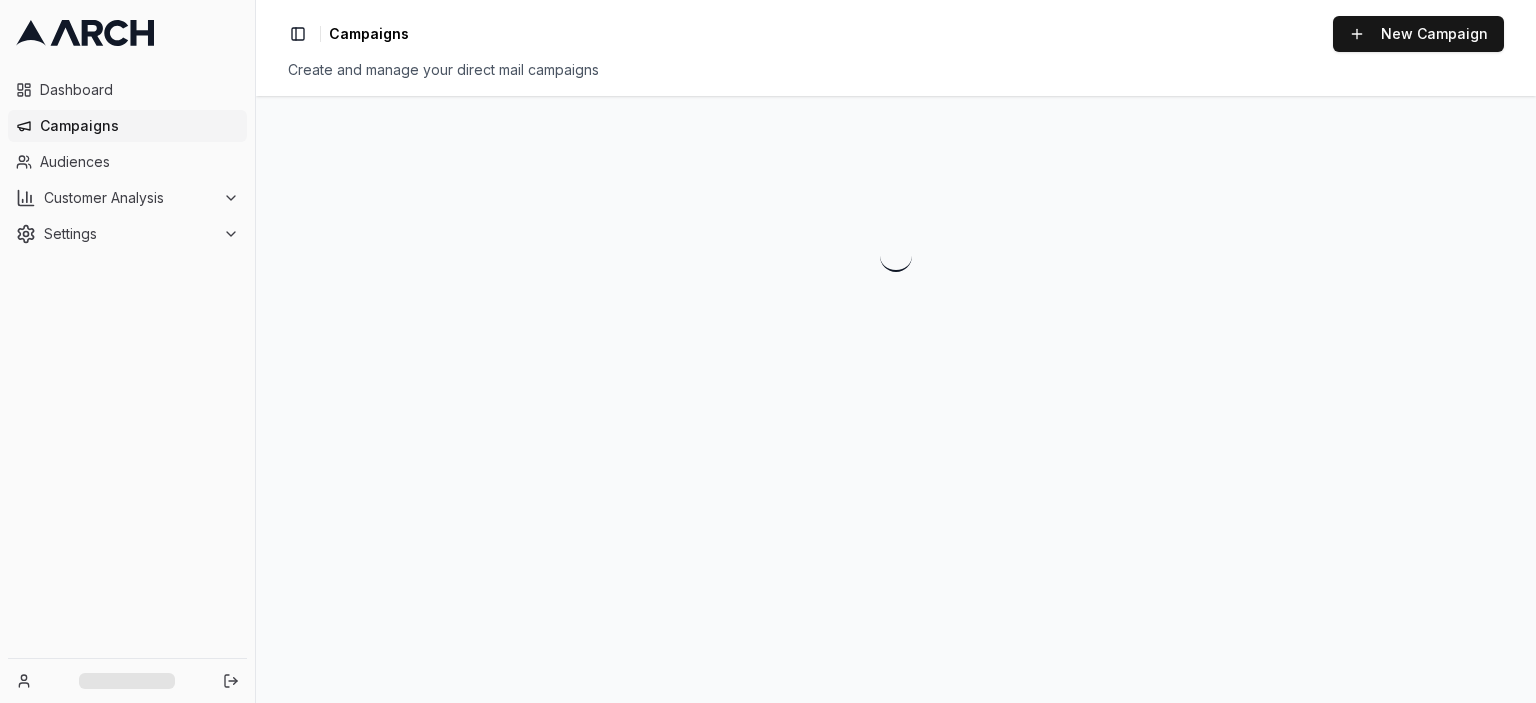 scroll, scrollTop: 0, scrollLeft: 0, axis: both 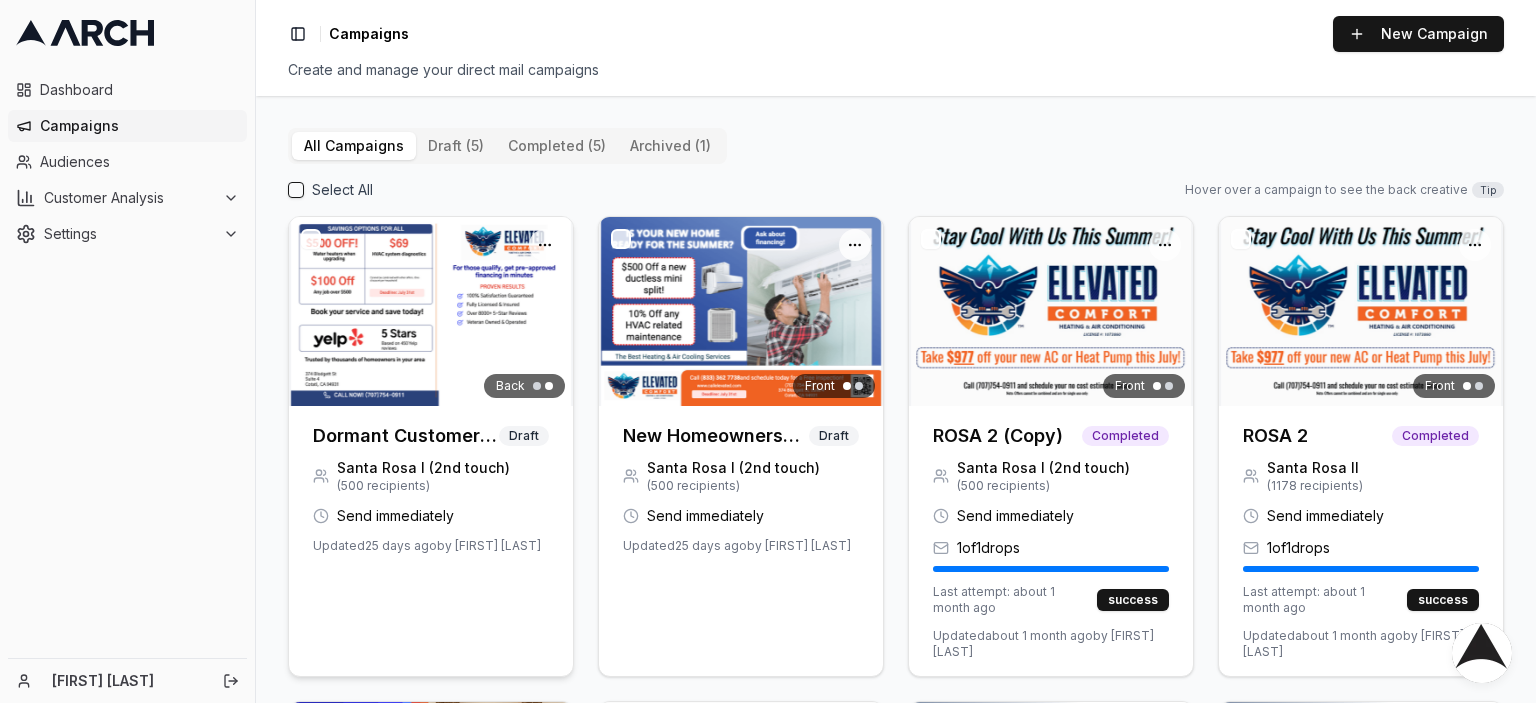 click at bounding box center (431, 311) 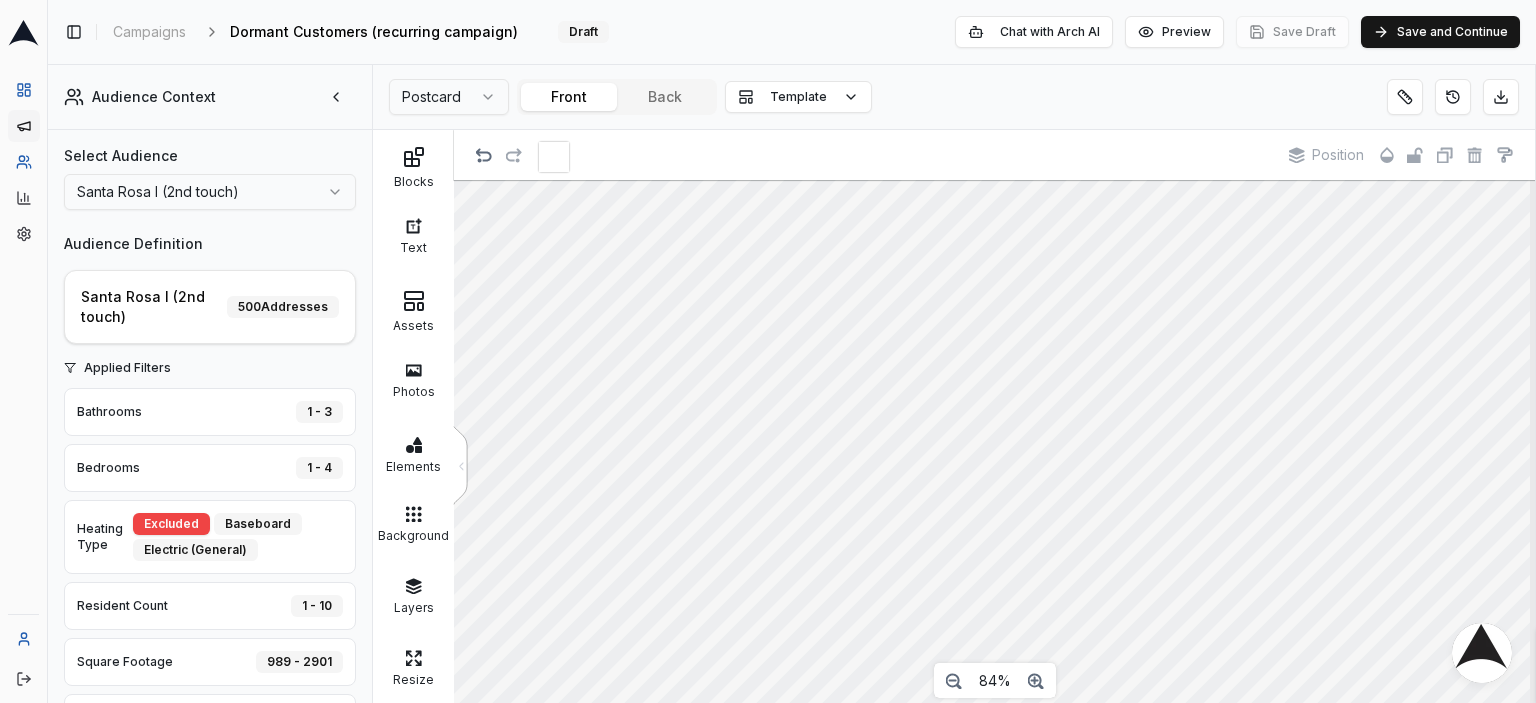 scroll, scrollTop: 44, scrollLeft: 0, axis: vertical 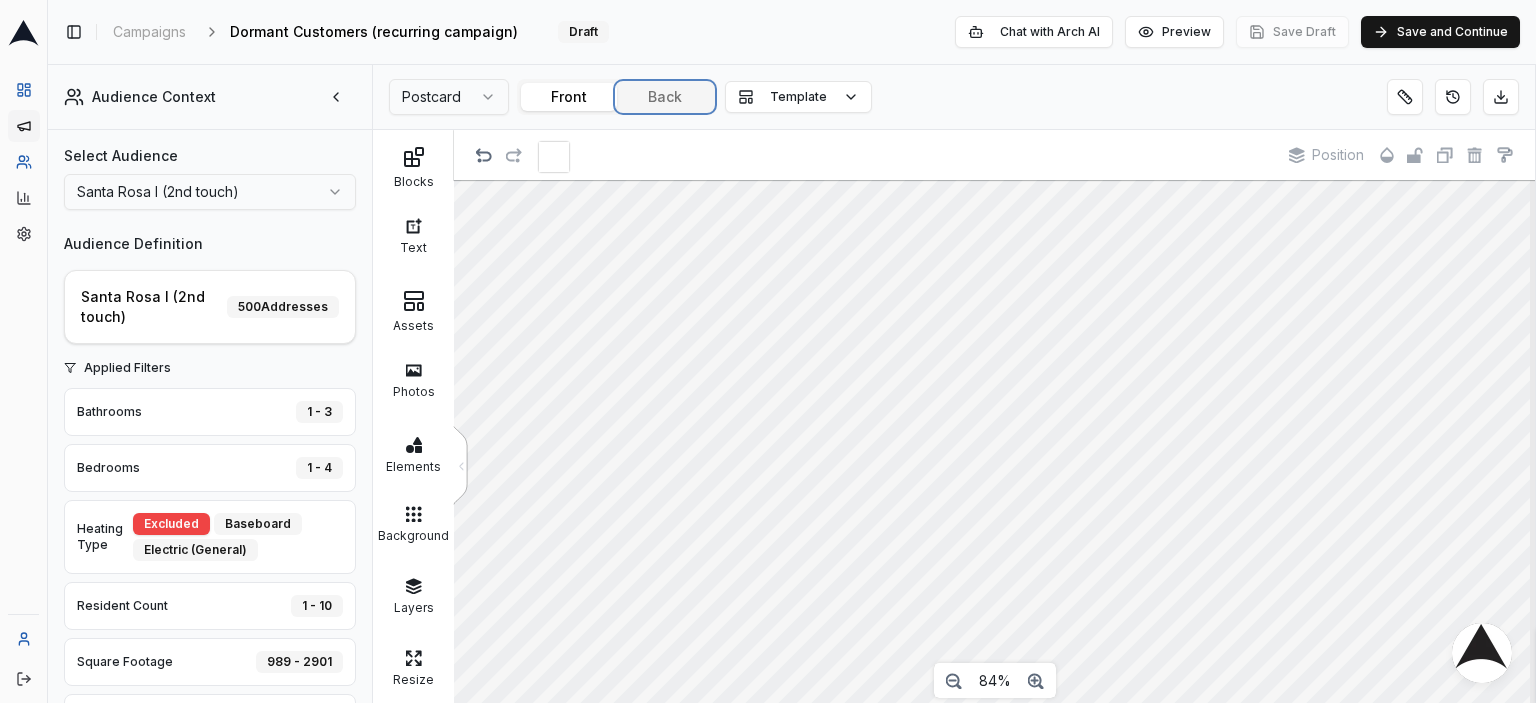 click on "Back" at bounding box center [665, 97] 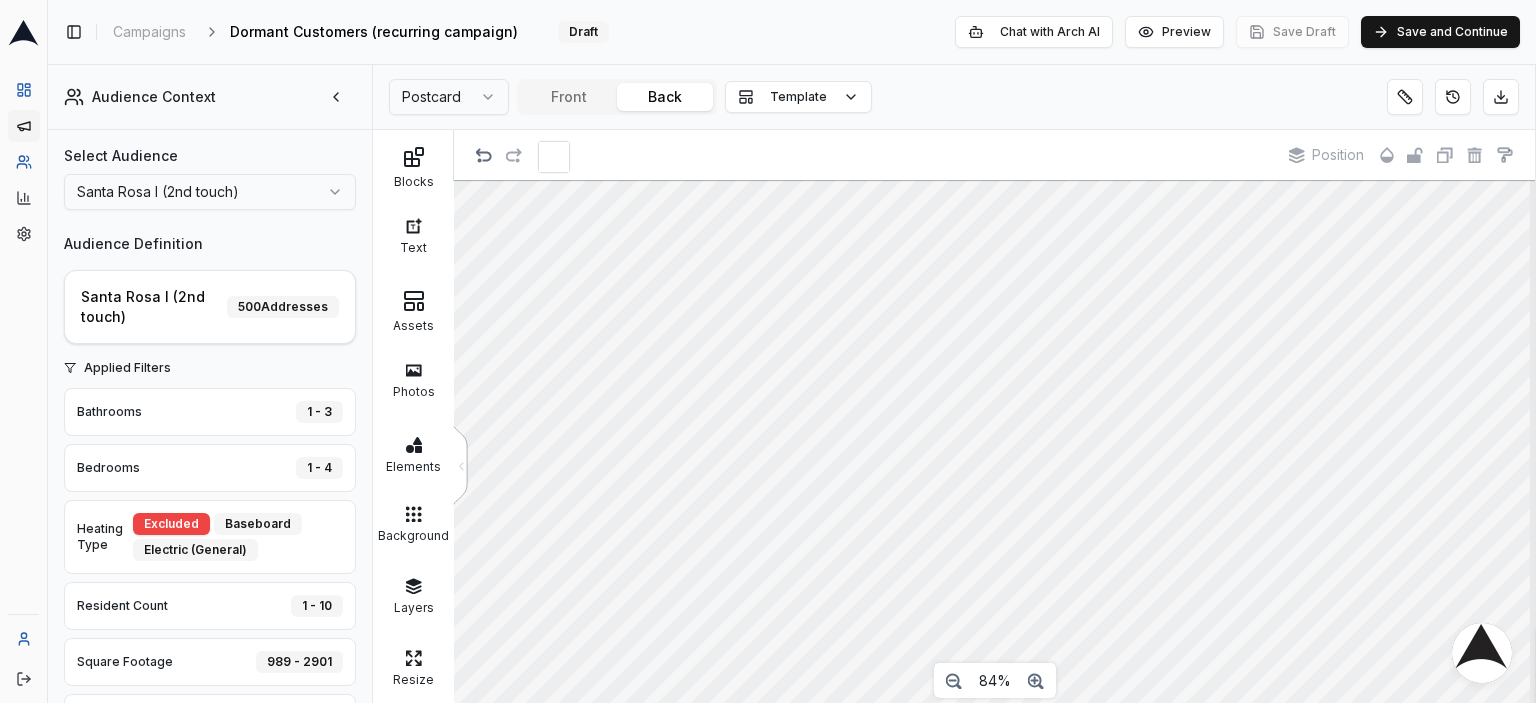 scroll, scrollTop: 0, scrollLeft: 0, axis: both 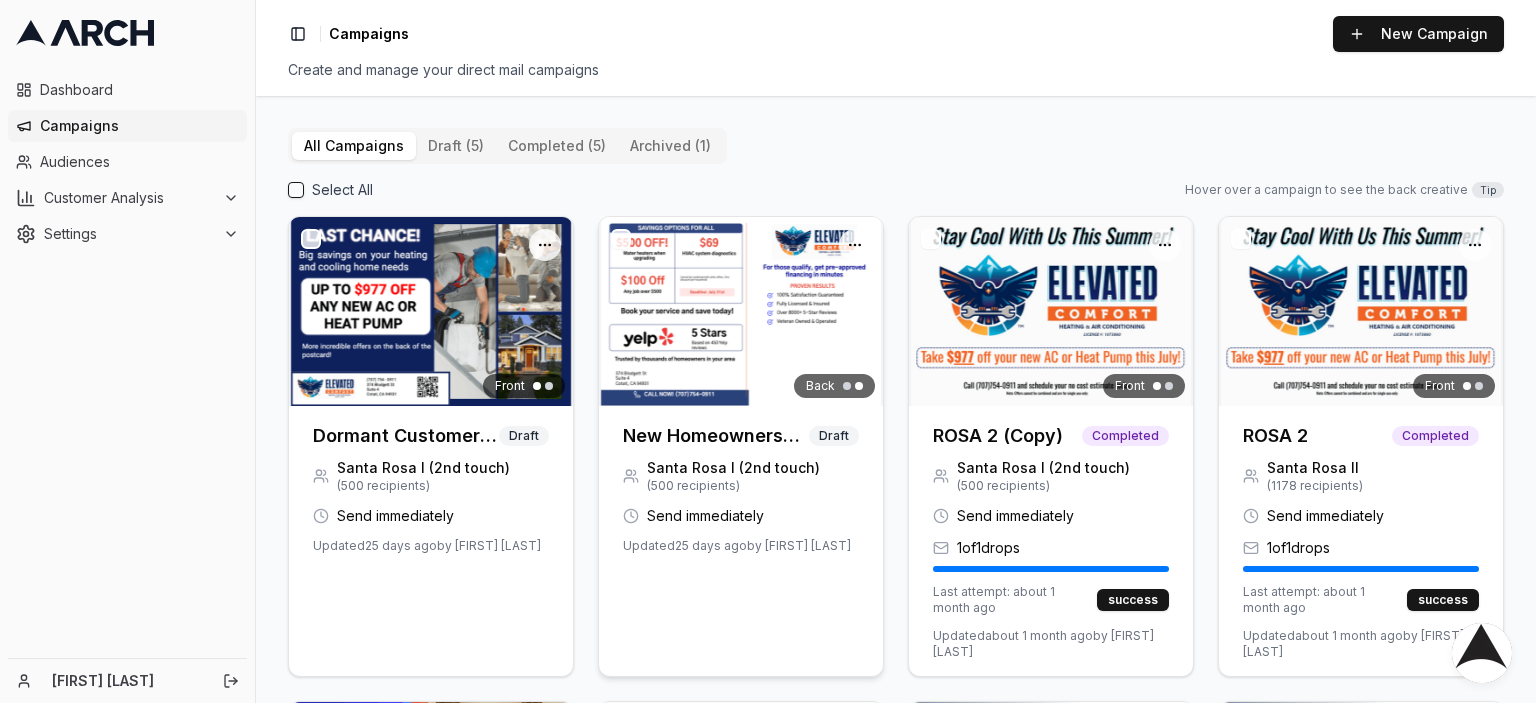 click at bounding box center [741, 311] 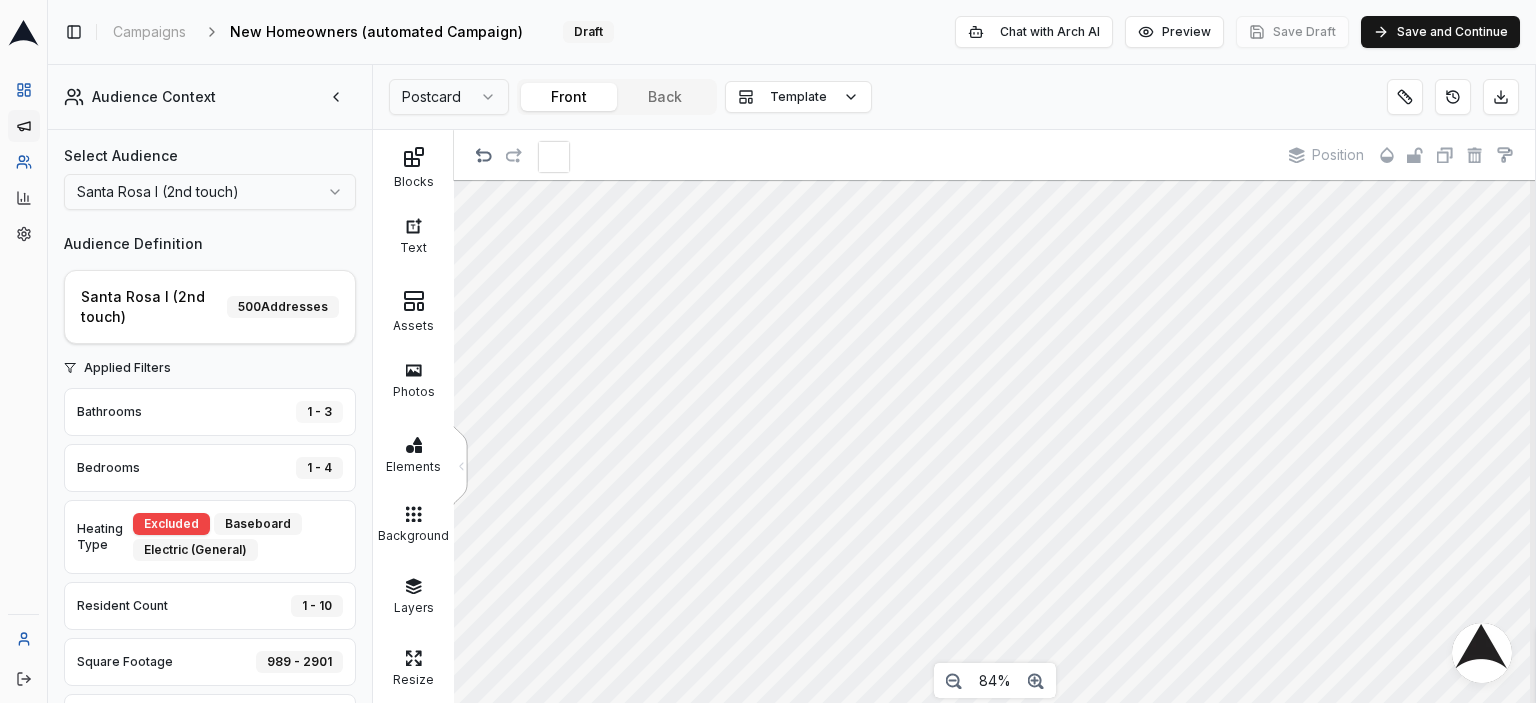 scroll, scrollTop: 44, scrollLeft: 0, axis: vertical 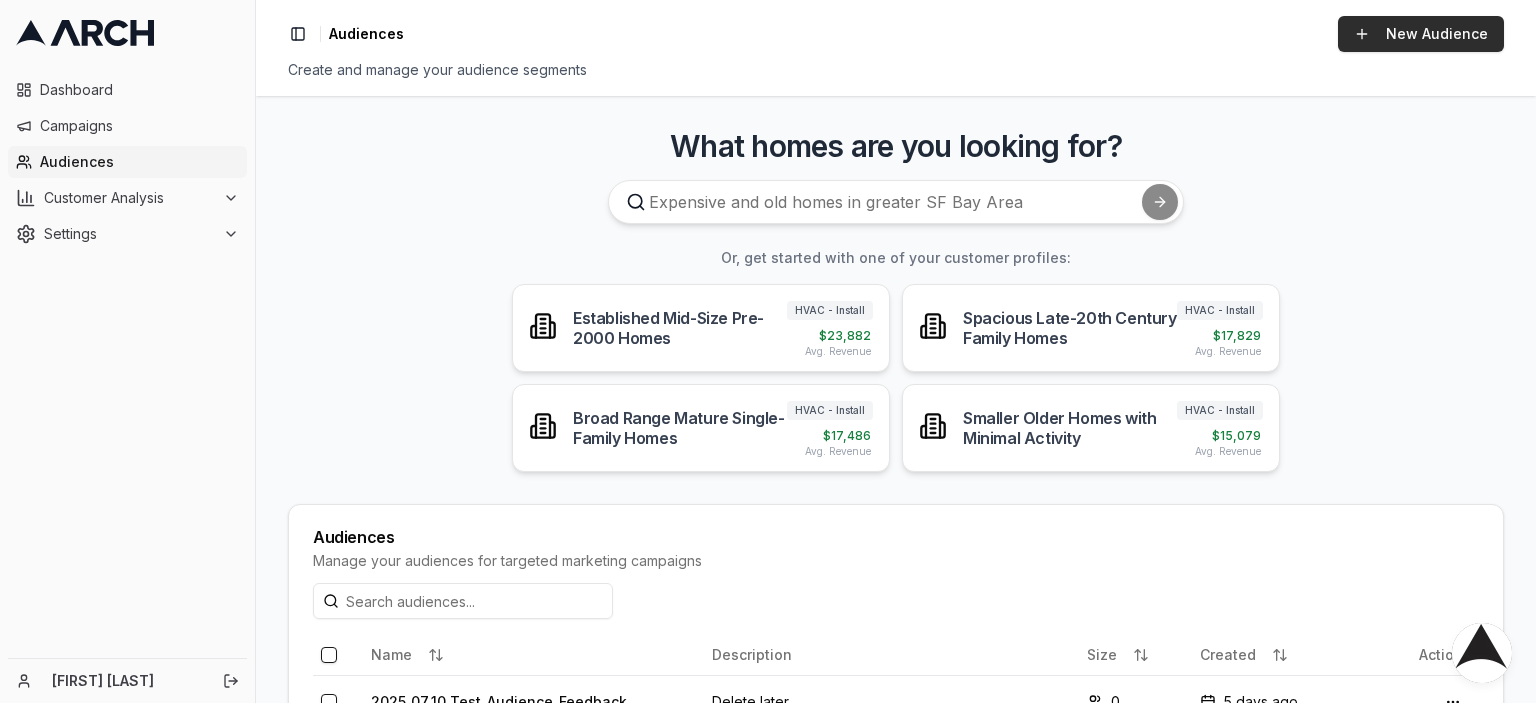 click on "New Audience" at bounding box center [1421, 34] 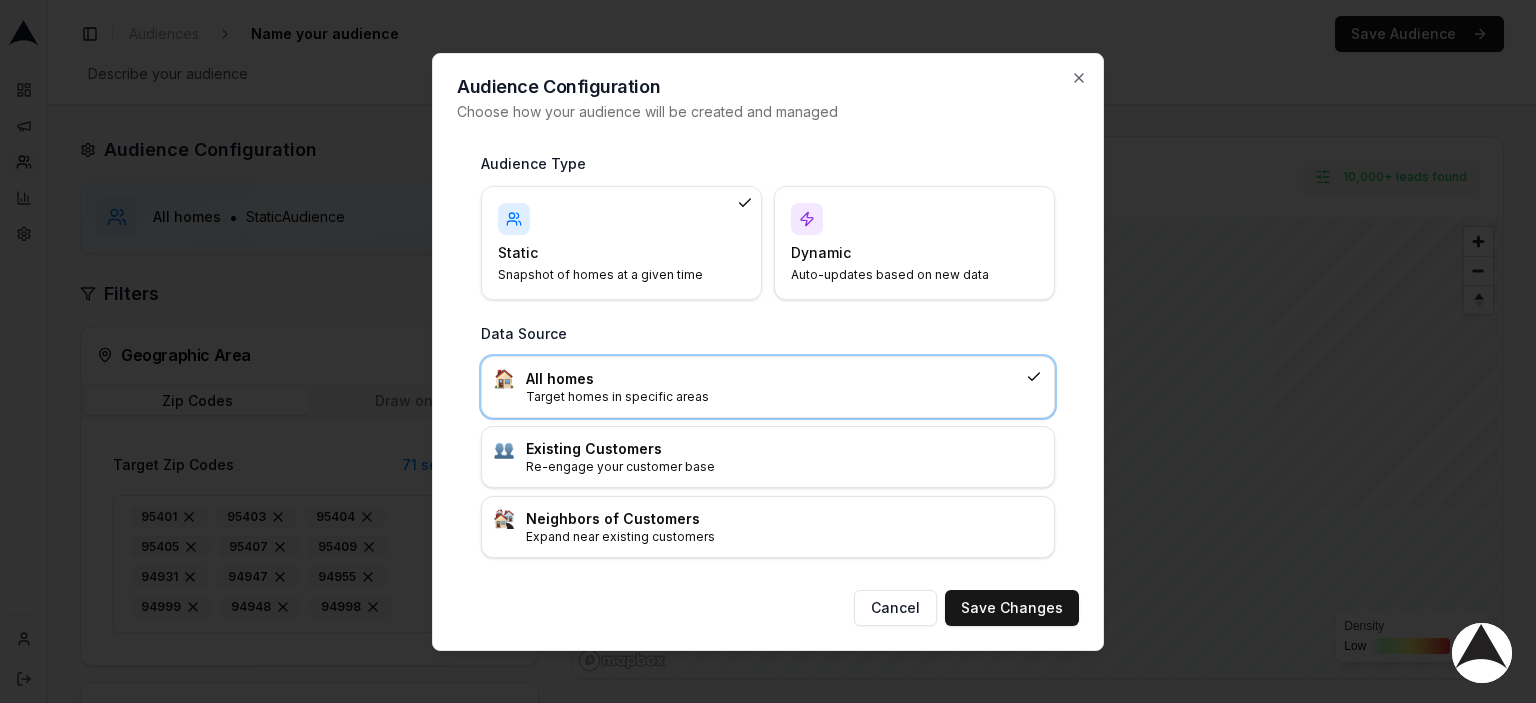 click on "Snapshot of homes at a given time" at bounding box center (609, 275) 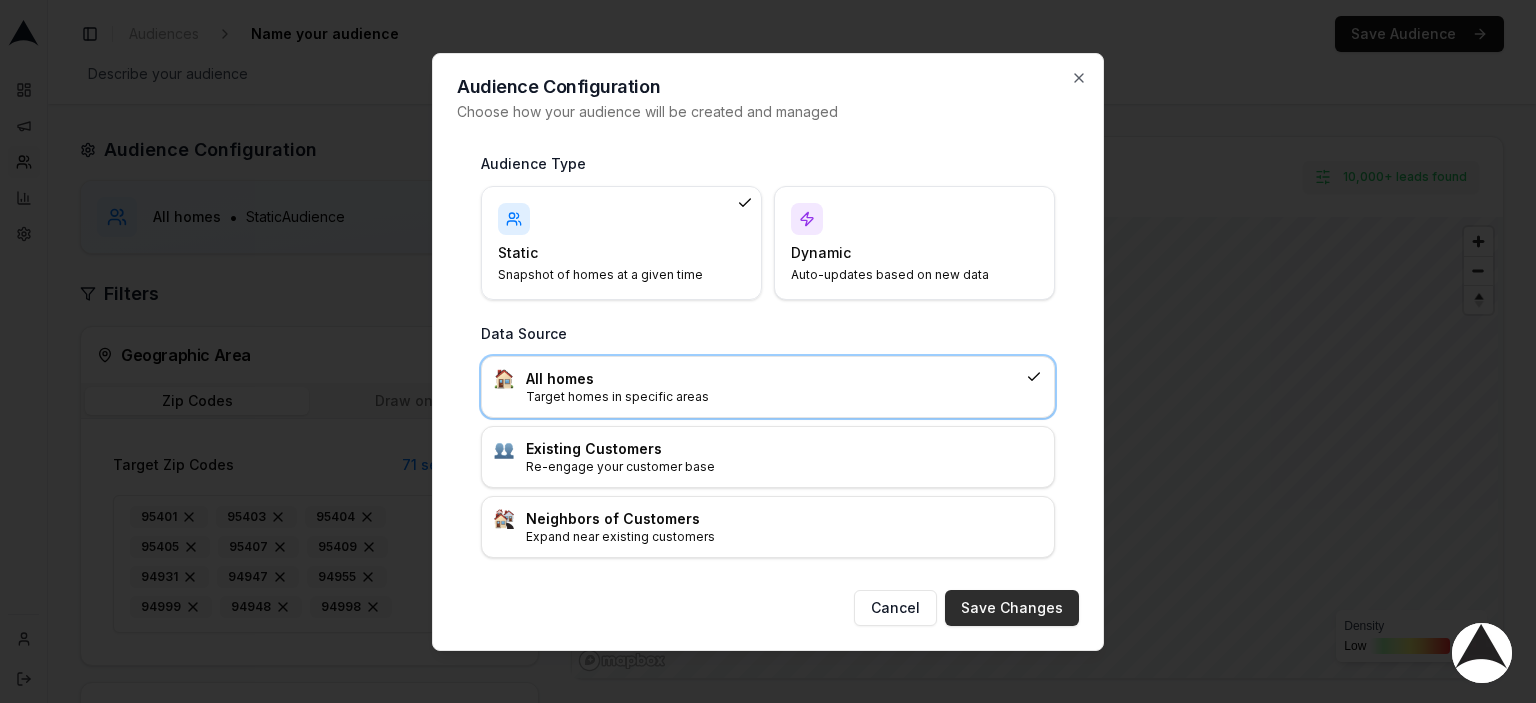 click on "Save Changes" at bounding box center [1012, 608] 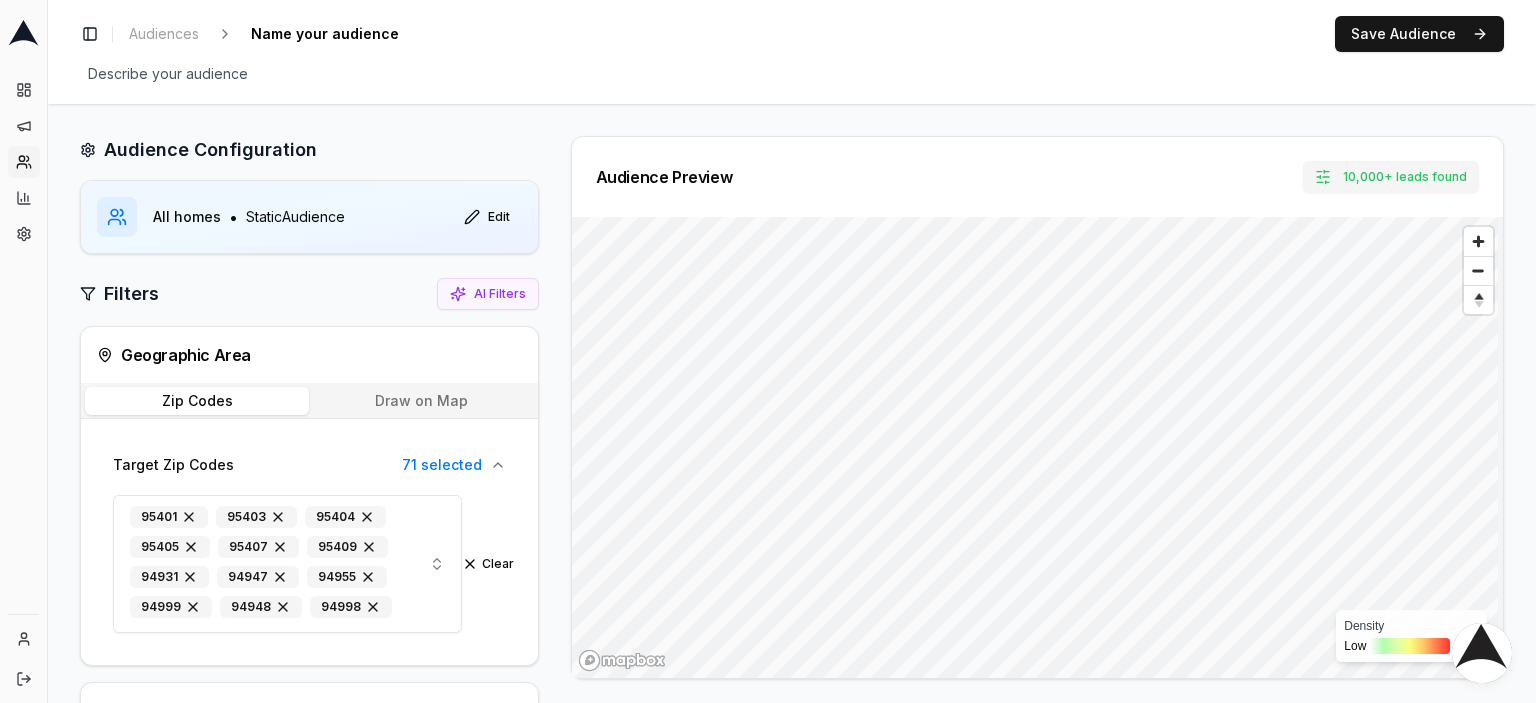 click on "Dashboard Campaigns Audiences Customer Analysis Settings Toggle Sidebar Audiences Name your audience Edit Save Audience Describe your audience Edit Audience Configuration All homes • Static  Audience Edit Filters AI Filters  Geographic Area Zip Codes Draw on Map Target Zip Codes 71 selected 95401 95403 95404 95405 95407 95409 94931 94947 95402 95406 94964 94977 94970 95431 94503 94508 94515 94558 94559 94567 94574 94599 94901 94903 94904 94920 94924 94925 94929 94930 94933 94937 94938 94939 94941 94945 94949 94956 94957 94960 94963 94965 94971 94973 + 21  more Clear  Customer Profile Select a profile... Home Characteristics Property Type Bedrooms Bathrooms Square Footage Year Built Last Sale Date Last Sale Price Last HVAC Permit Date Heating Type Cooling Type Demographics Resident Count Income Range Age Range Is Married Has Children Exclusions Previously Targeted Leads Permissive Filtering Exclude Audiences Exclude Customers Yes ServiceTitan Integration Business Units Low" at bounding box center [768, 351] 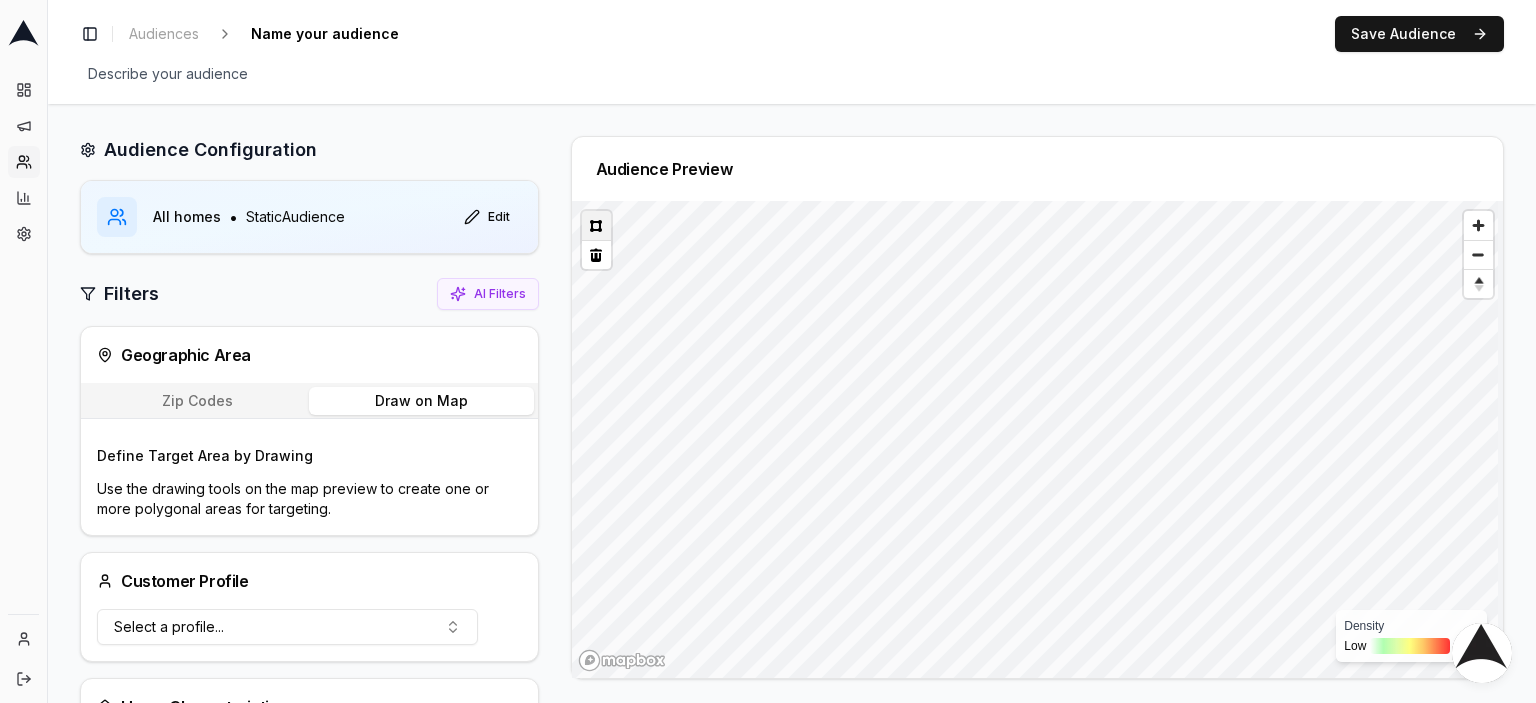 click at bounding box center [596, 225] 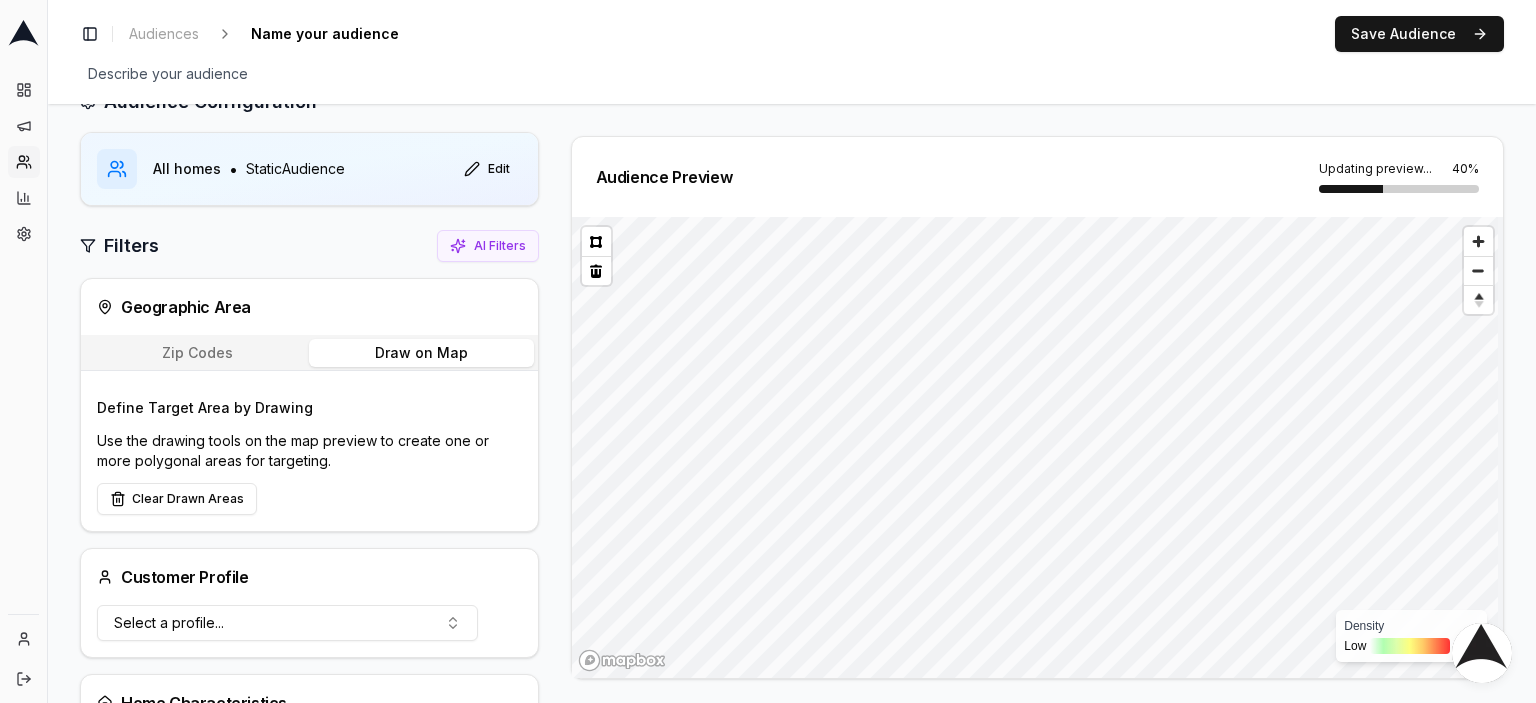 scroll, scrollTop: 0, scrollLeft: 0, axis: both 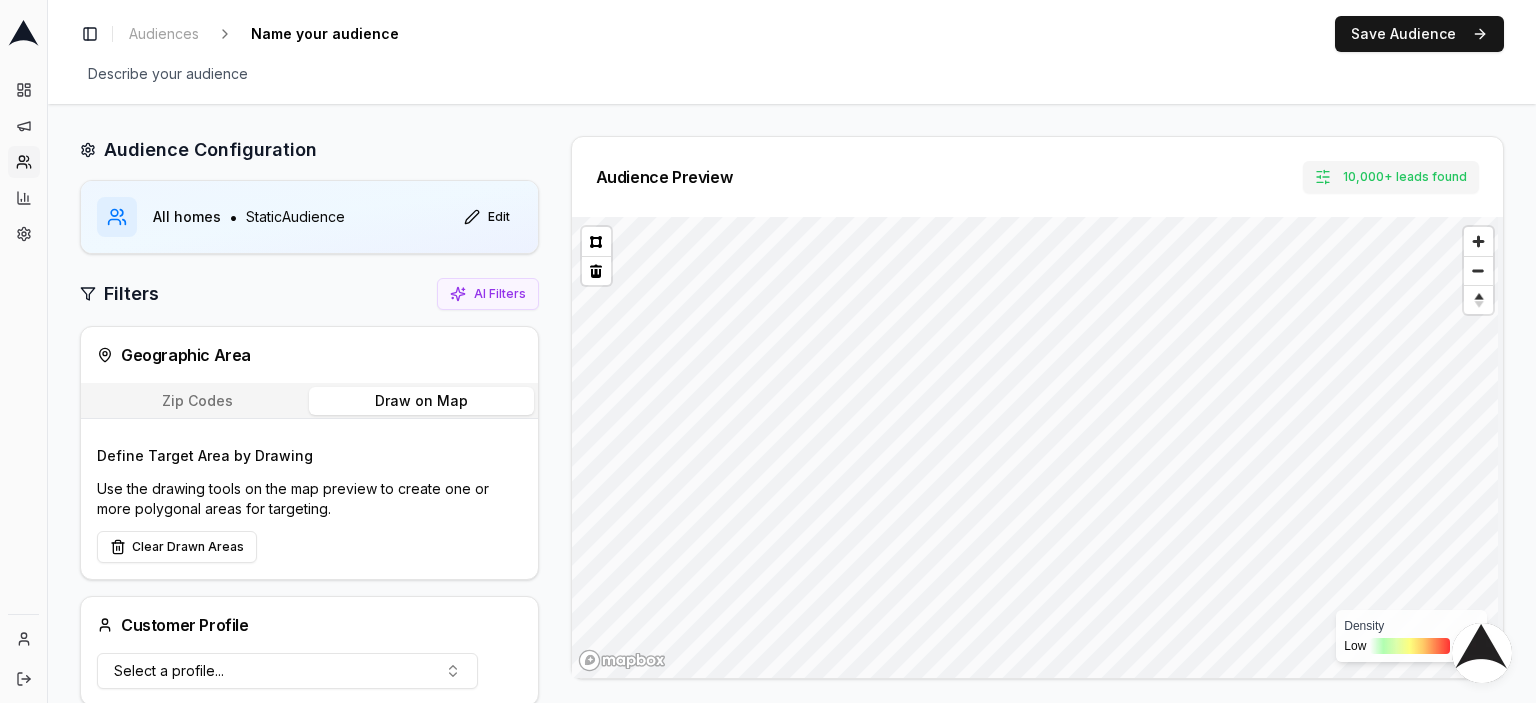 drag, startPoint x: 451, startPoint y: 521, endPoint x: 462, endPoint y: 448, distance: 73.82411 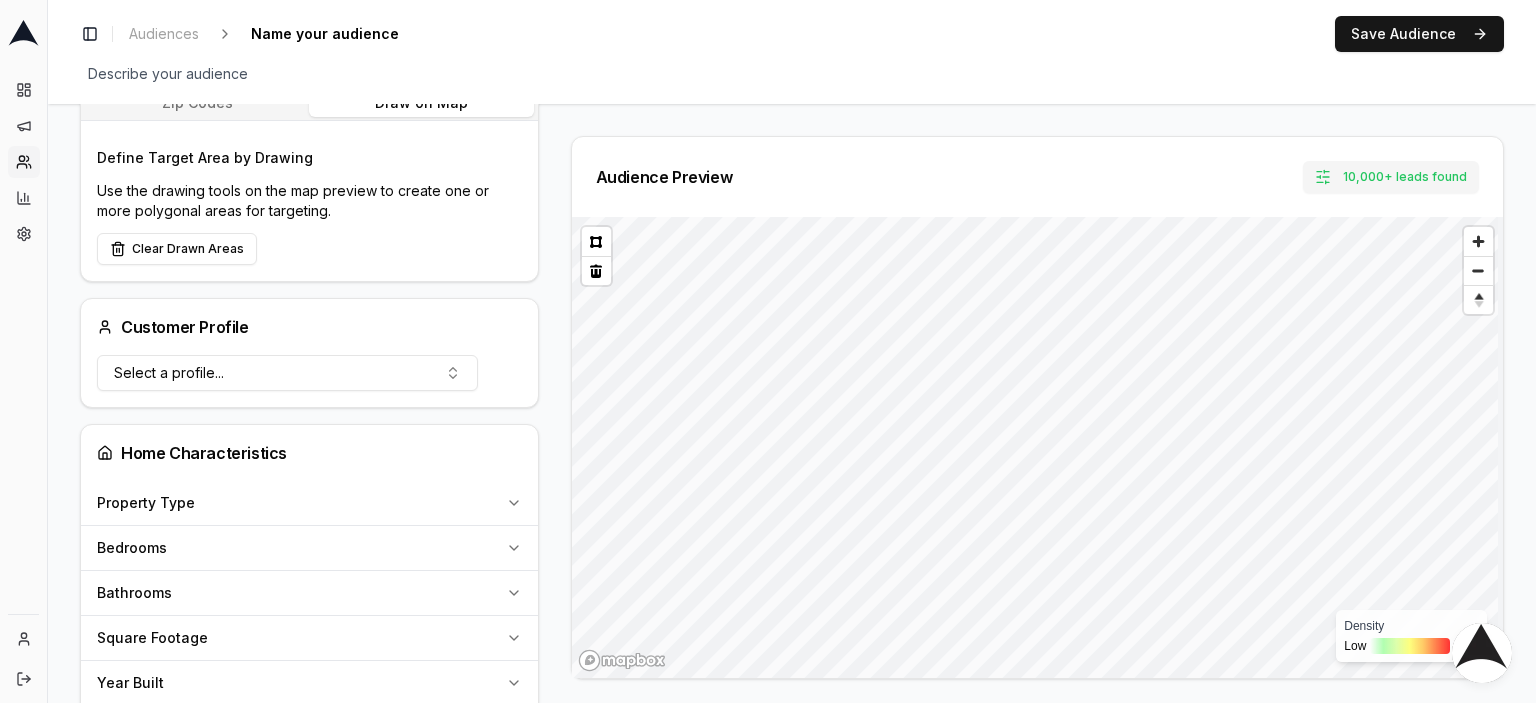 scroll, scrollTop: 300, scrollLeft: 0, axis: vertical 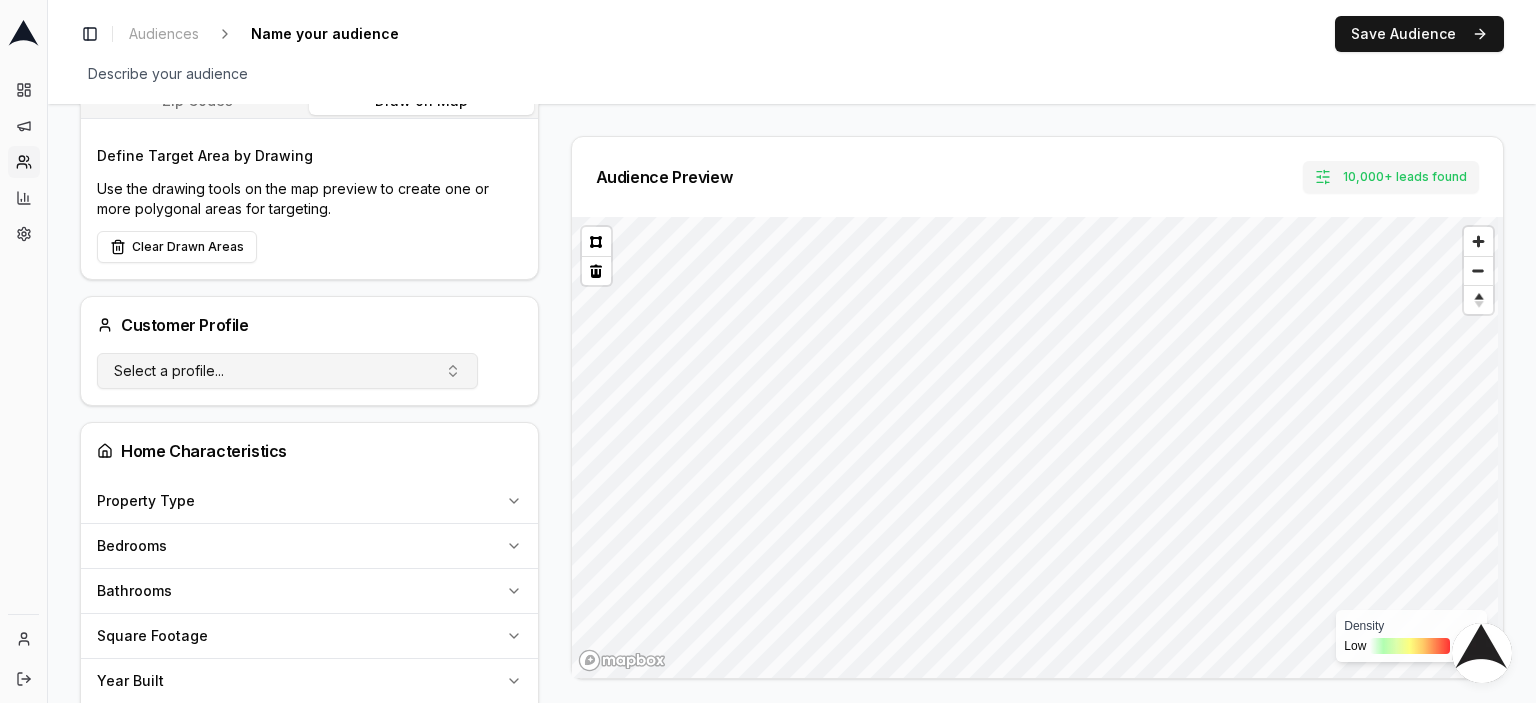 click on "Select a profile..." at bounding box center [287, 371] 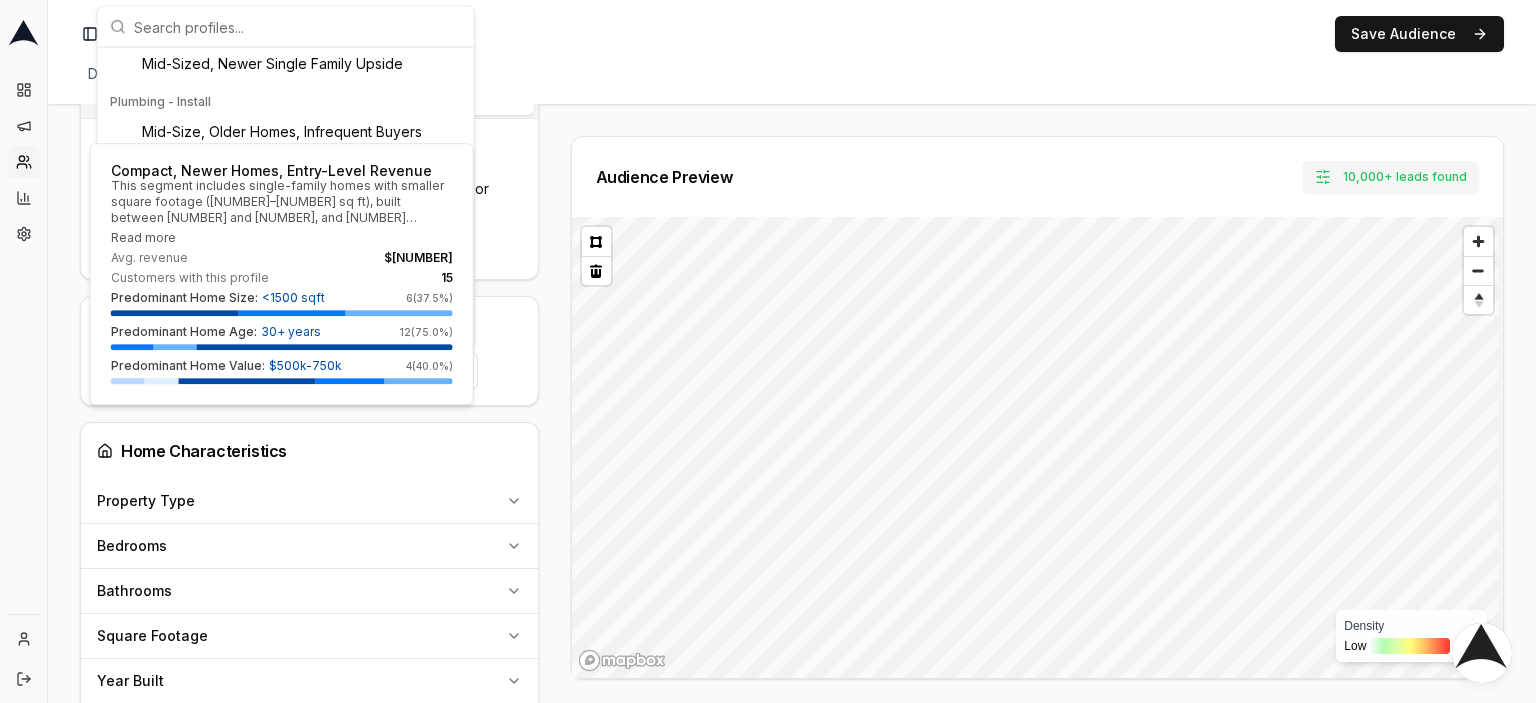 scroll, scrollTop: 0, scrollLeft: 0, axis: both 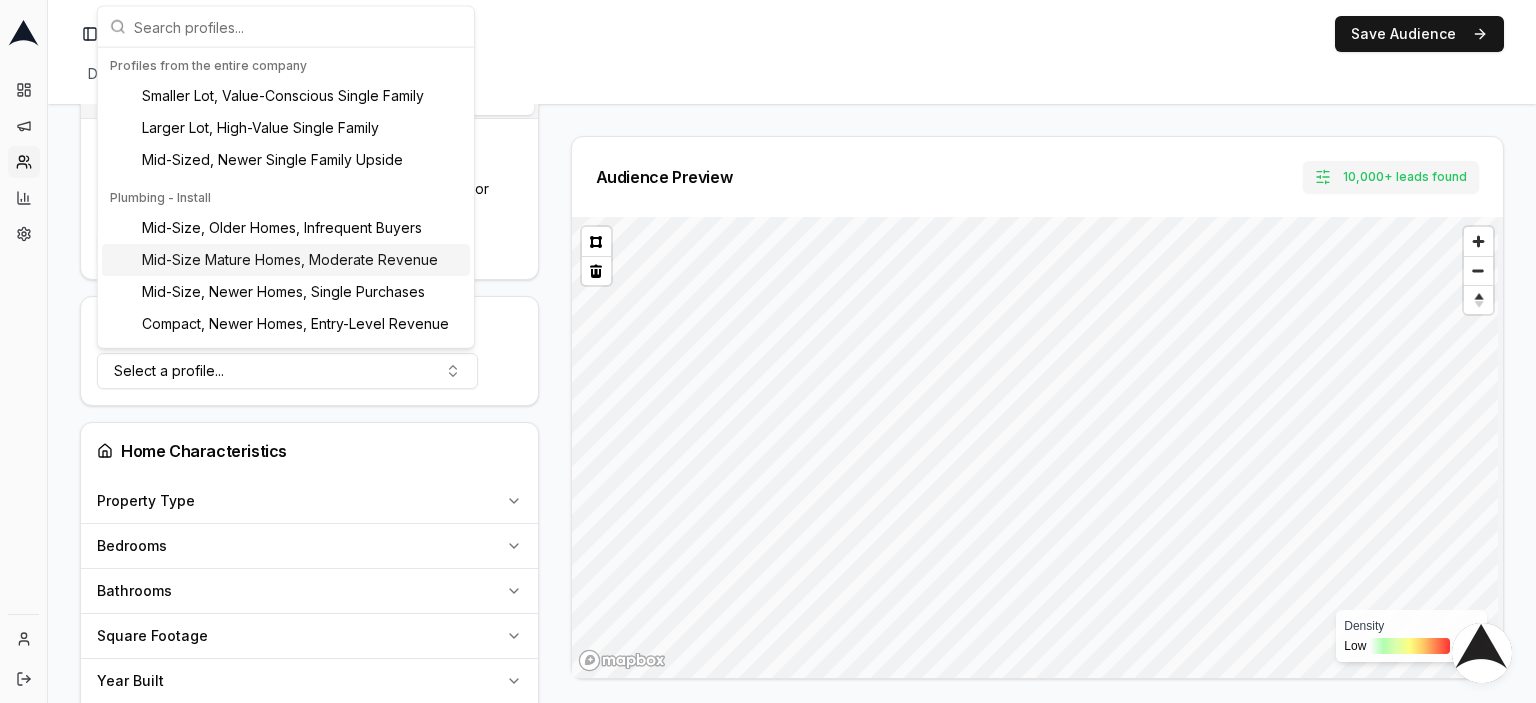 click on "Audience Configuration All homes • Static  Audience Edit Filters AI Filters  Geographic Area Zip Codes Draw on Map Define Target Area by Drawing Use the drawing tools on the map preview to create one or more polygonal areas for targeting.  Clear Drawn Areas  Customer Profile Select a profile... Home Characteristics Property Type Bedrooms Bathrooms Square Footage Year Built Last Sale Date Last Sale Price Last HVAC Permit Date Heating Type Cooling Type Demographics Resident Count Income Range Age Range Is Married Has Children Exclusions Previously Targeted Leads Permissive Filtering Exclude Audiences Exclude Customers Yes ServiceTitan Integration Business Units Job Types Last Job Date Has Active Membership AI Score Sort by AI score" at bounding box center [317, 837] 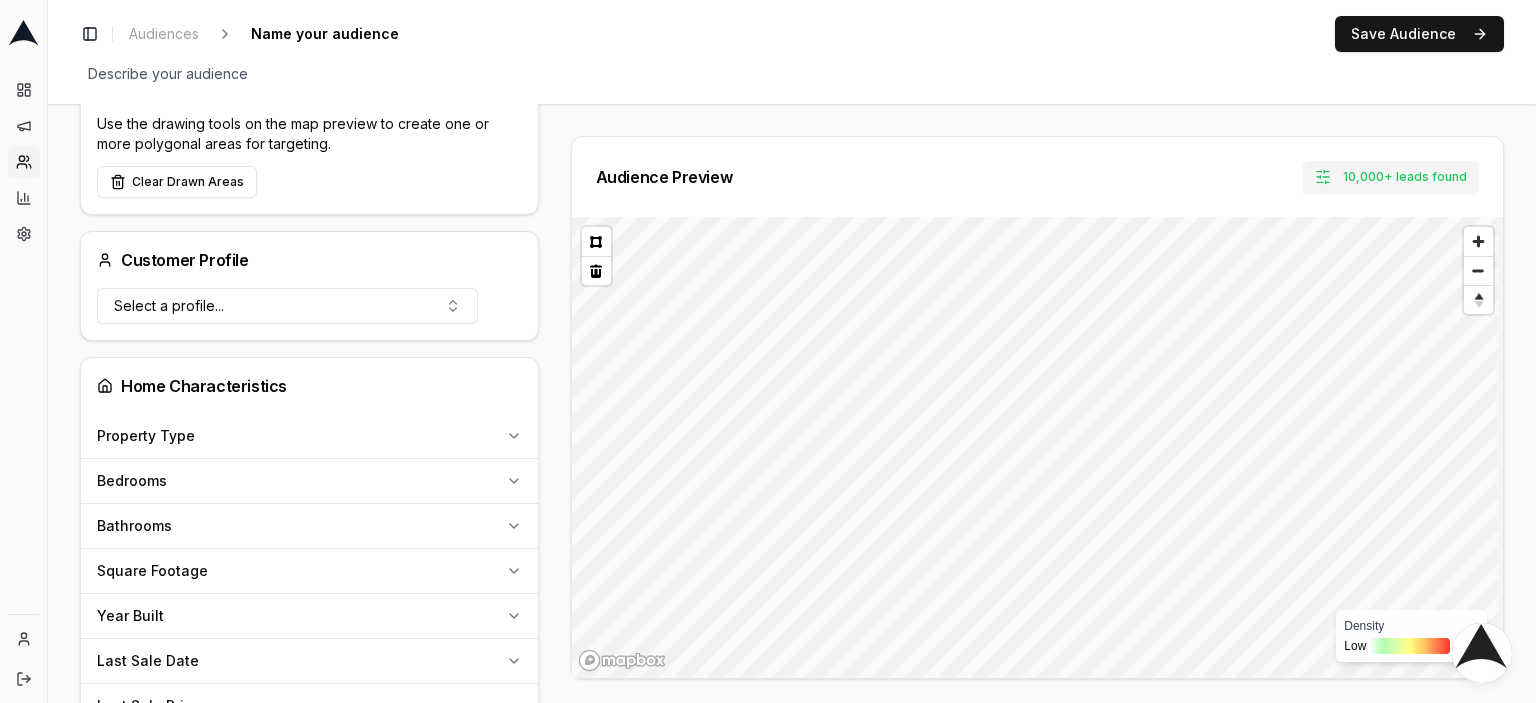 scroll, scrollTop: 200, scrollLeft: 0, axis: vertical 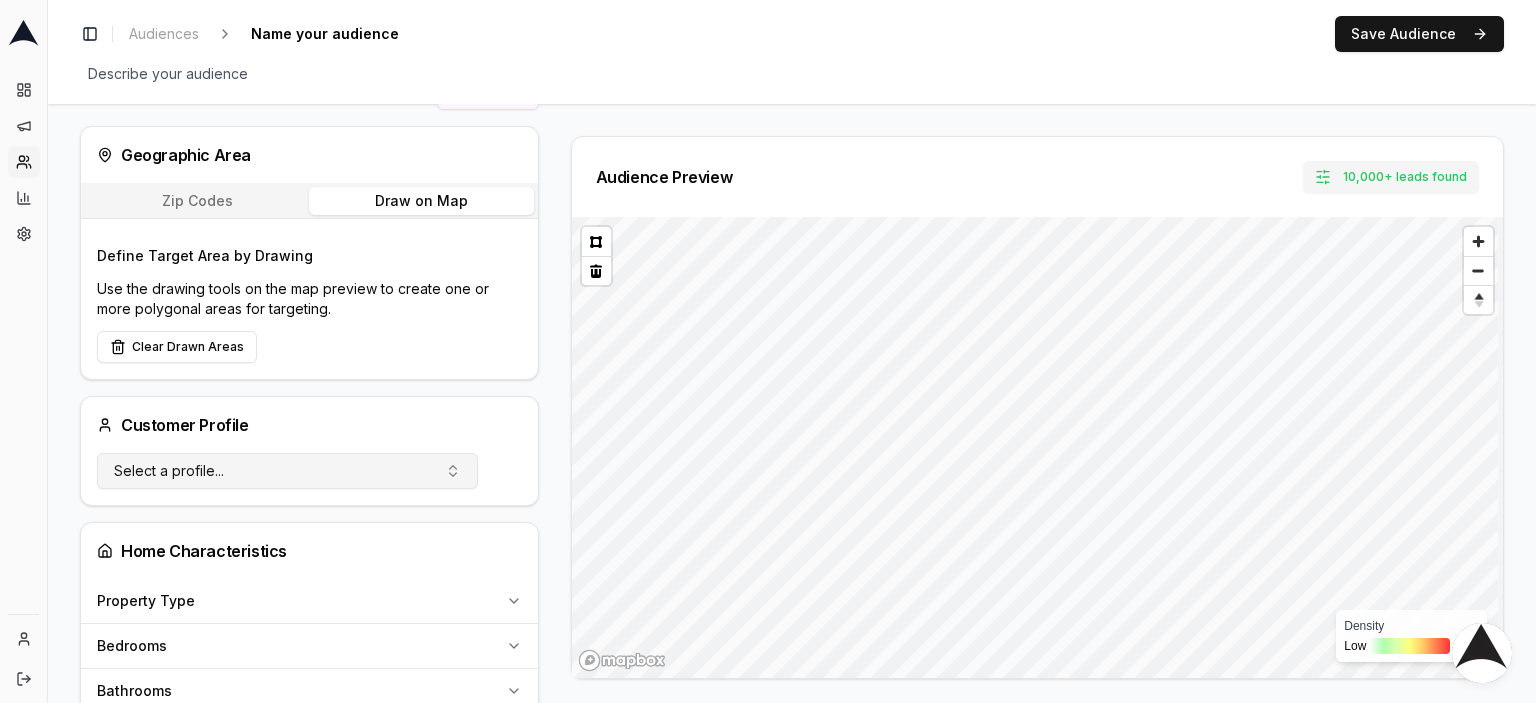 click on "Select a profile..." at bounding box center (287, 471) 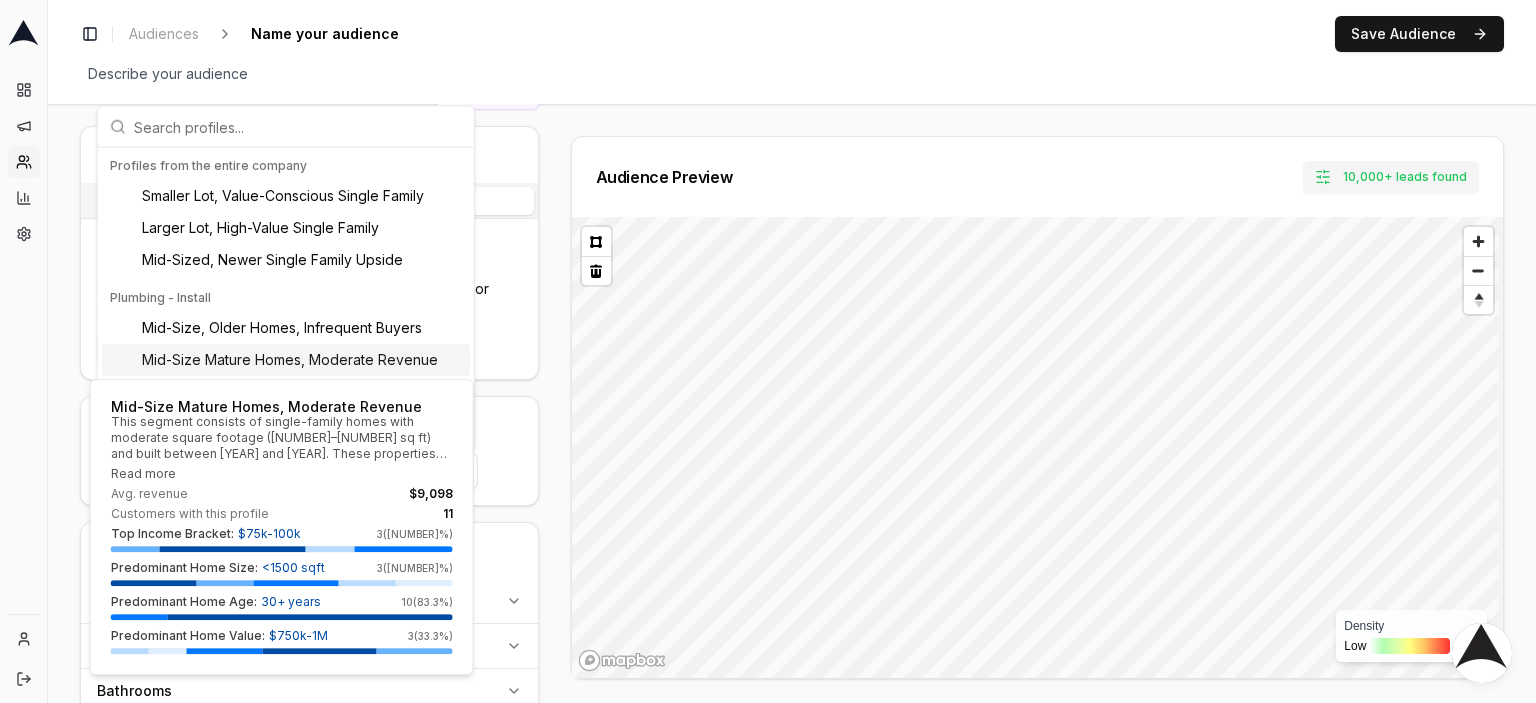 click on "Mid-Size Mature Homes, Moderate Revenue" at bounding box center [290, 360] 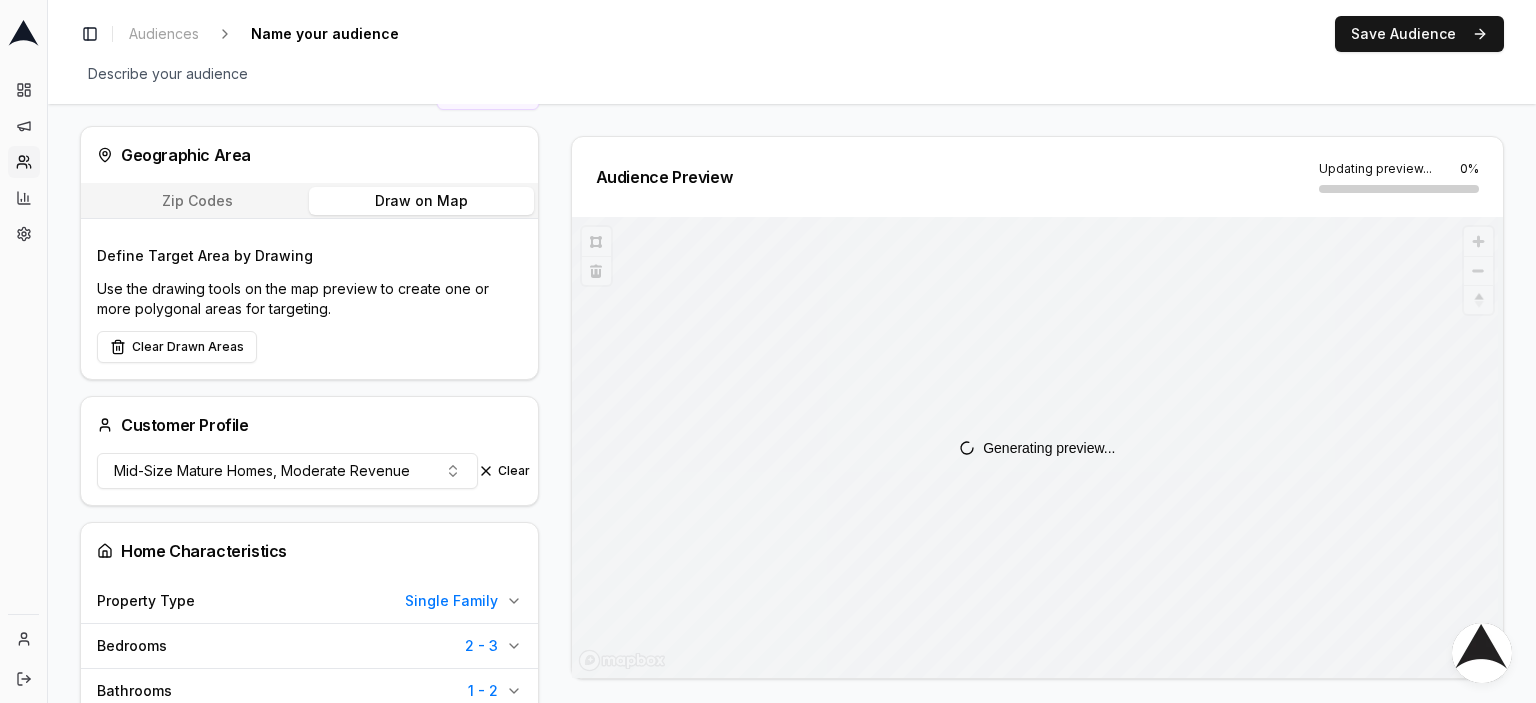 scroll, scrollTop: 400, scrollLeft: 0, axis: vertical 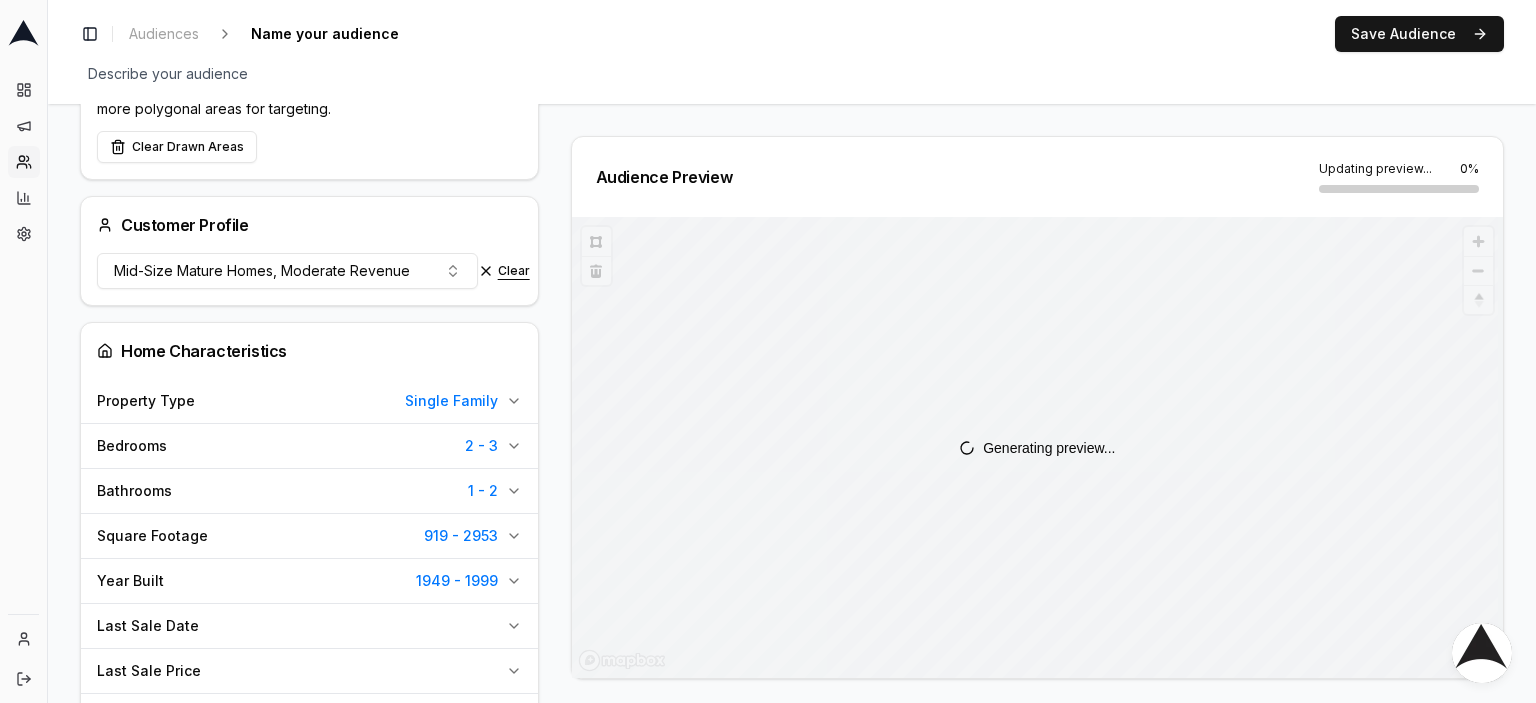 click on "Clear" at bounding box center (504, 271) 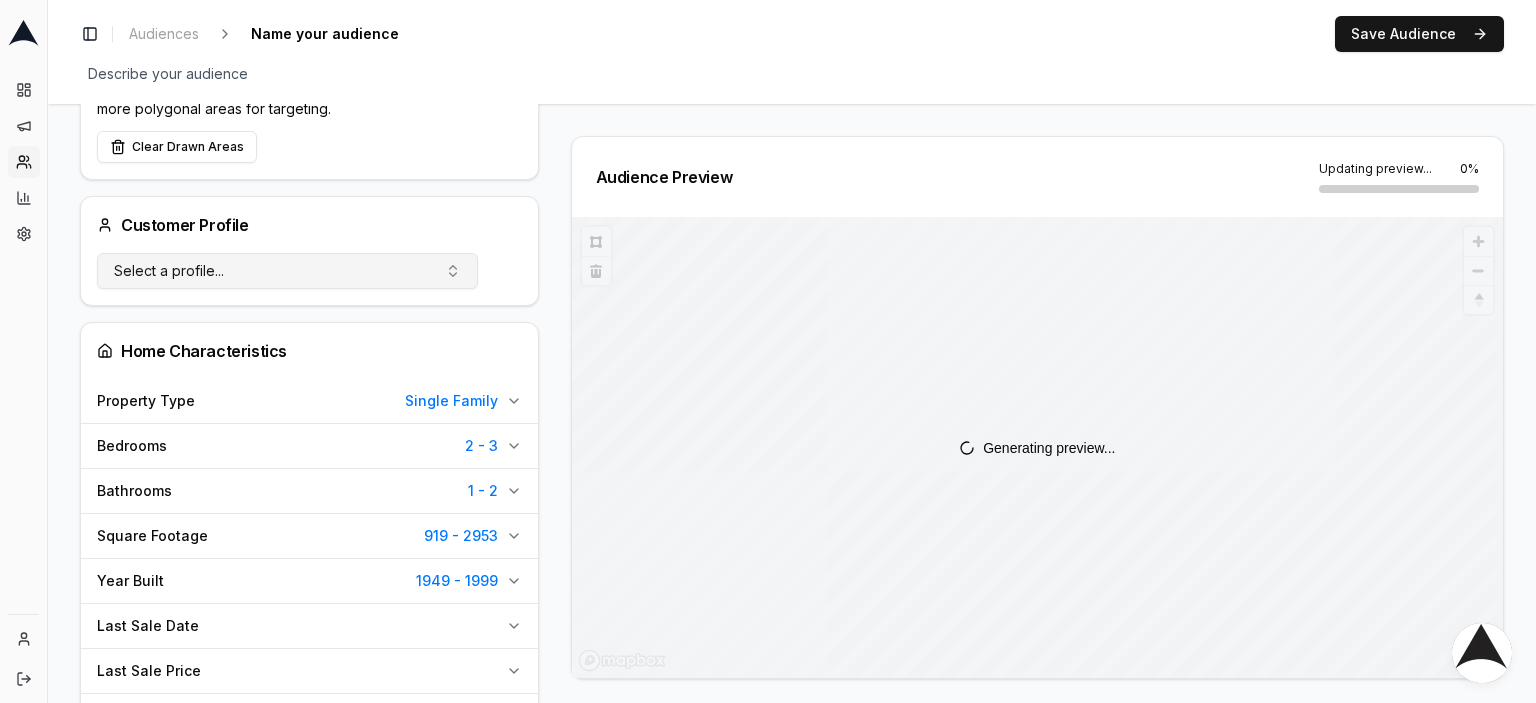click on "Select a profile..." at bounding box center (287, 271) 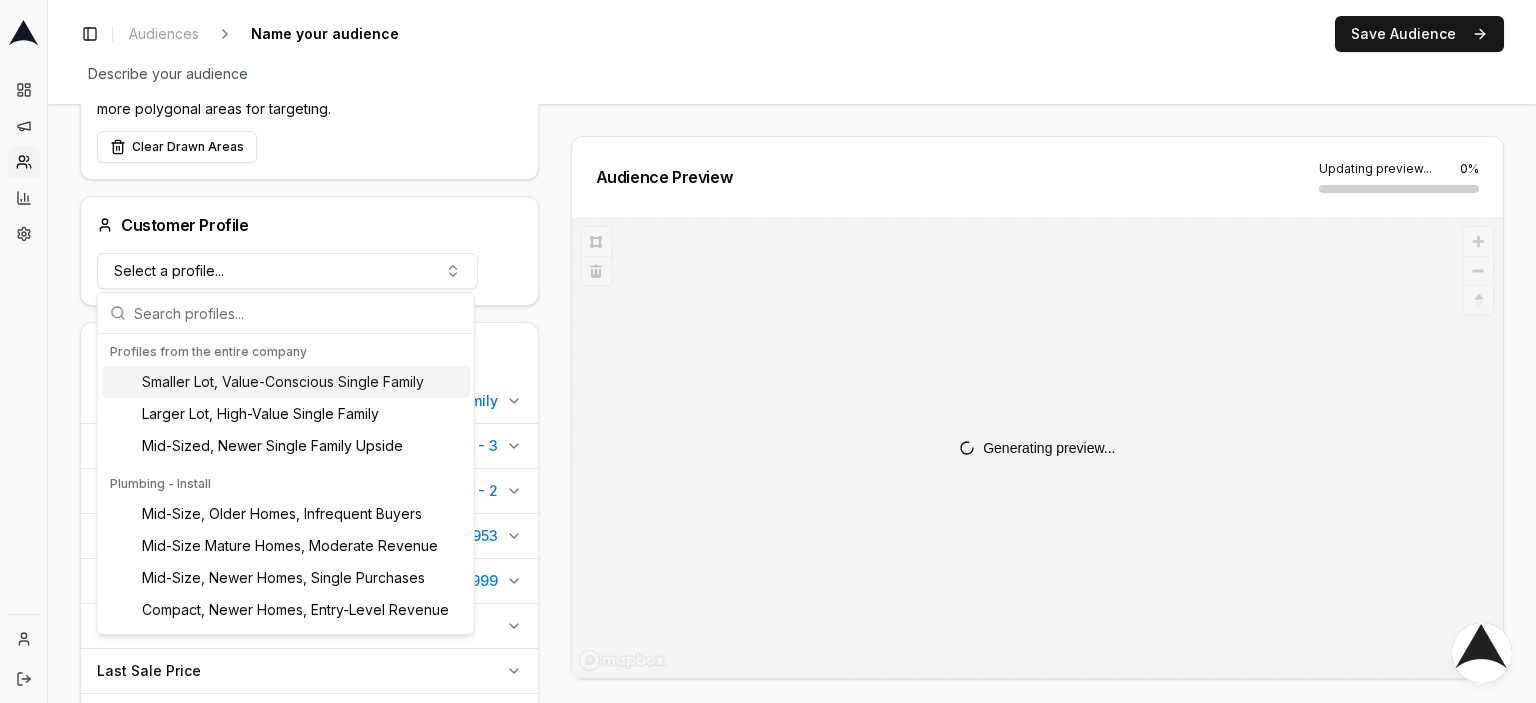 click at bounding box center (504, 271) 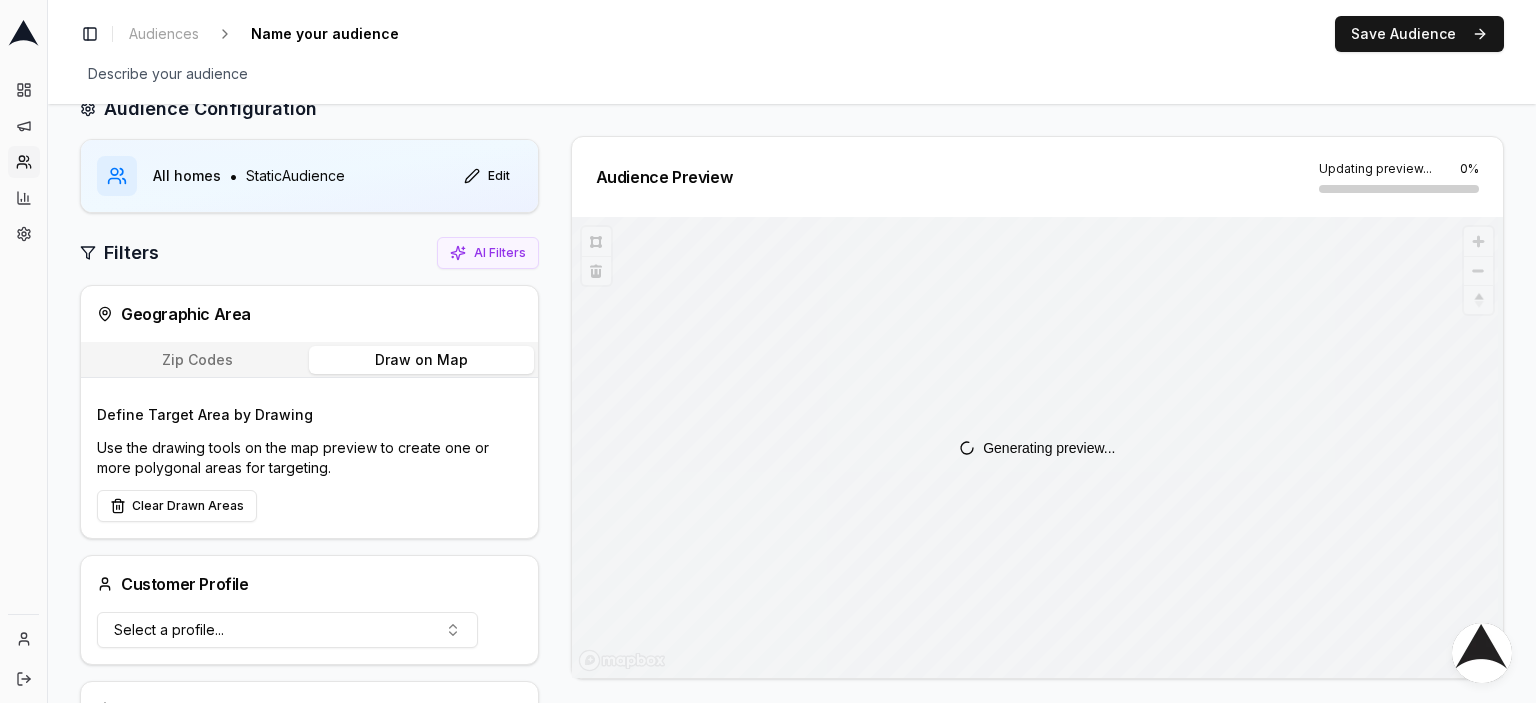 scroll, scrollTop: 0, scrollLeft: 0, axis: both 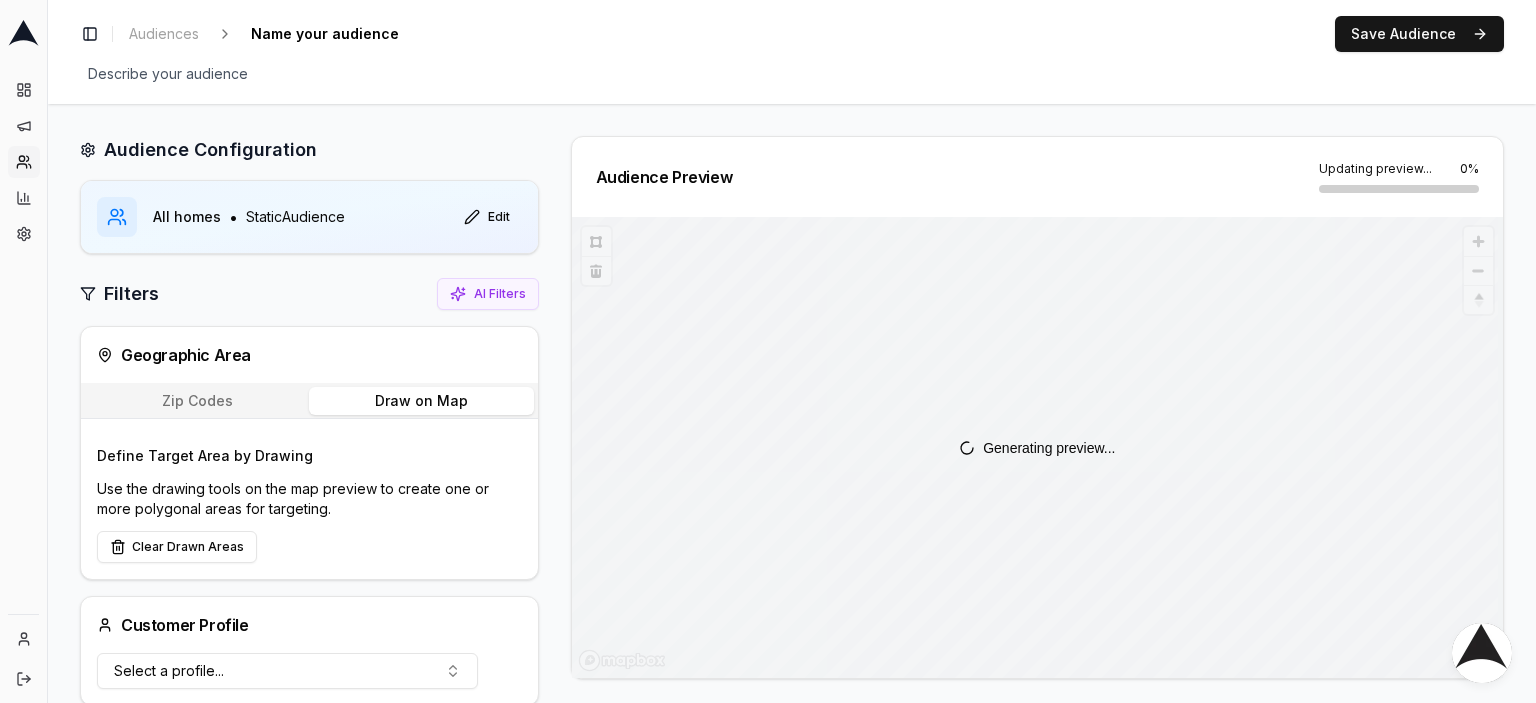 click at bounding box center (1482, 653) 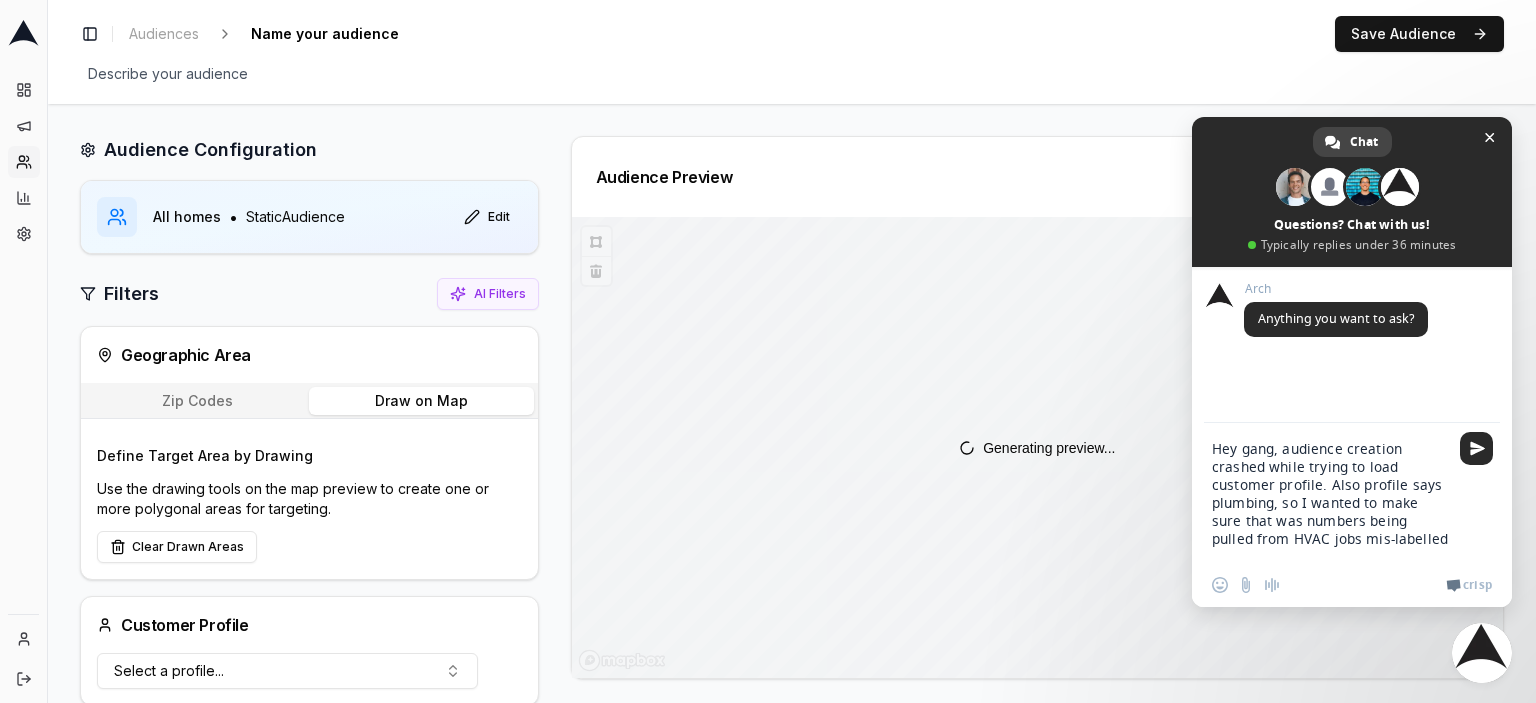 type on "Hey gang, audience creation crashed while trying to load customer profile. Also profile says plumbing, so I wanted to make sure that was numbers being pulled from HVAC jobs mis-labelled?" 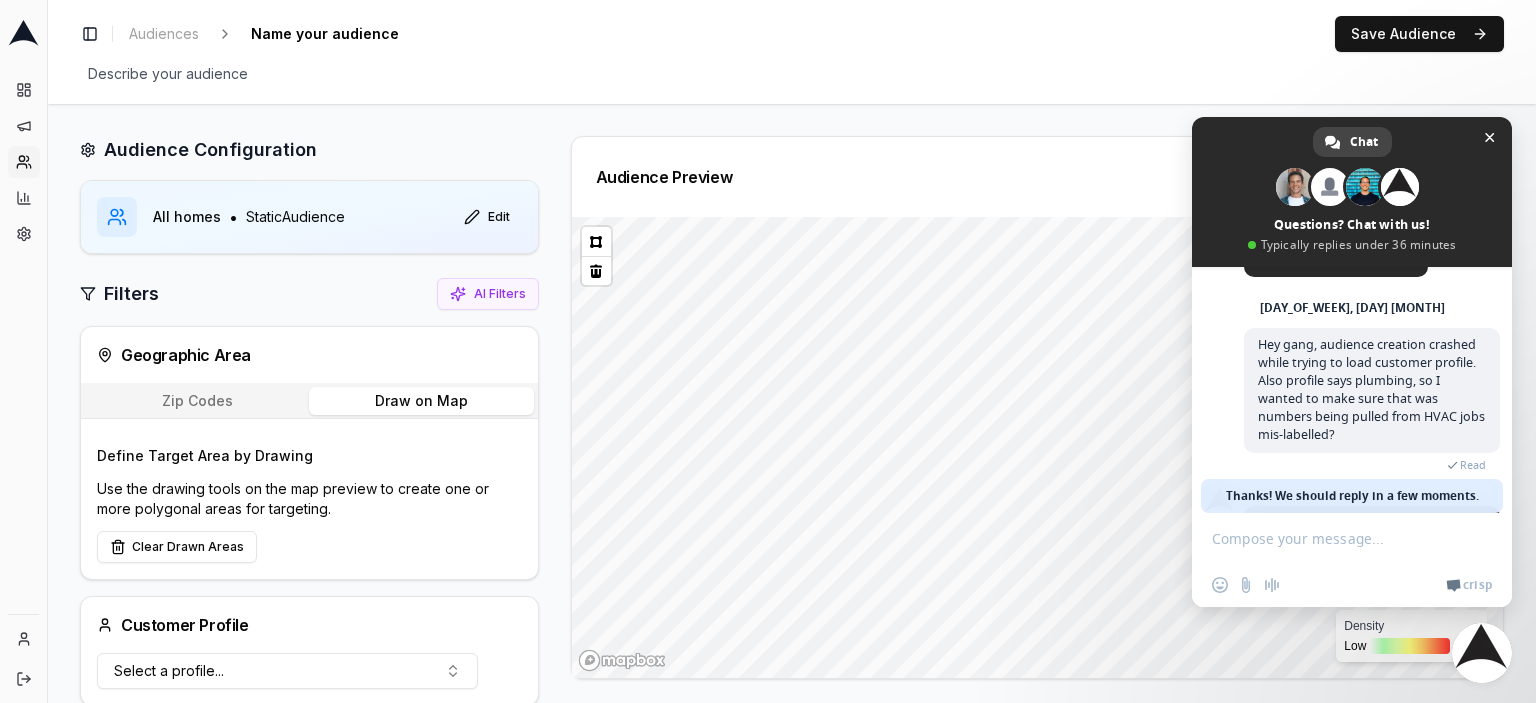 scroll, scrollTop: 229, scrollLeft: 0, axis: vertical 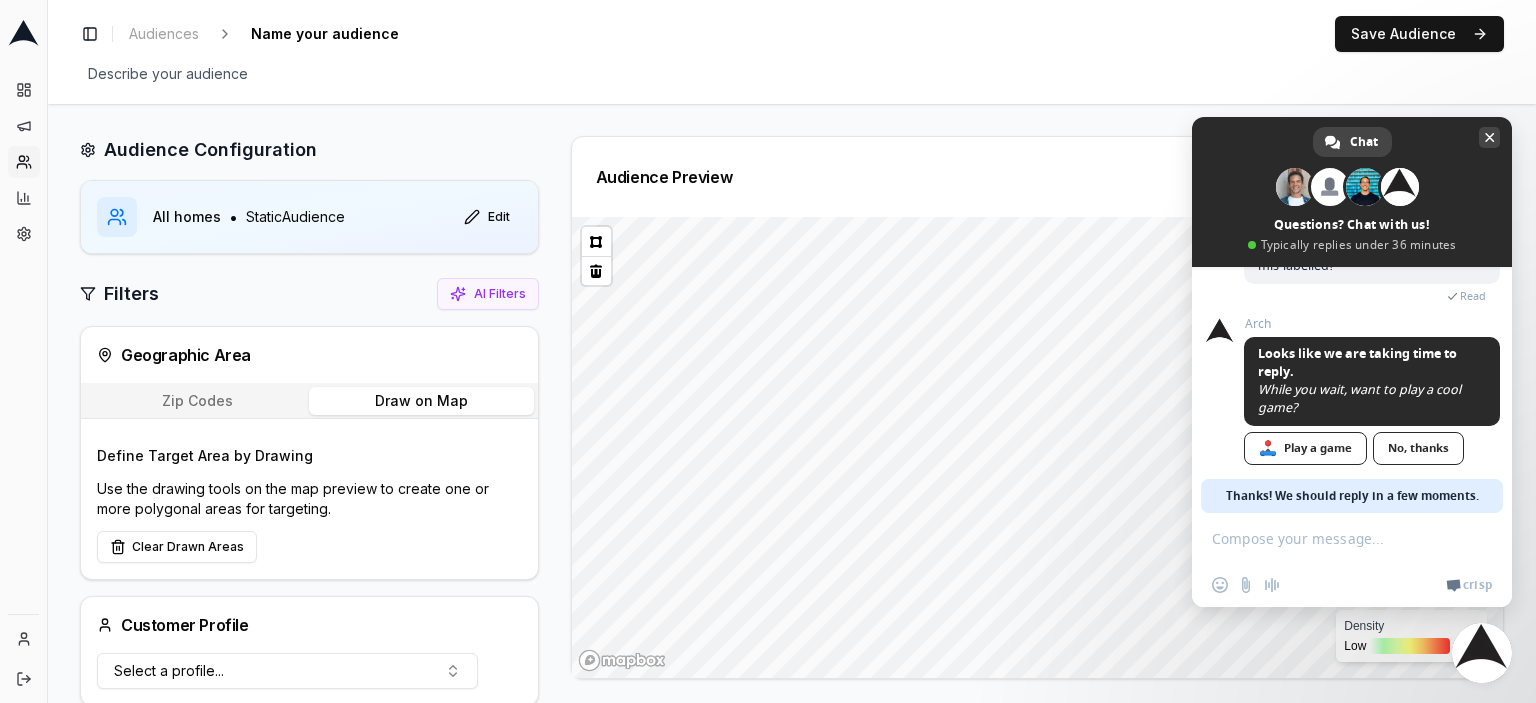 click at bounding box center (1490, 137) 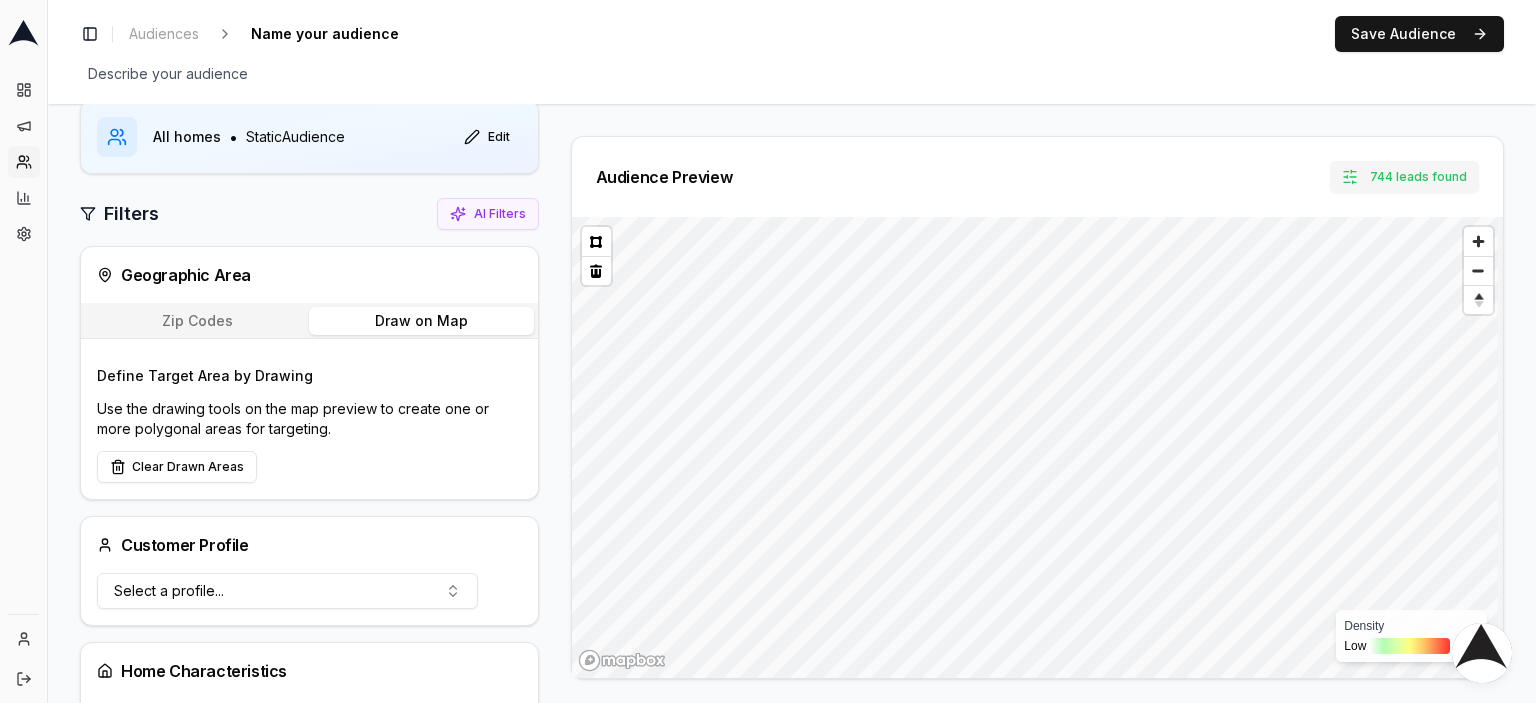 scroll, scrollTop: 200, scrollLeft: 0, axis: vertical 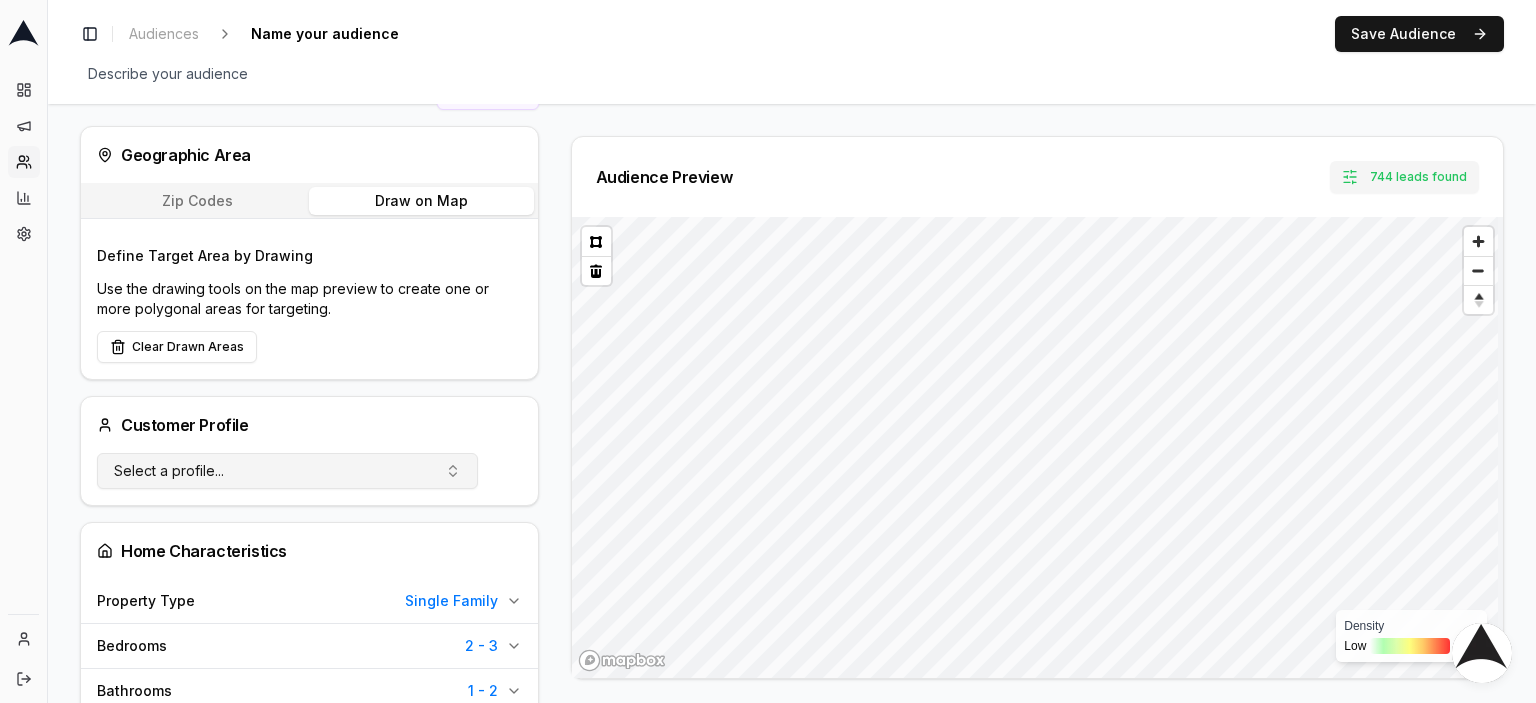 click on "Select a profile..." at bounding box center (287, 471) 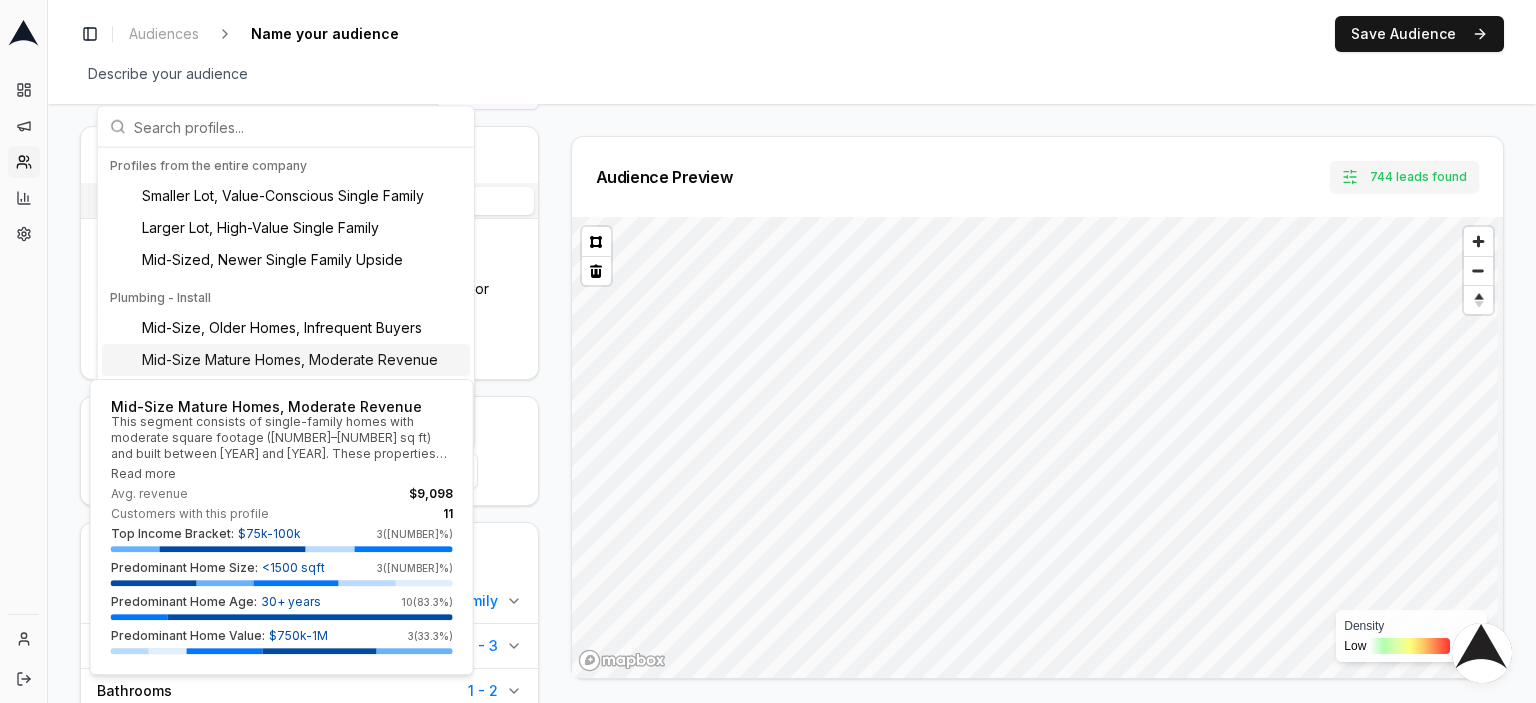 click on "Mid-Size Mature Homes, Moderate Revenue" at bounding box center [290, 360] 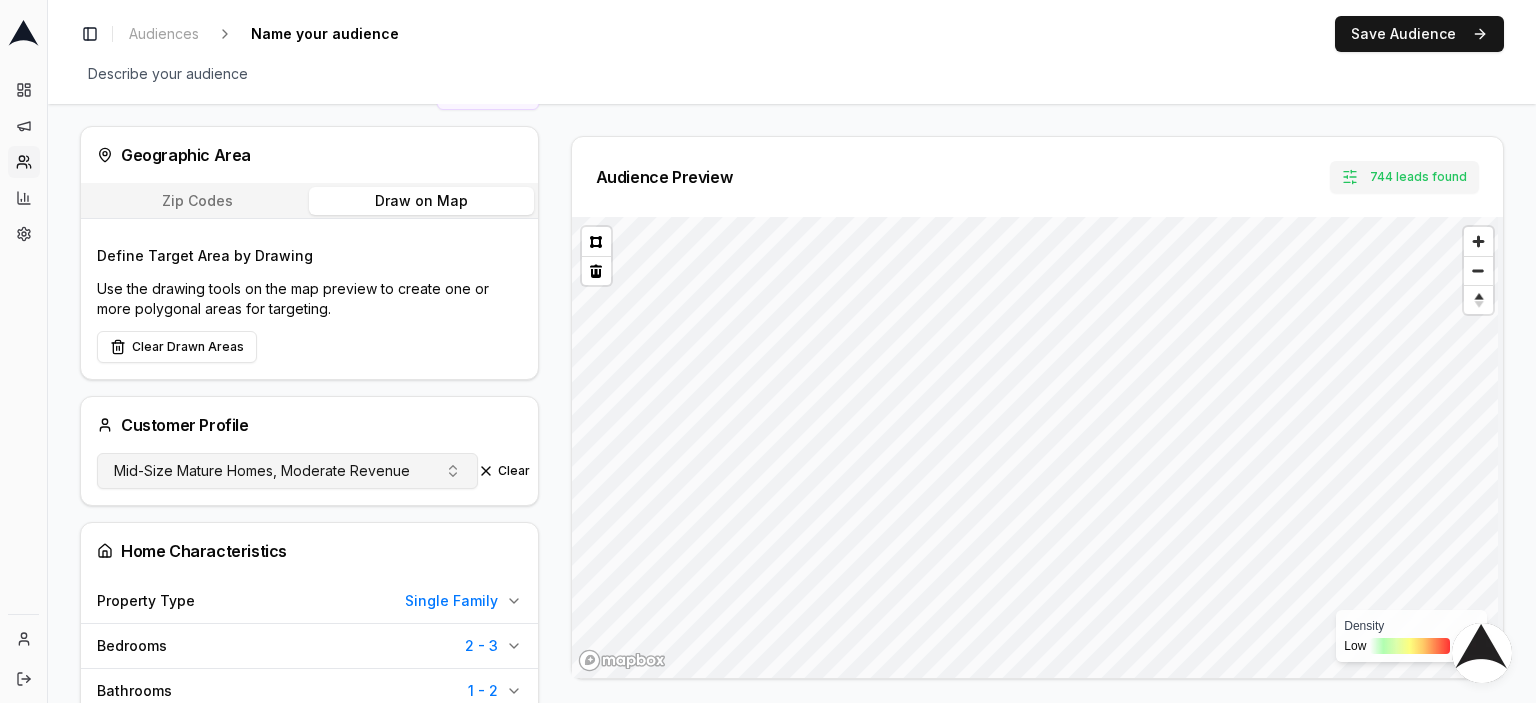 click on "Mid-Size Mature Homes, Moderate Revenue" at bounding box center (287, 471) 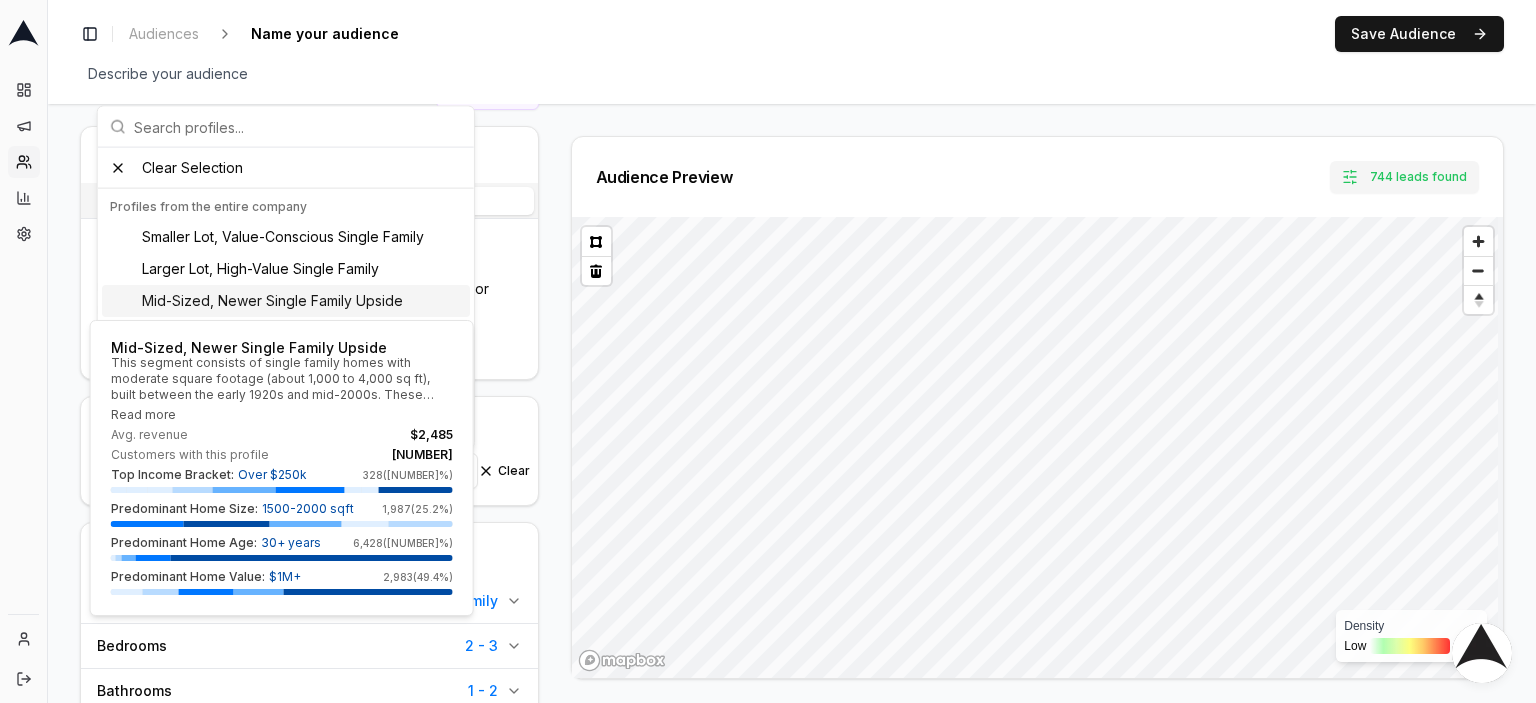 click on "Mid-Sized, Newer Single Family Upside" at bounding box center (272, 301) 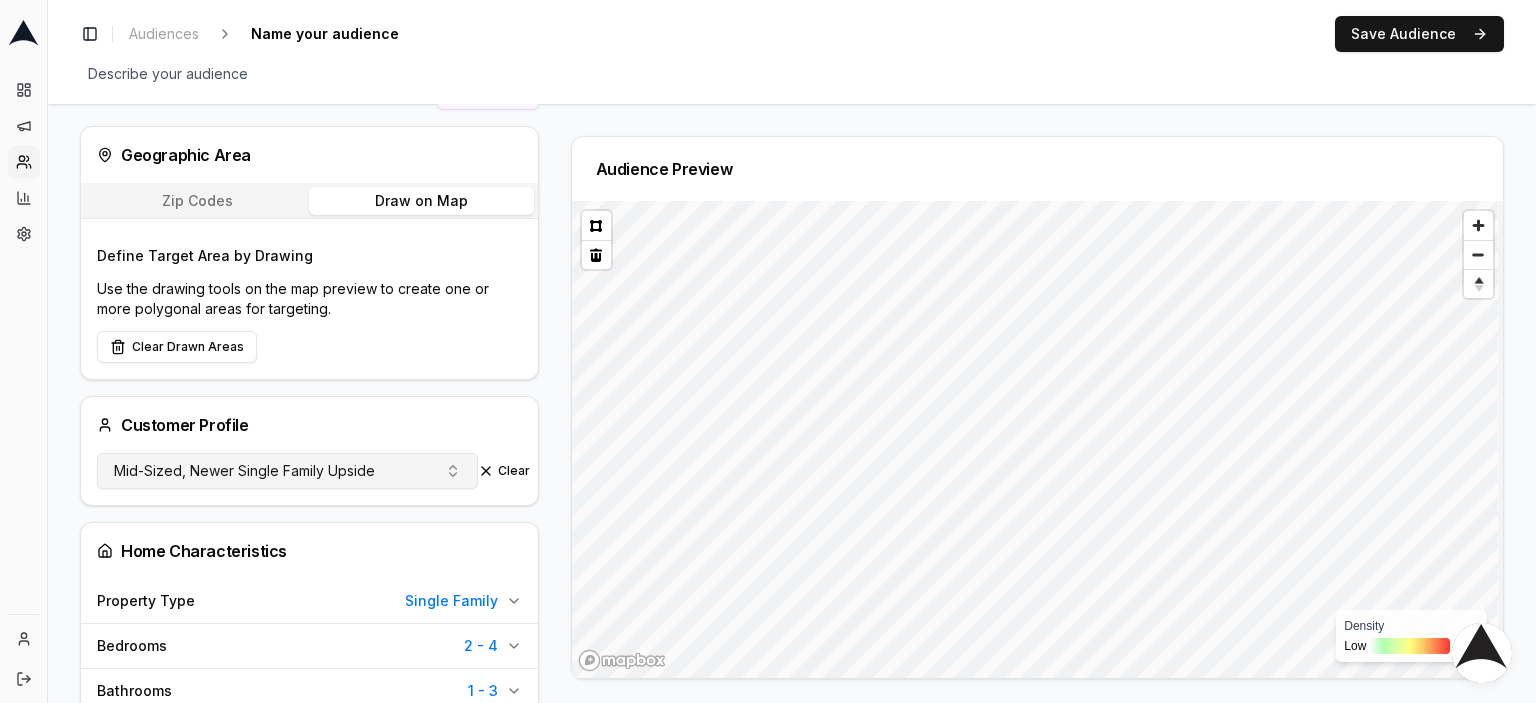 click on "Mid-Sized, Newer Single Family Upside" at bounding box center [287, 471] 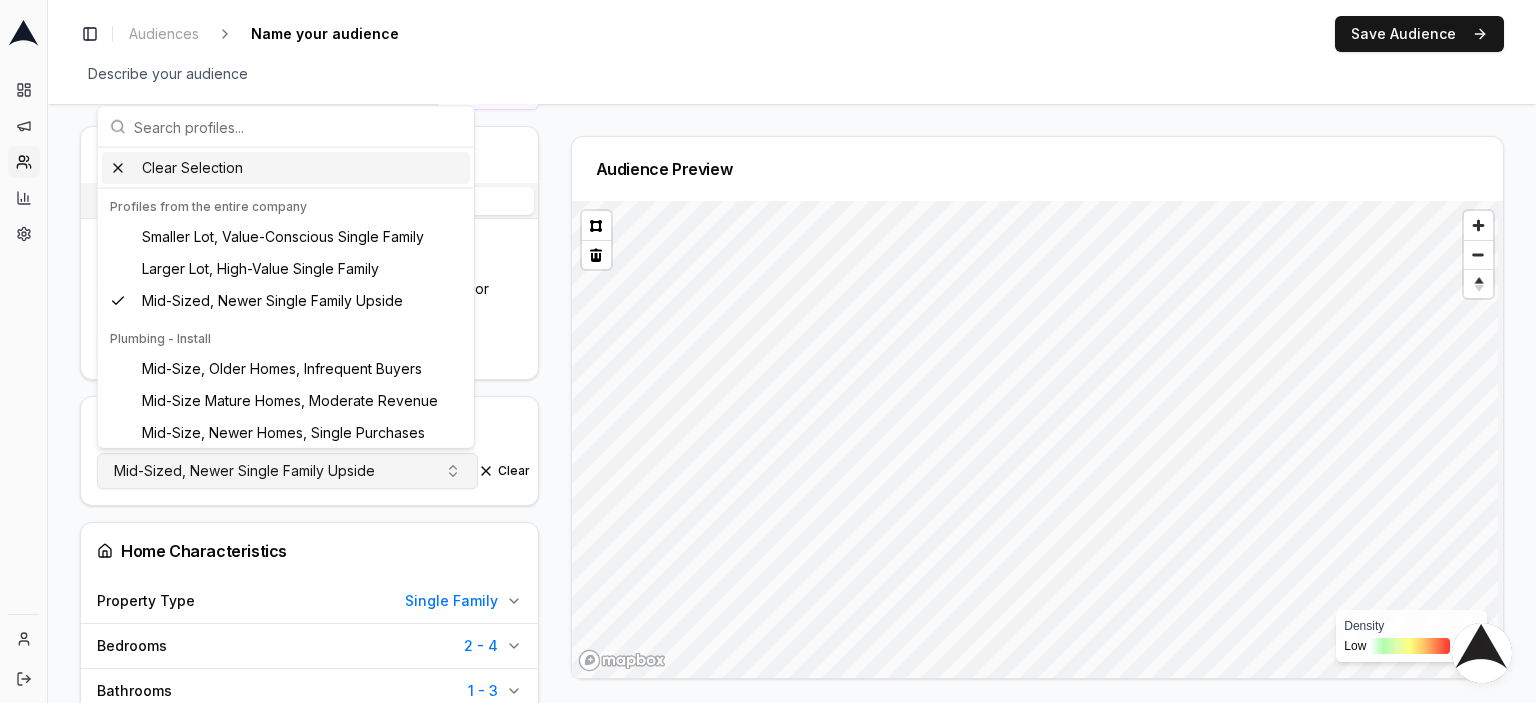 click on "Mid-Sized, Newer Single Family Upside" at bounding box center (287, 471) 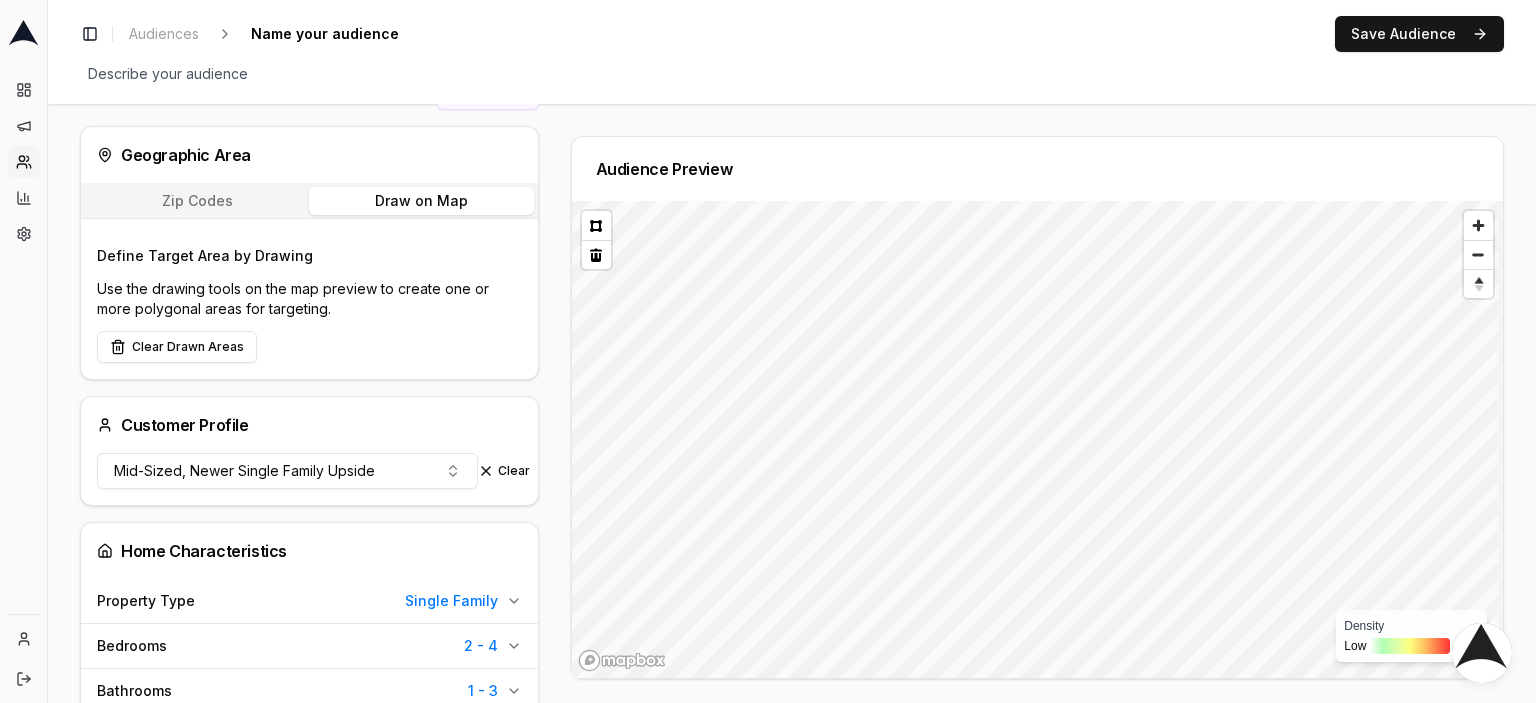 click at bounding box center (1482, 653) 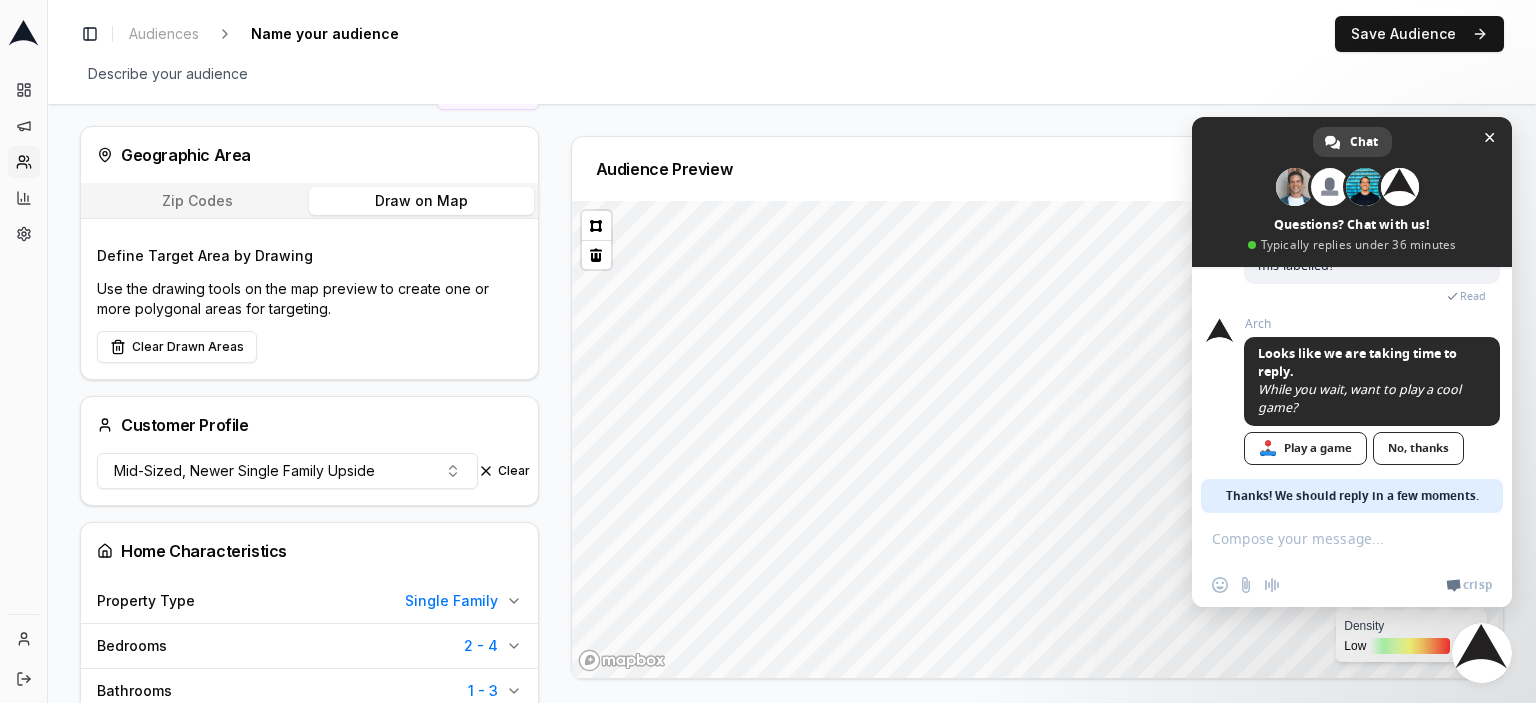 scroll, scrollTop: 248, scrollLeft: 0, axis: vertical 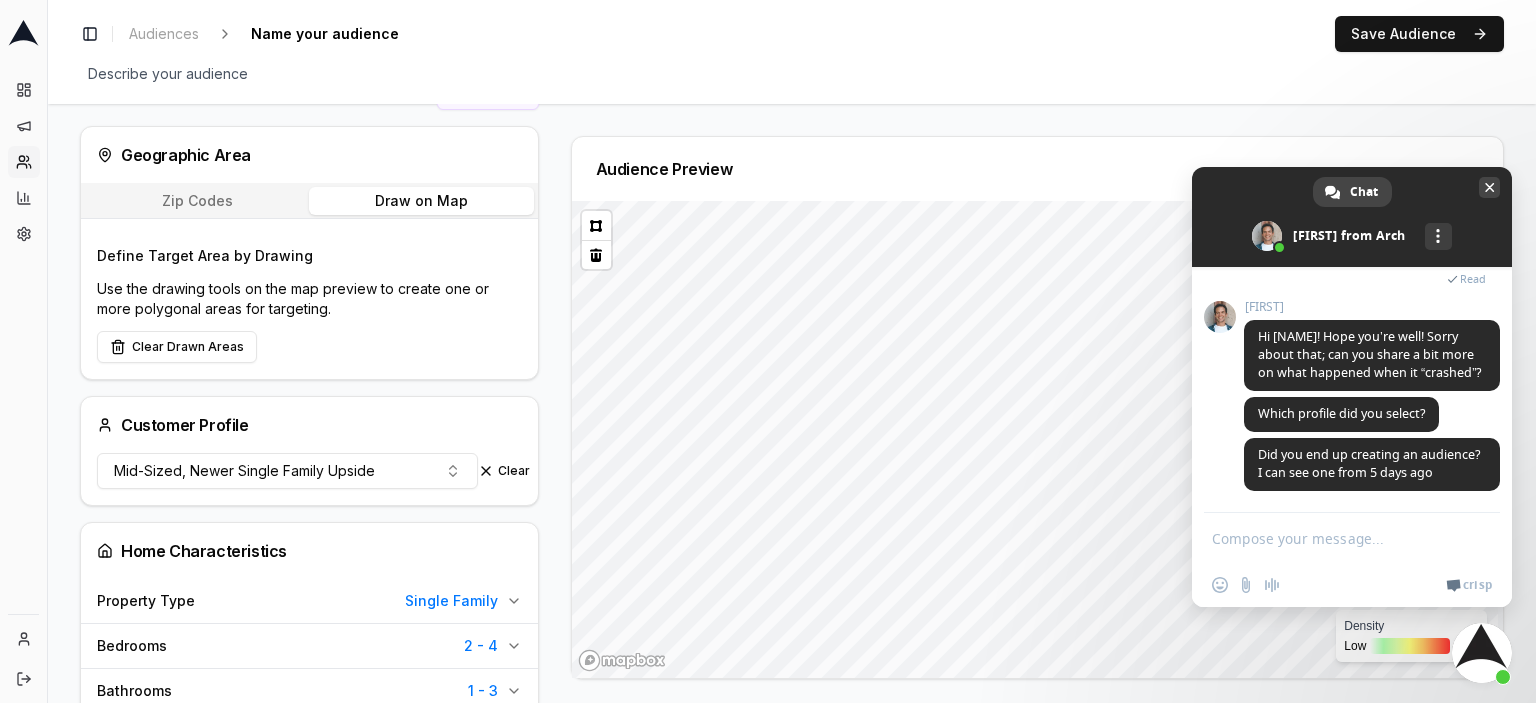 click at bounding box center (1490, 187) 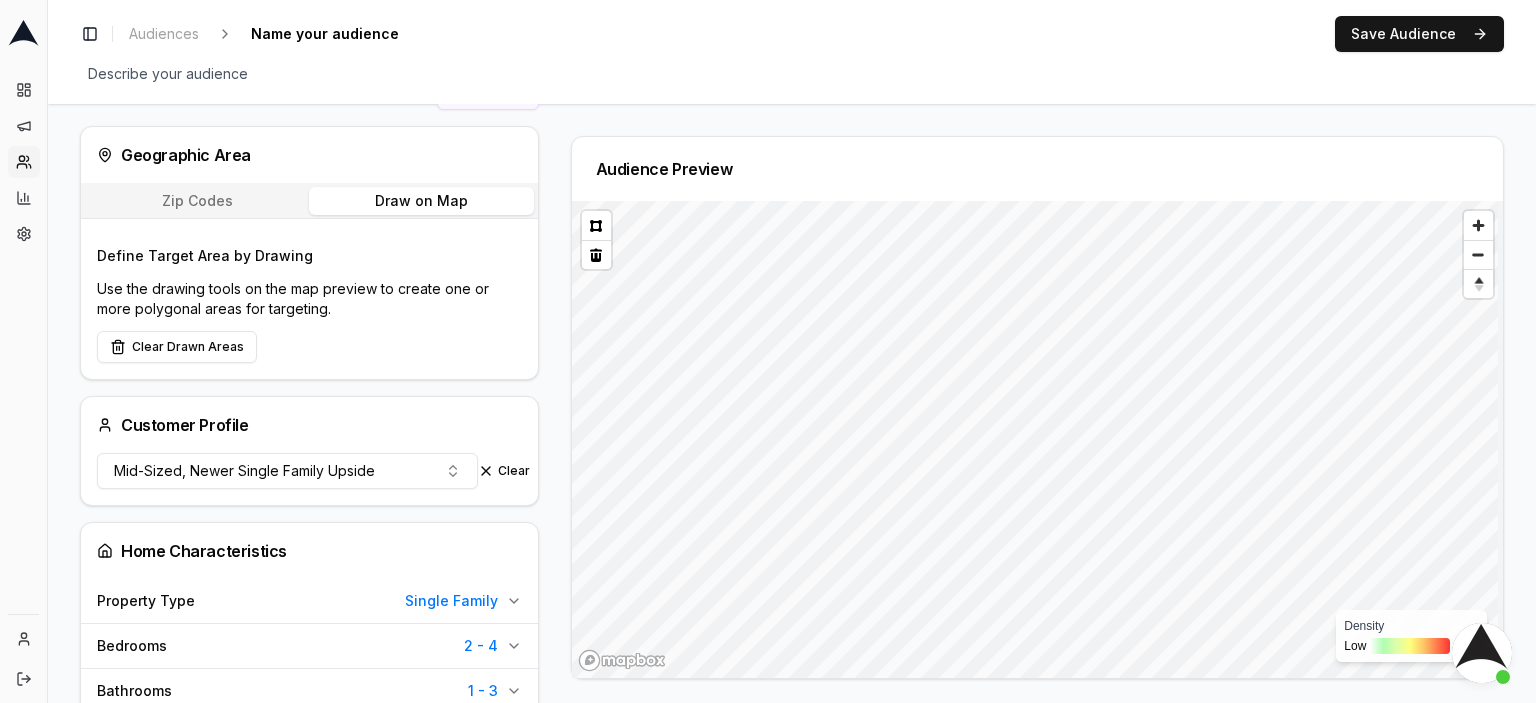 click at bounding box center (1482, 653) 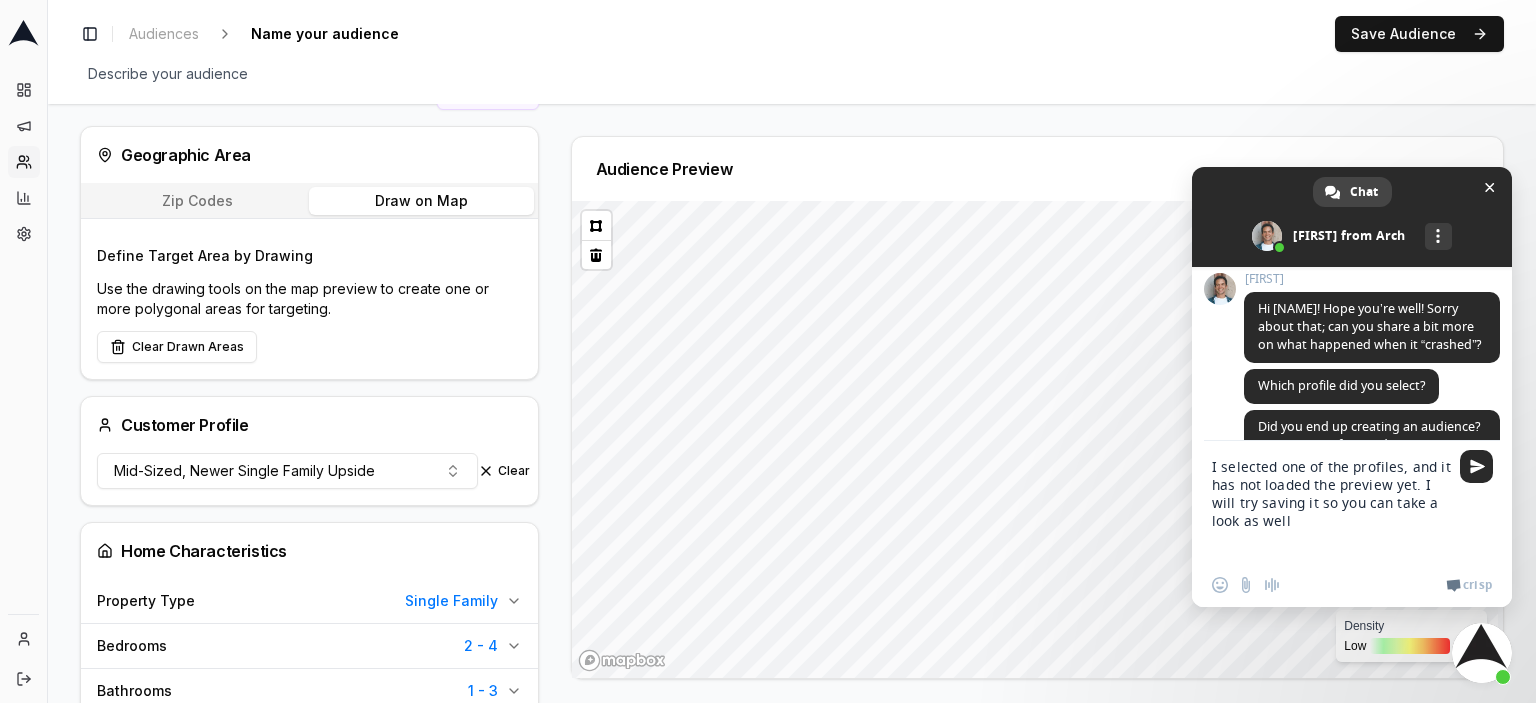 type on "I selected one of the profiles, and it has not loaded the preview yet. I will try saving it so you can take a look as well." 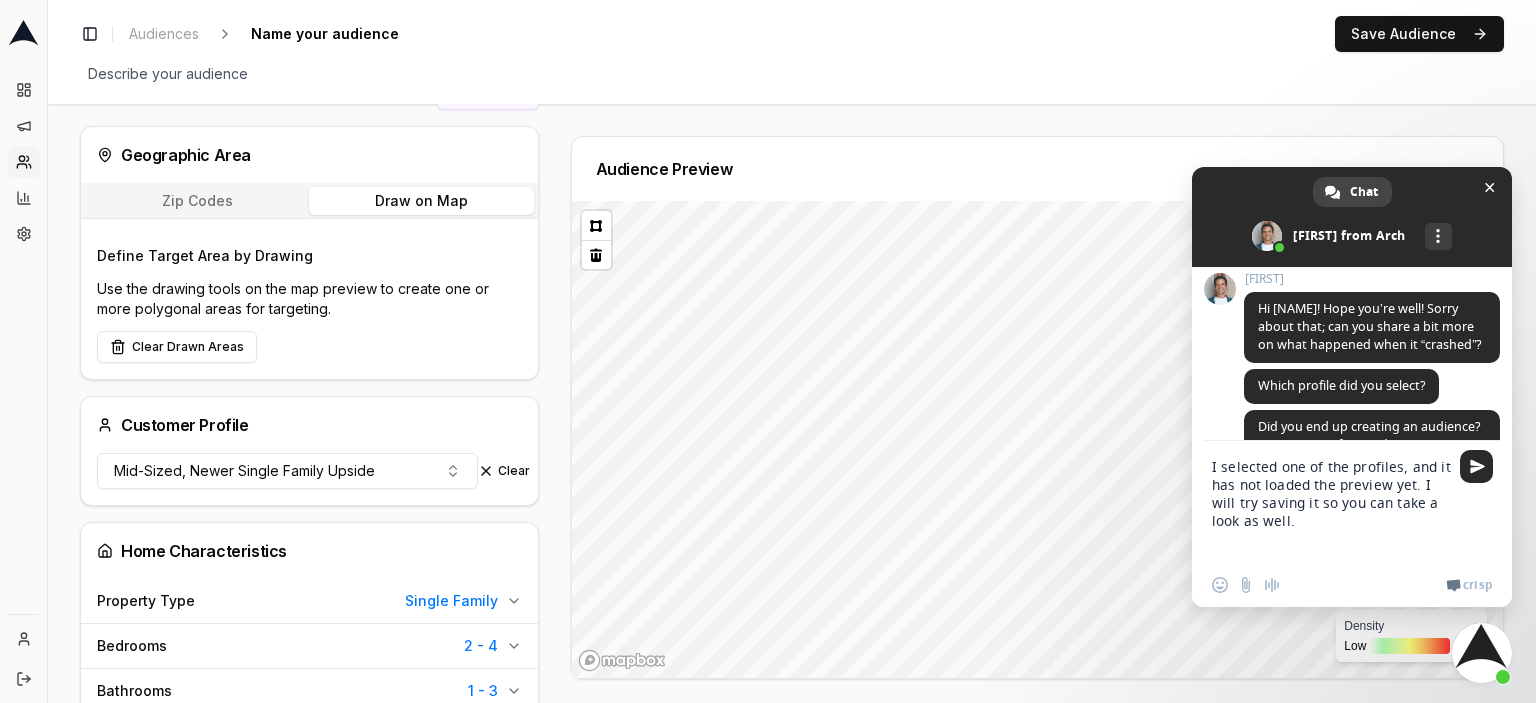 type 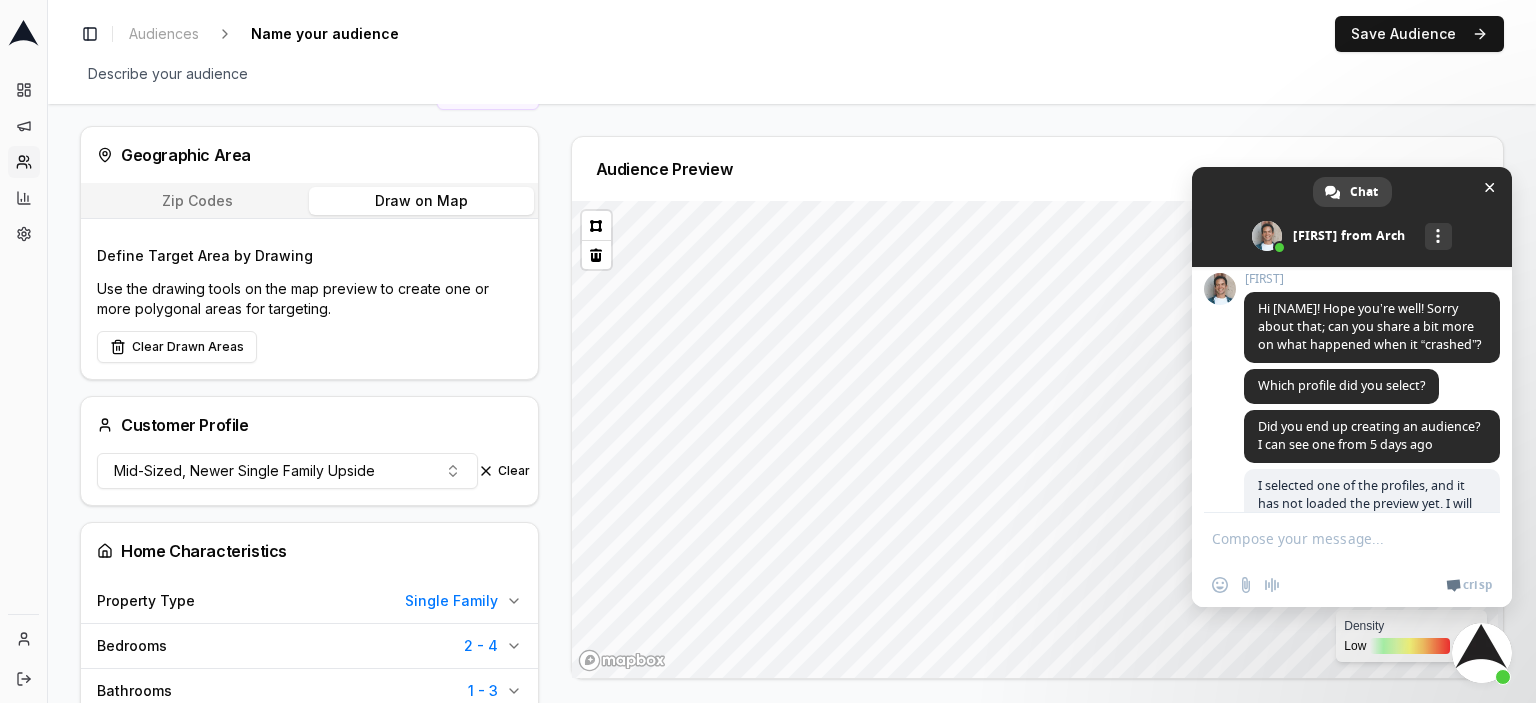 scroll, scrollTop: 396, scrollLeft: 0, axis: vertical 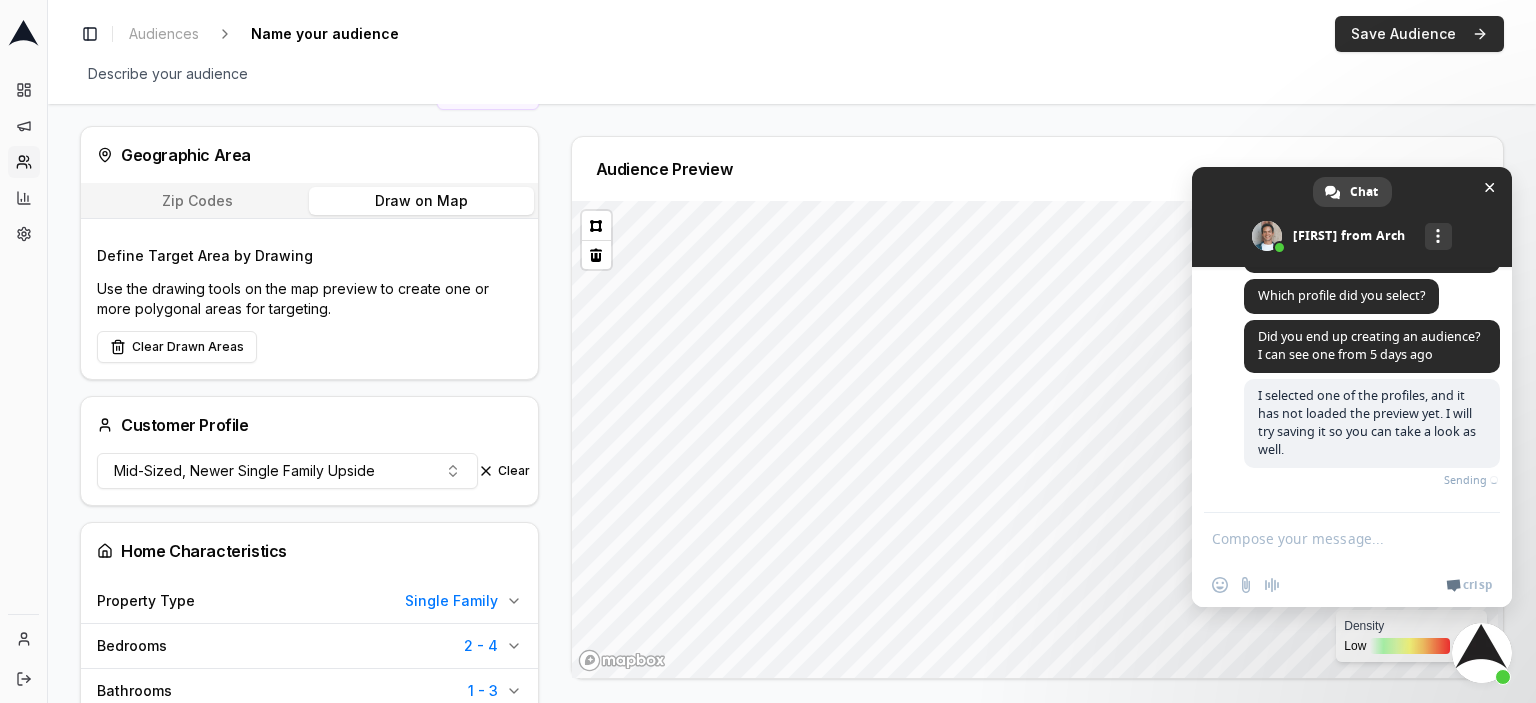 click on "Save Audience" at bounding box center (1419, 34) 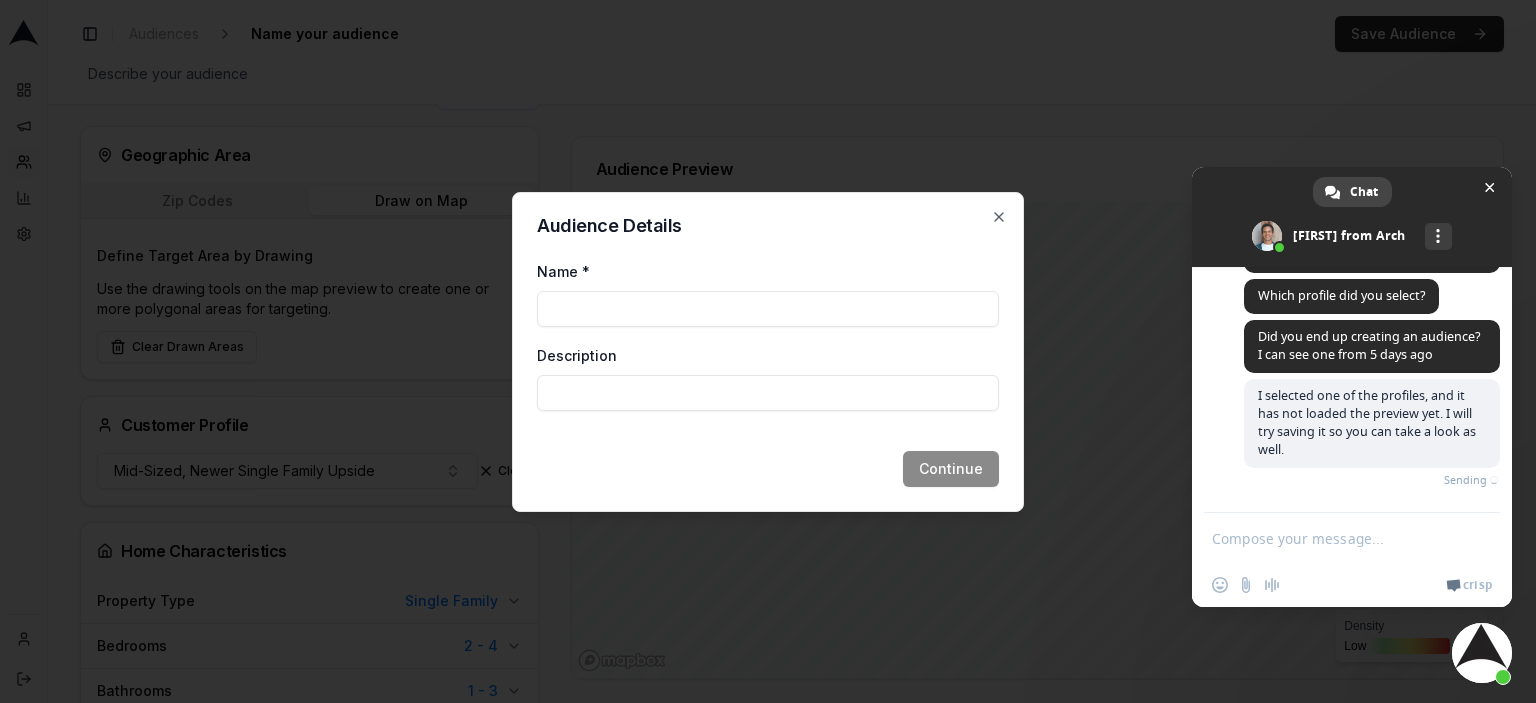 scroll, scrollTop: 380, scrollLeft: 0, axis: vertical 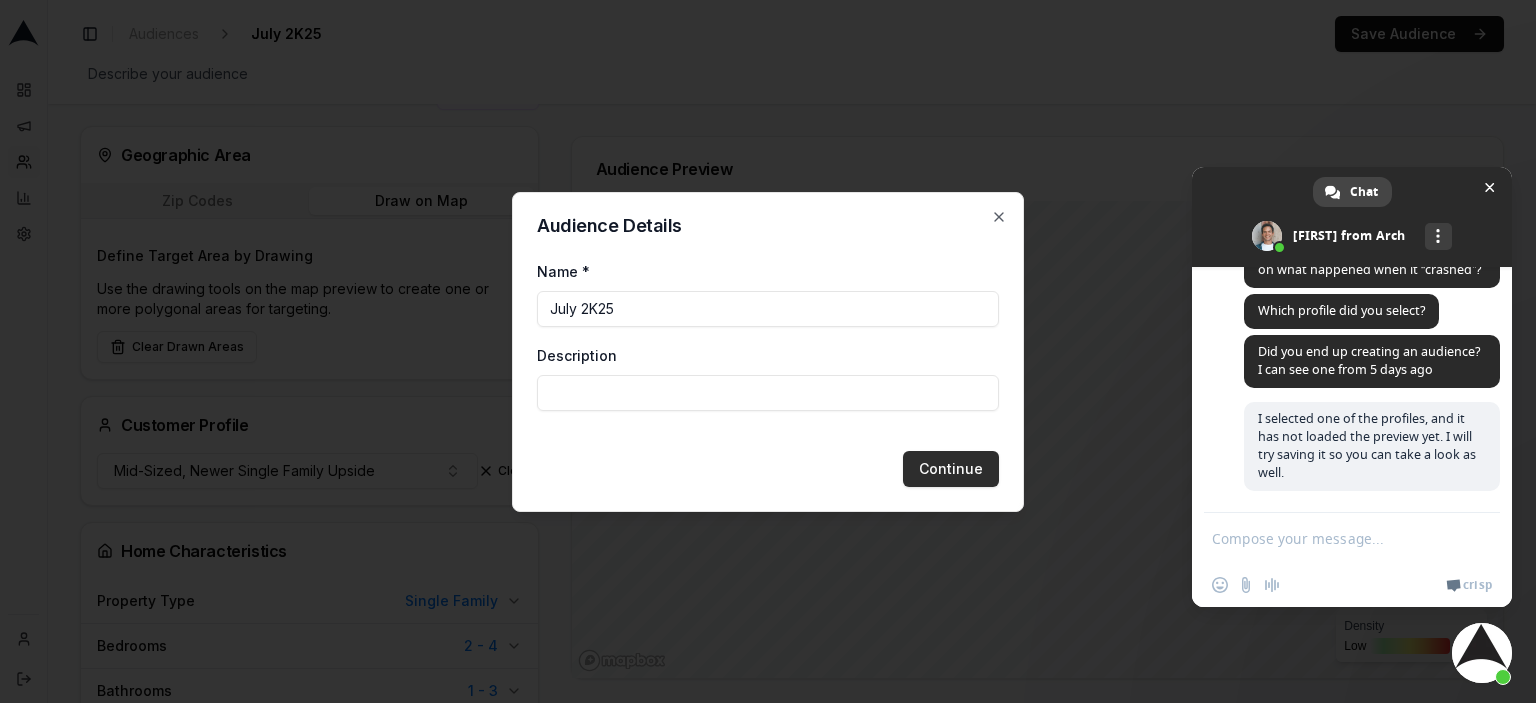 type on "July 2K25" 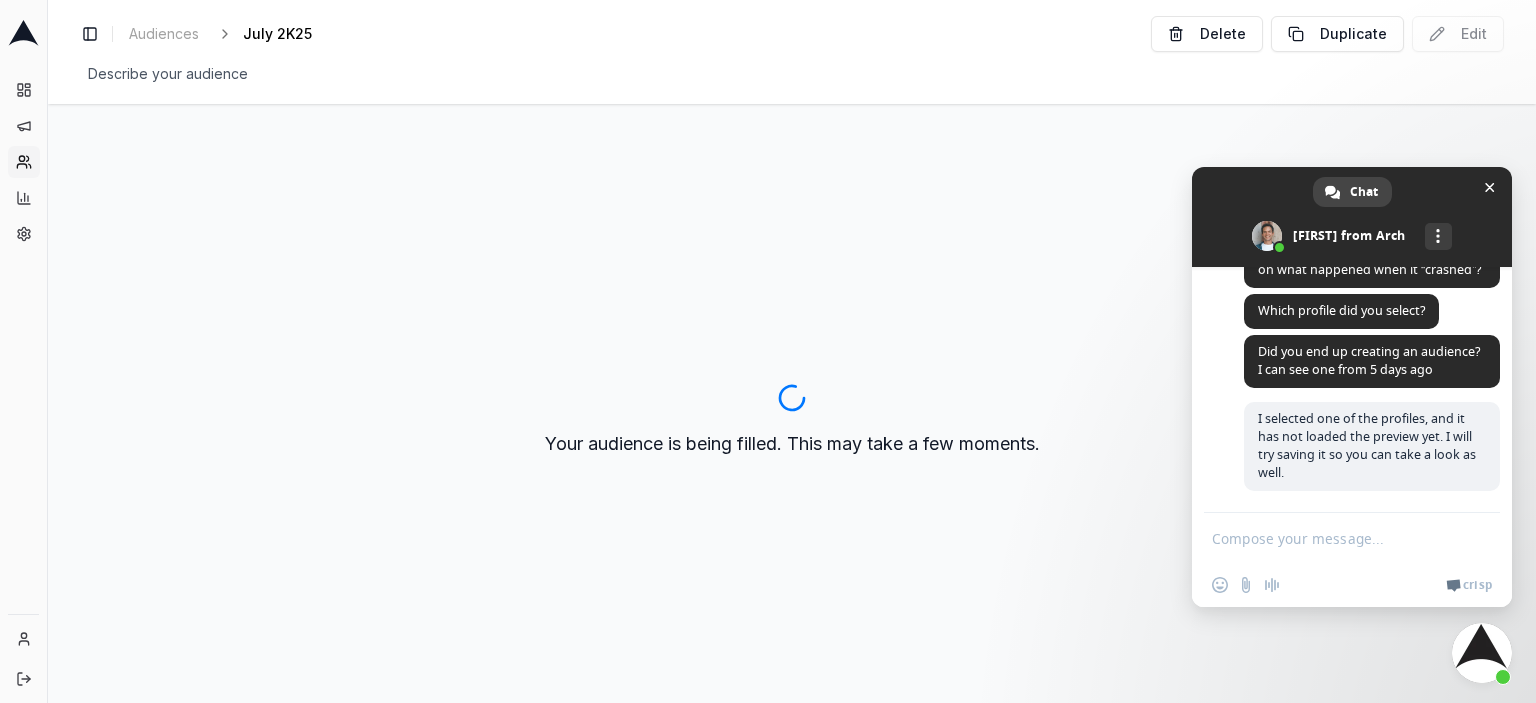 click at bounding box center (1332, 538) 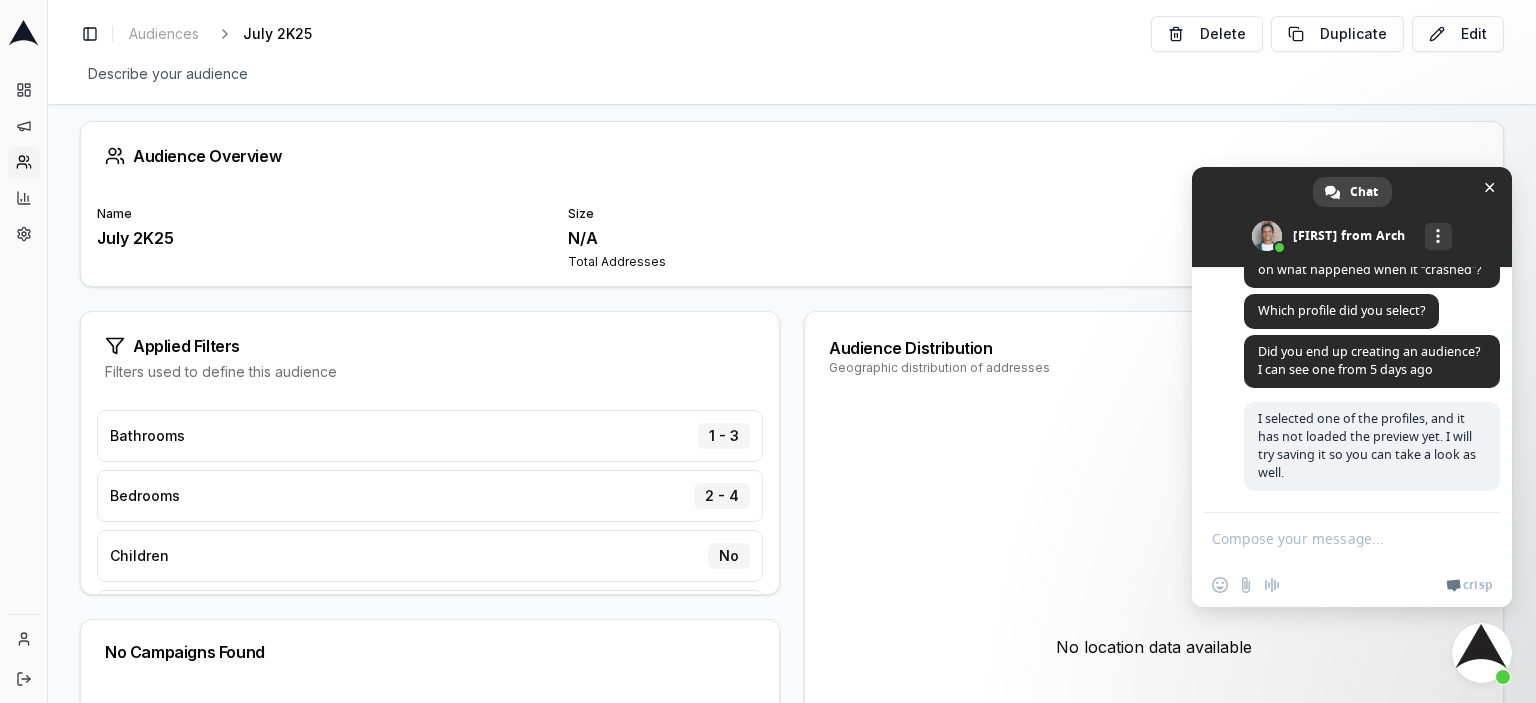 scroll, scrollTop: 0, scrollLeft: 0, axis: both 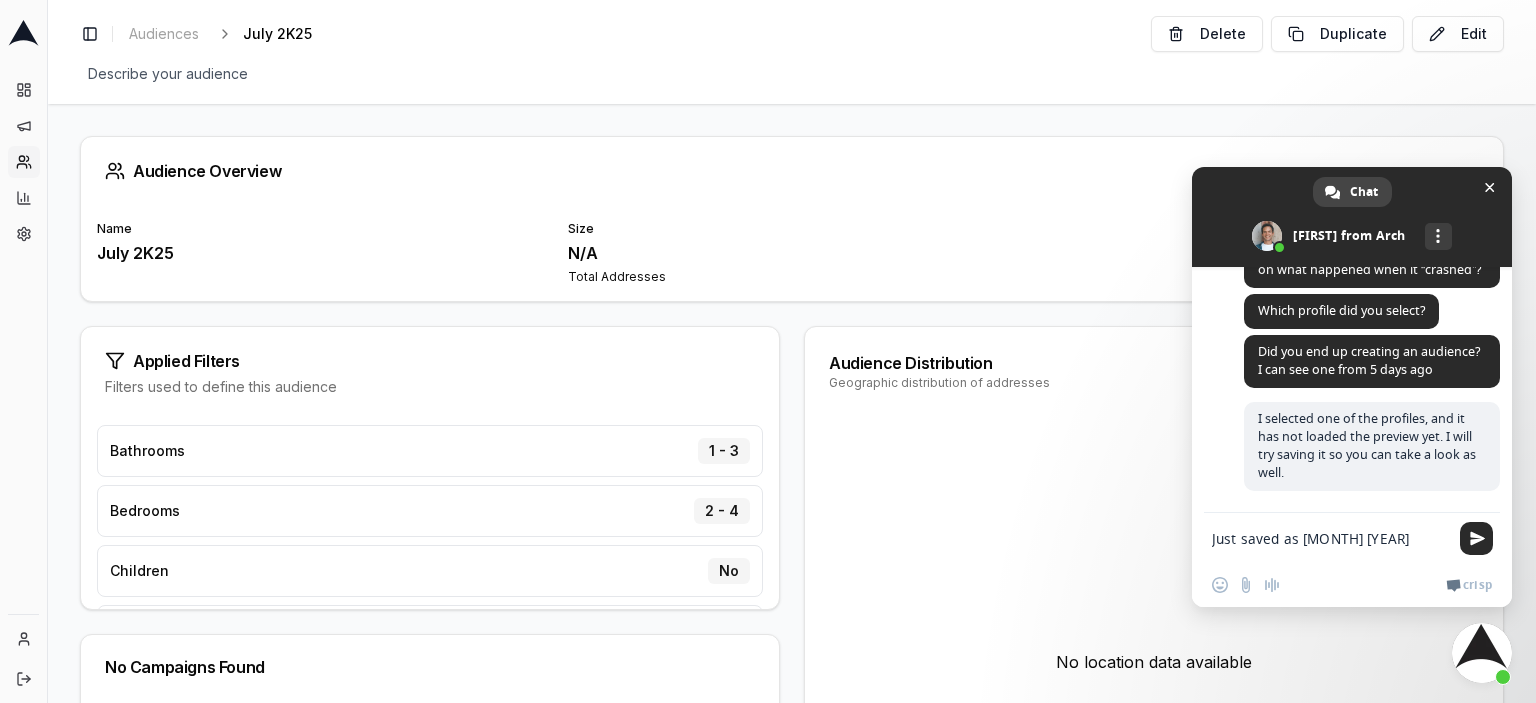 type on "Just saved as July 2K25" 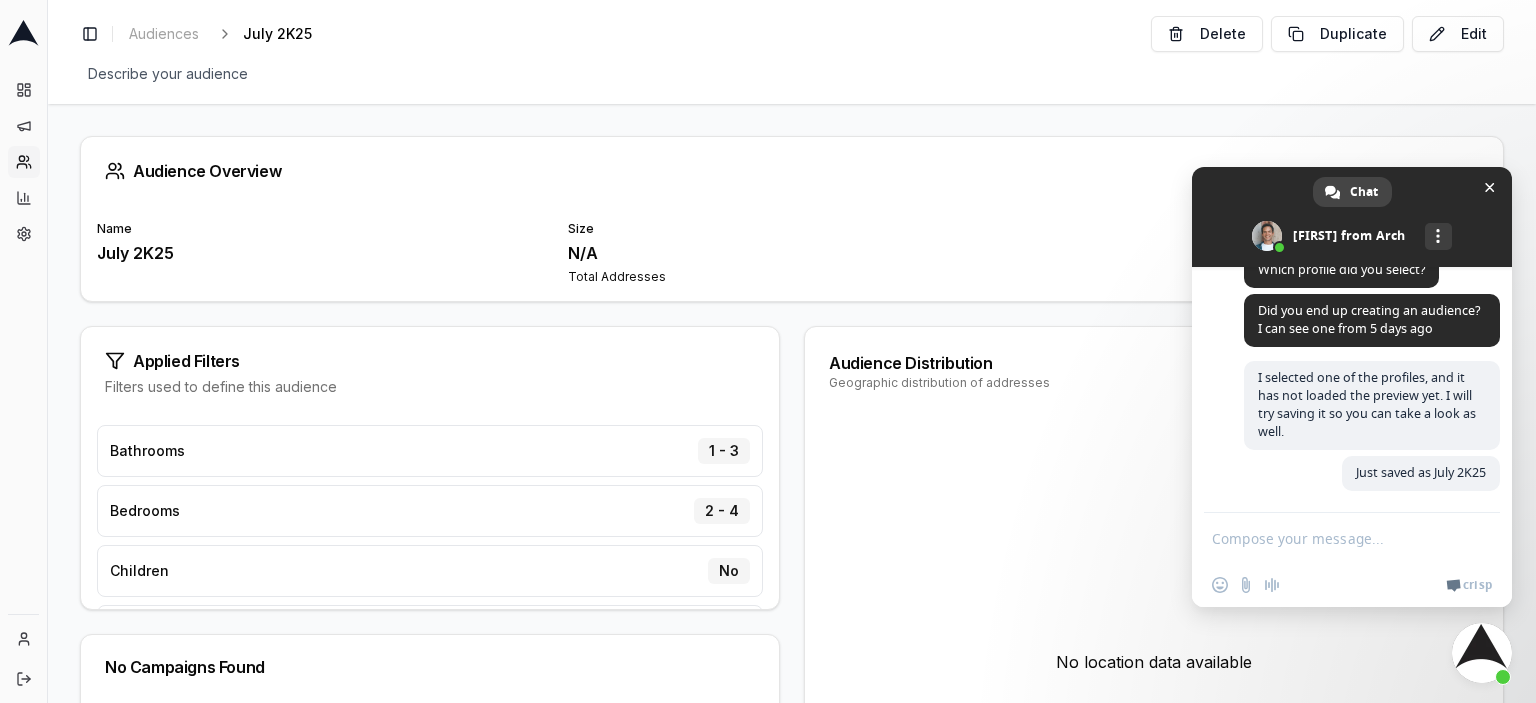 scroll, scrollTop: 422, scrollLeft: 0, axis: vertical 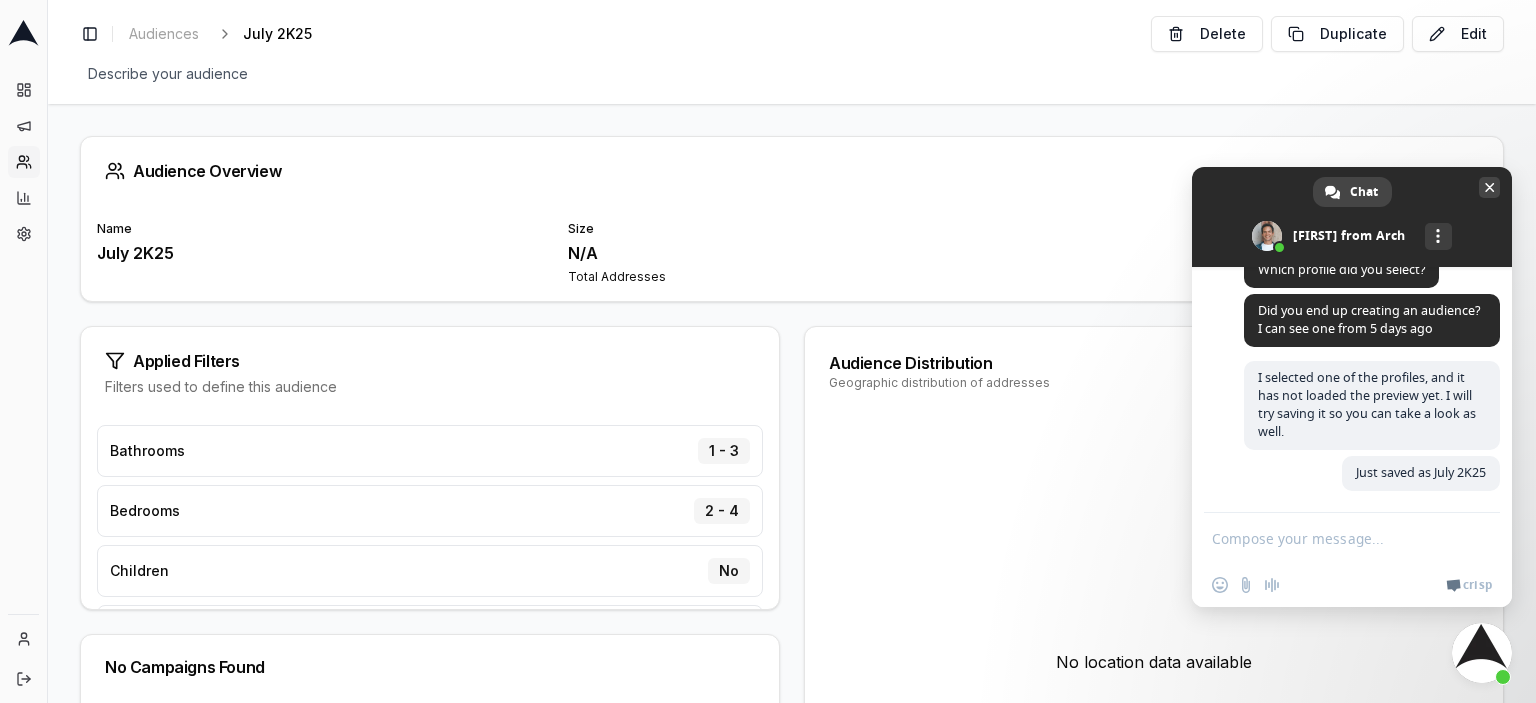 click at bounding box center (1489, 187) 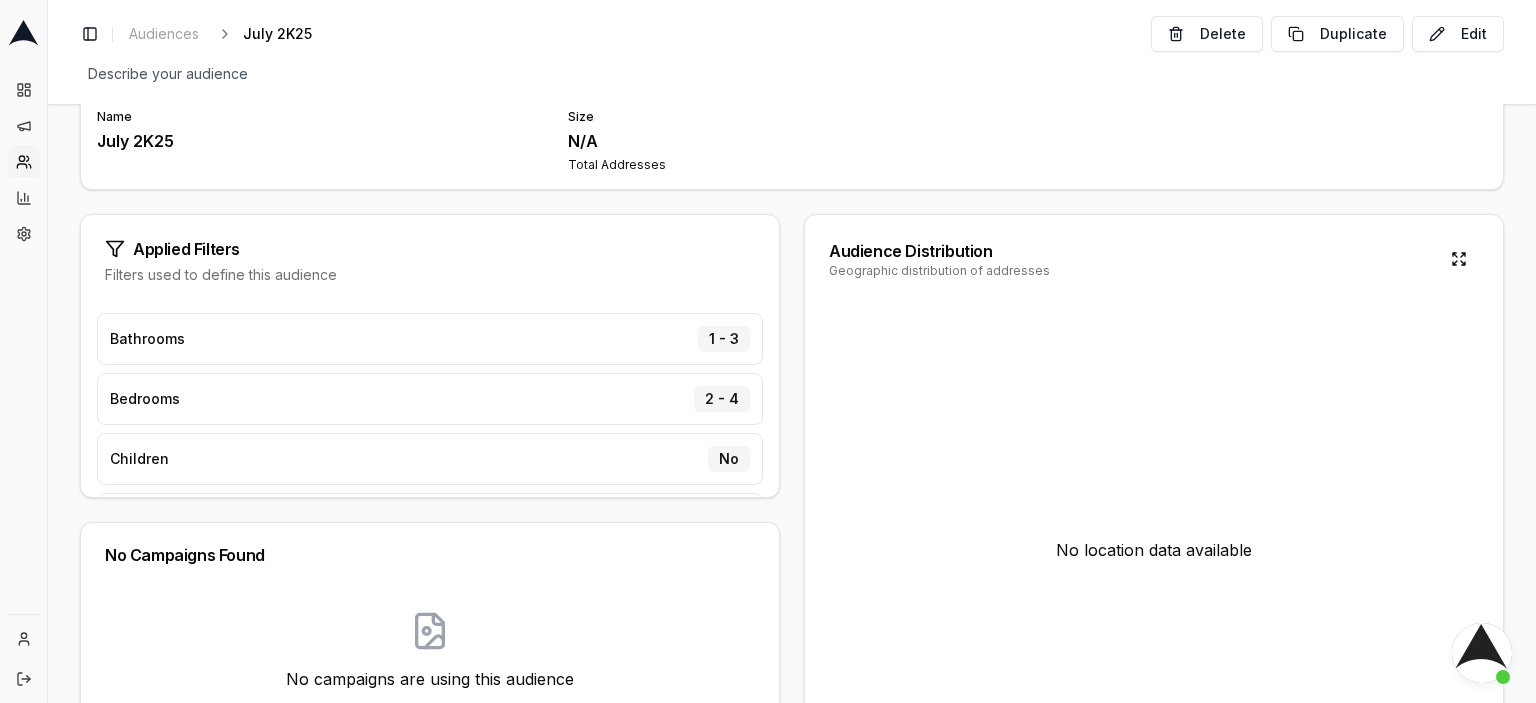 scroll, scrollTop: 0, scrollLeft: 0, axis: both 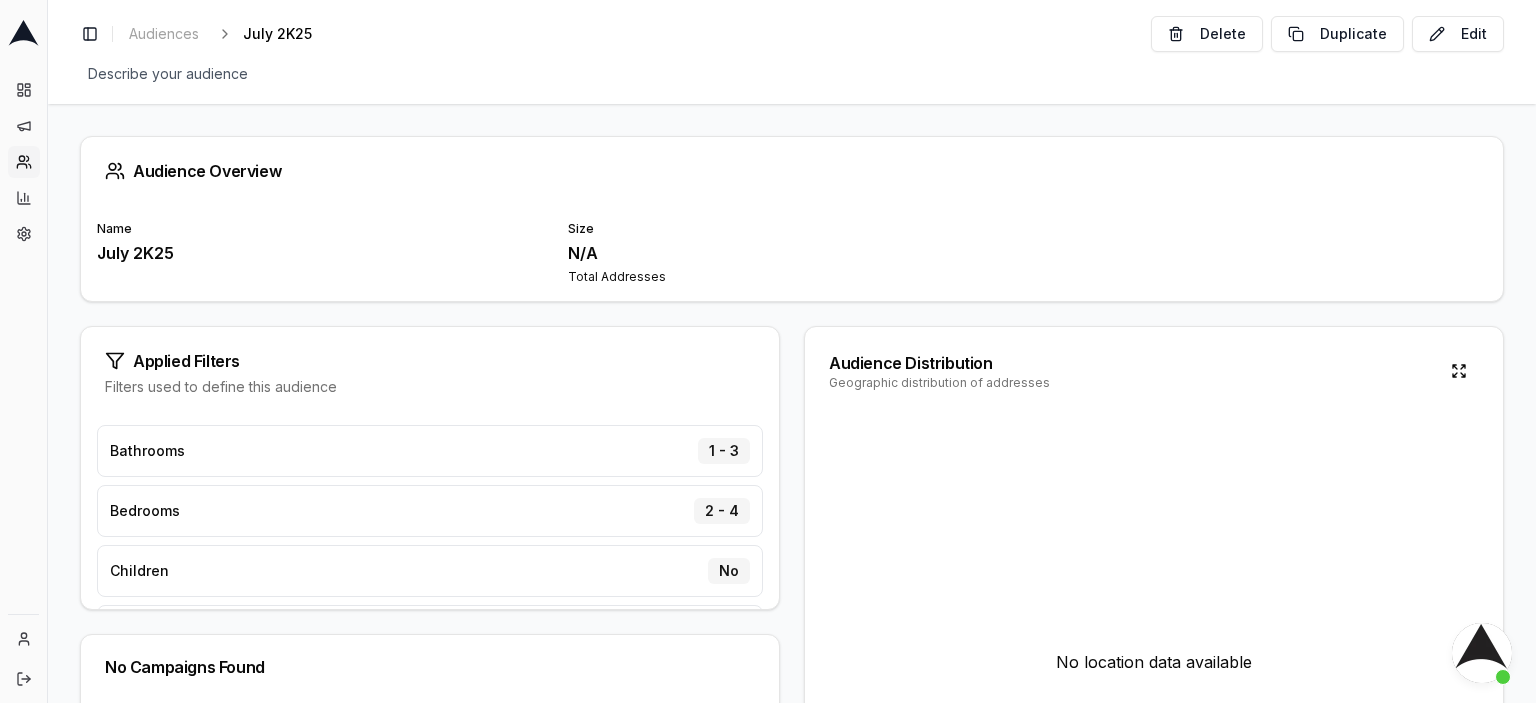 click at bounding box center (1482, 653) 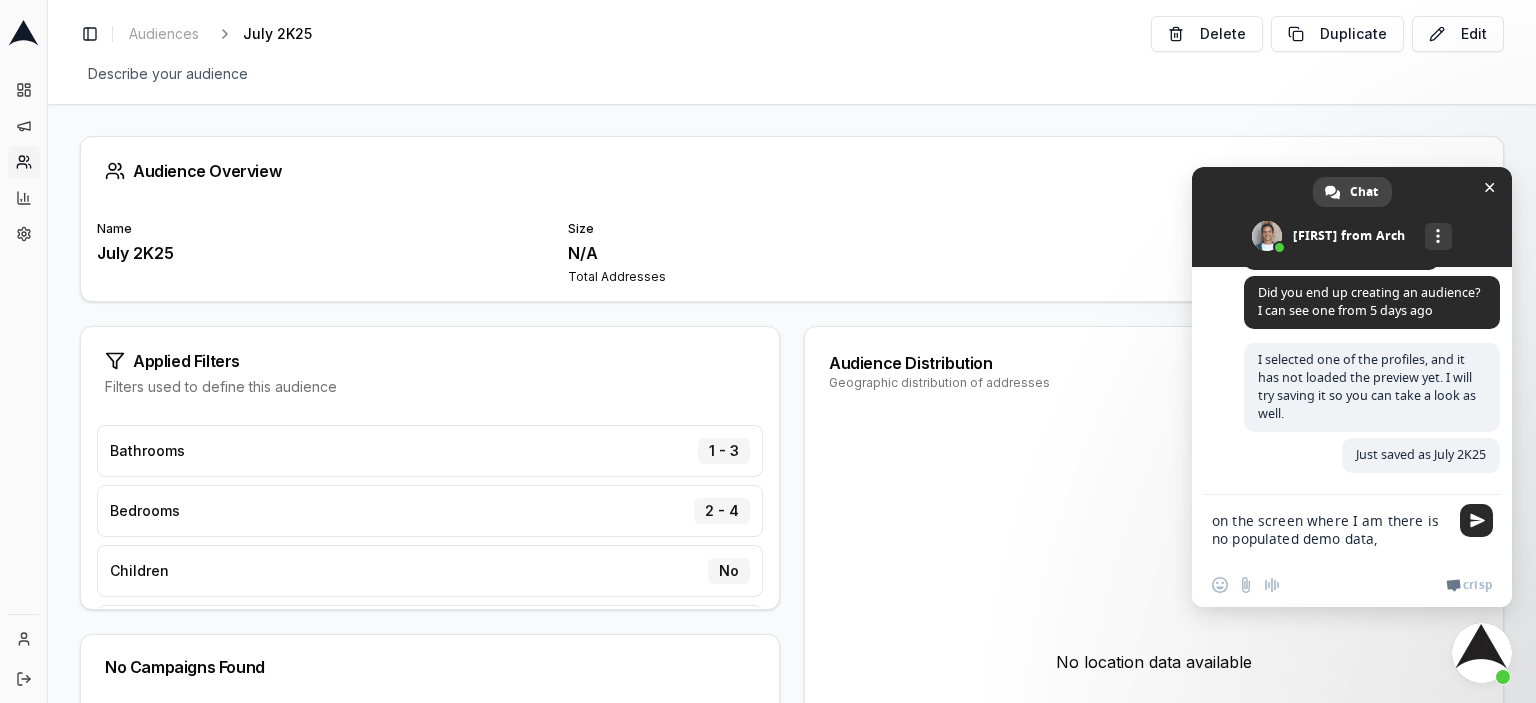 scroll, scrollTop: 453, scrollLeft: 0, axis: vertical 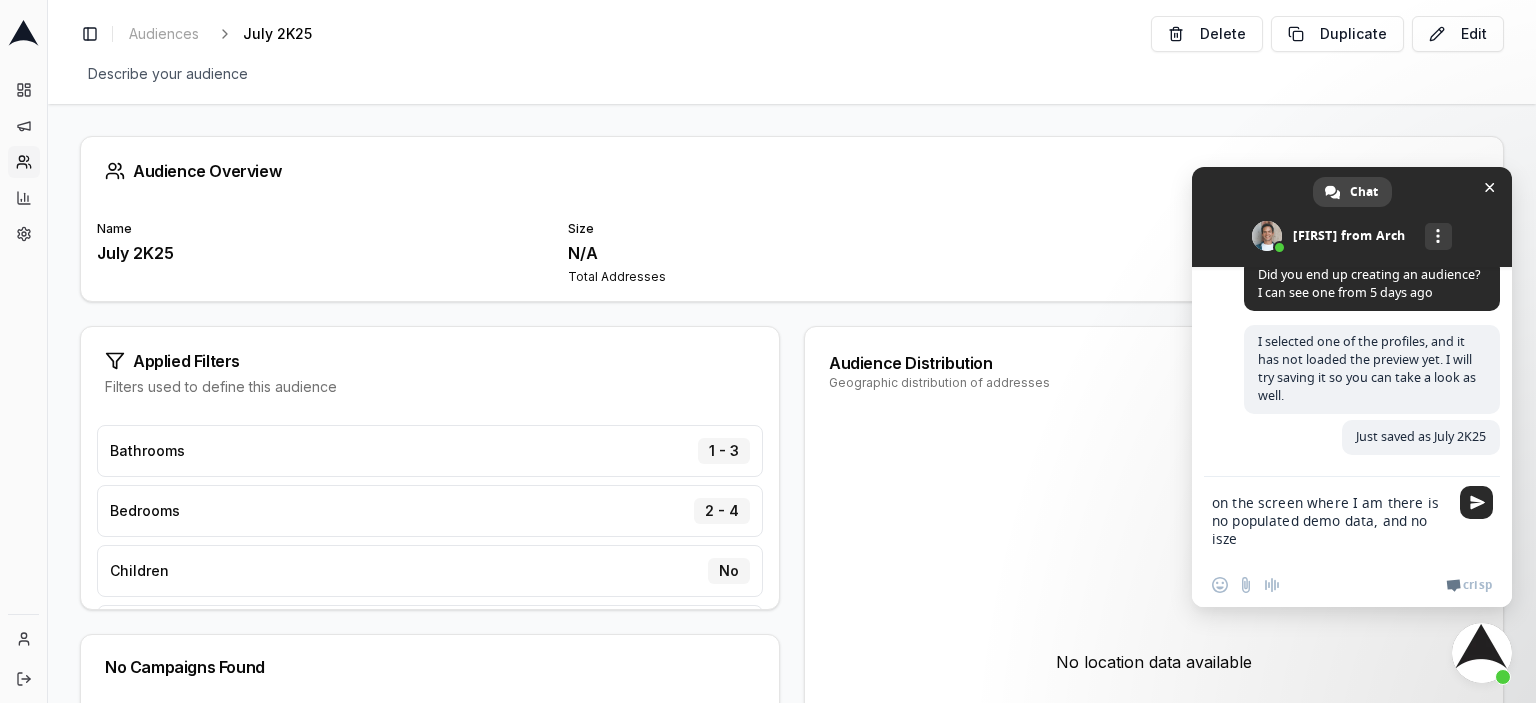 type on "on the screen where I am there is no populated demo data, and no isze." 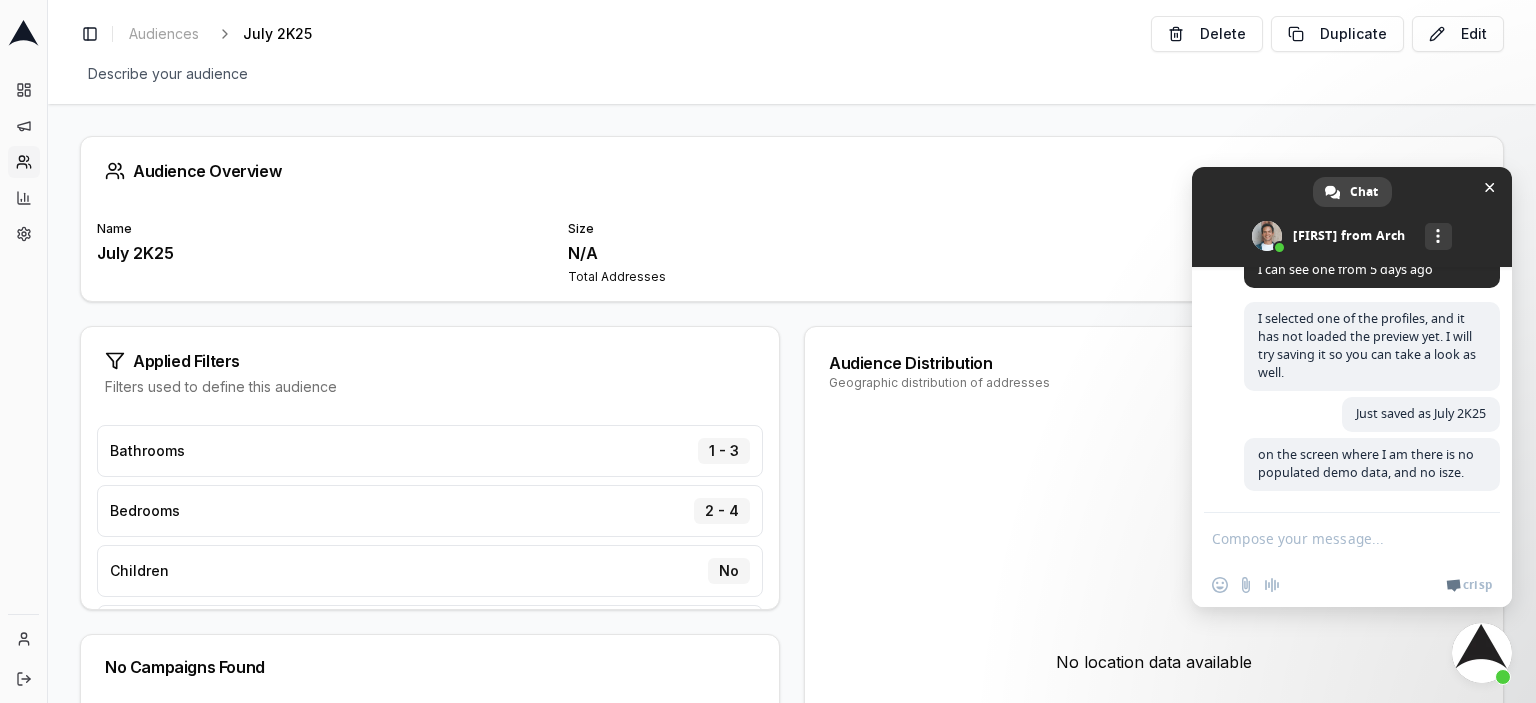 scroll, scrollTop: 483, scrollLeft: 0, axis: vertical 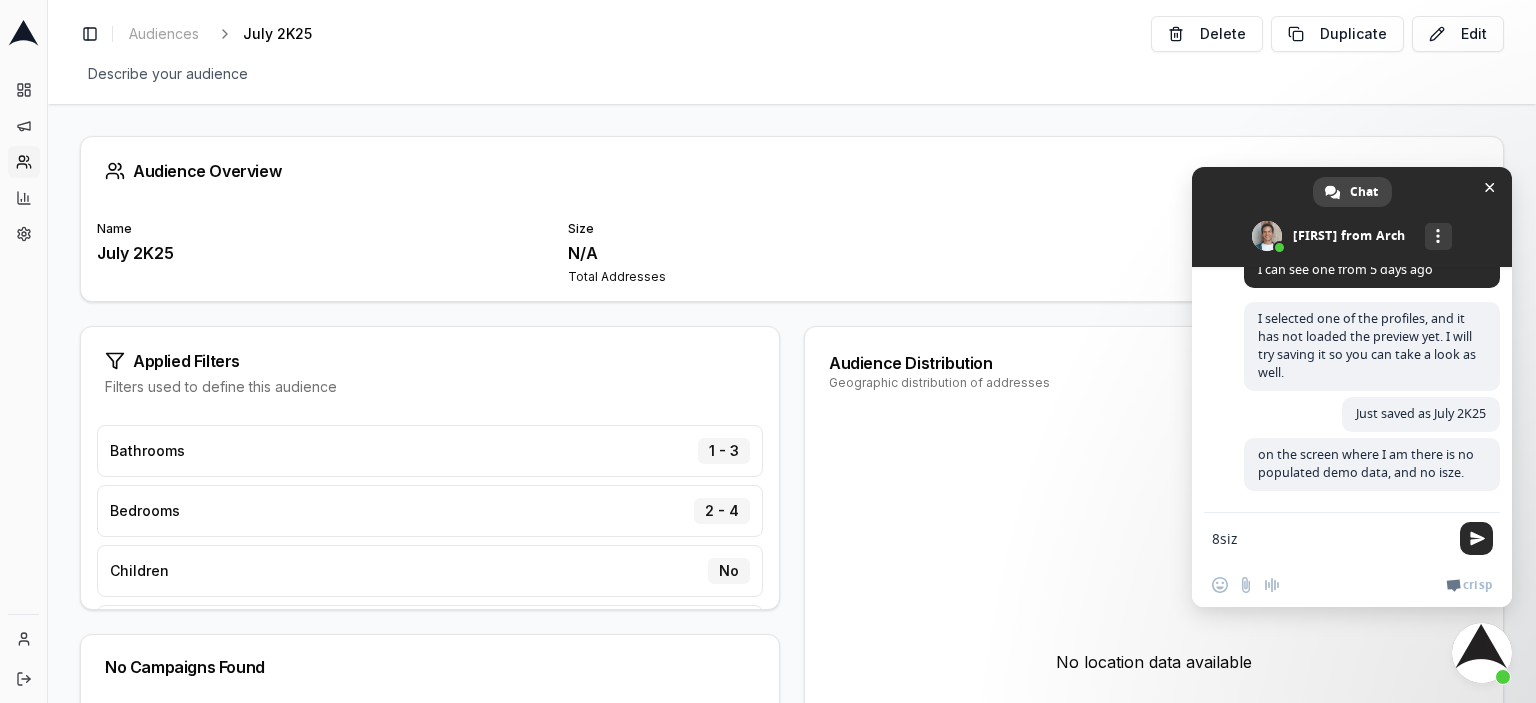 type on "8size" 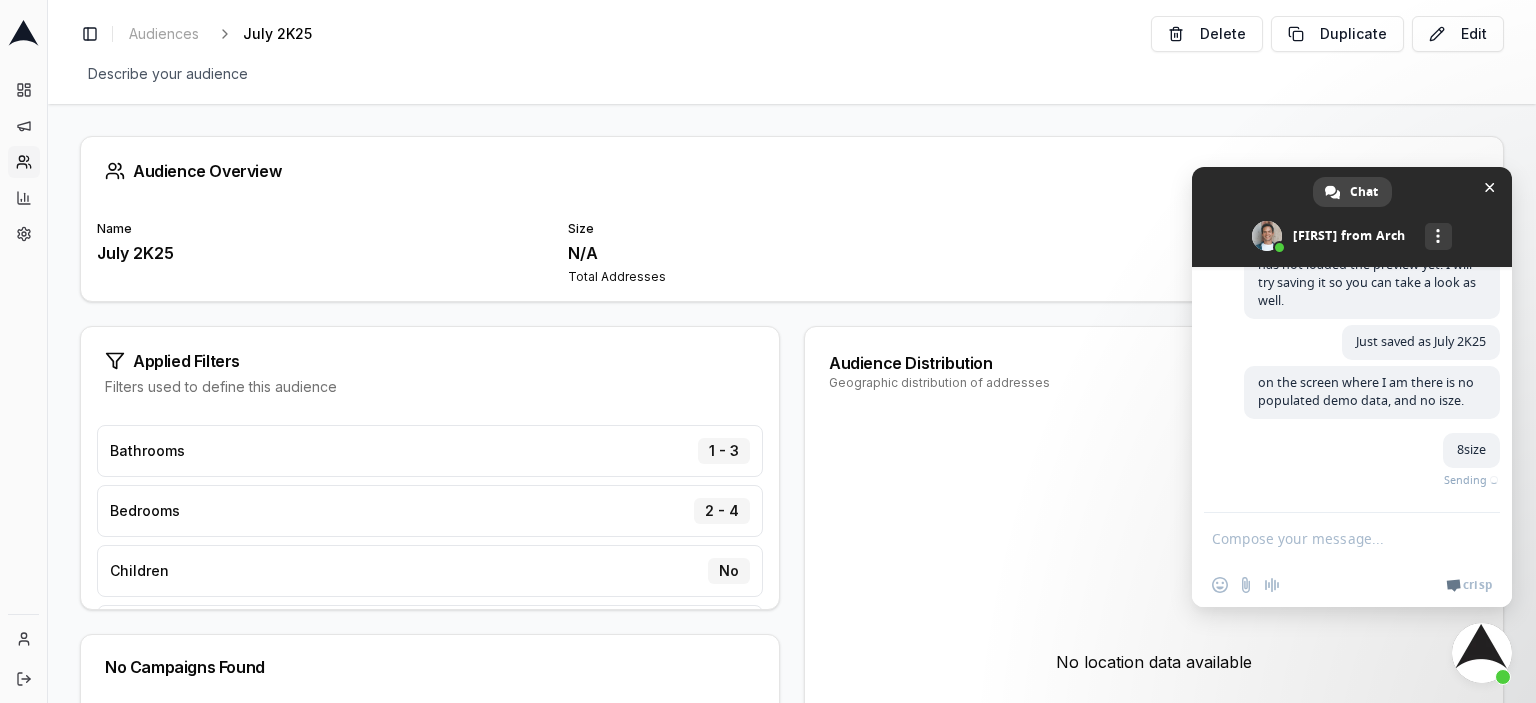 scroll, scrollTop: 524, scrollLeft: 0, axis: vertical 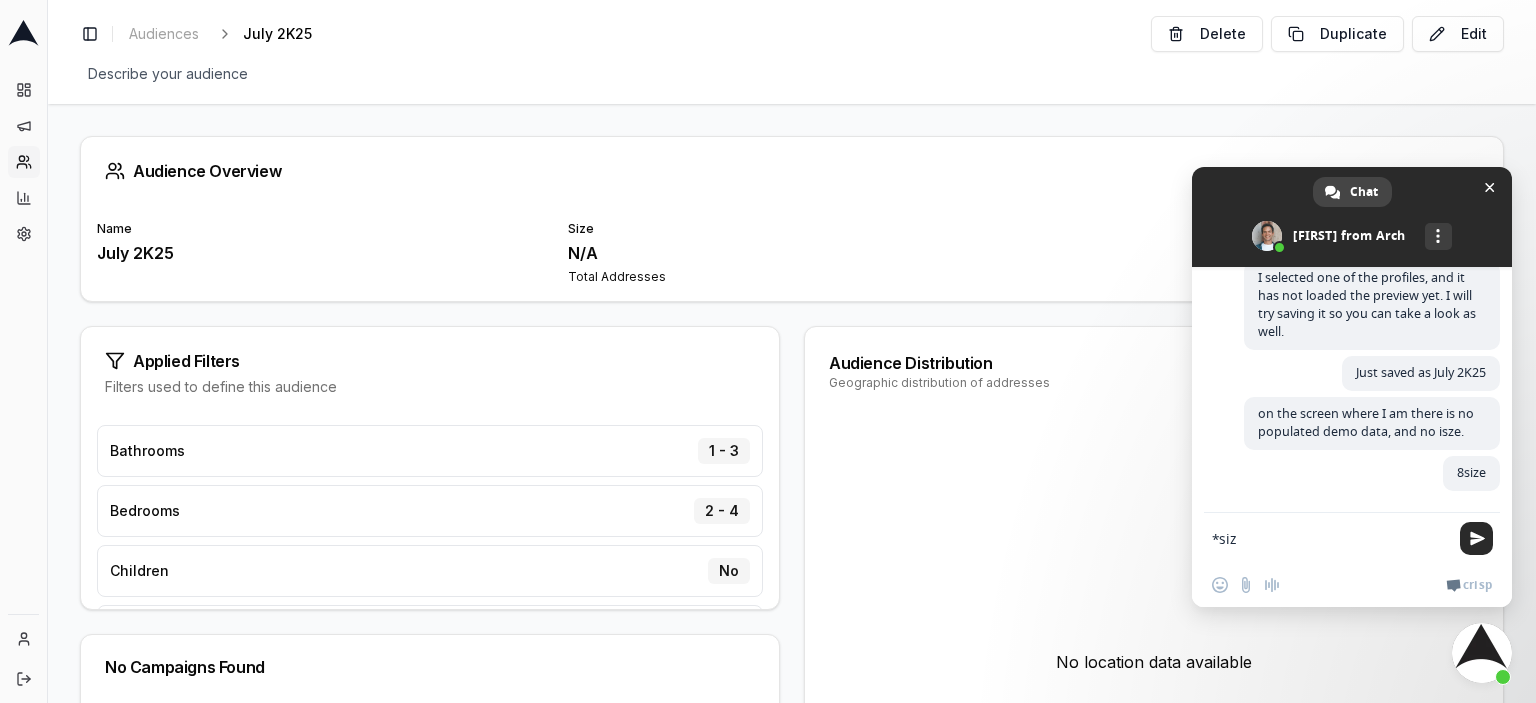 type on "*size" 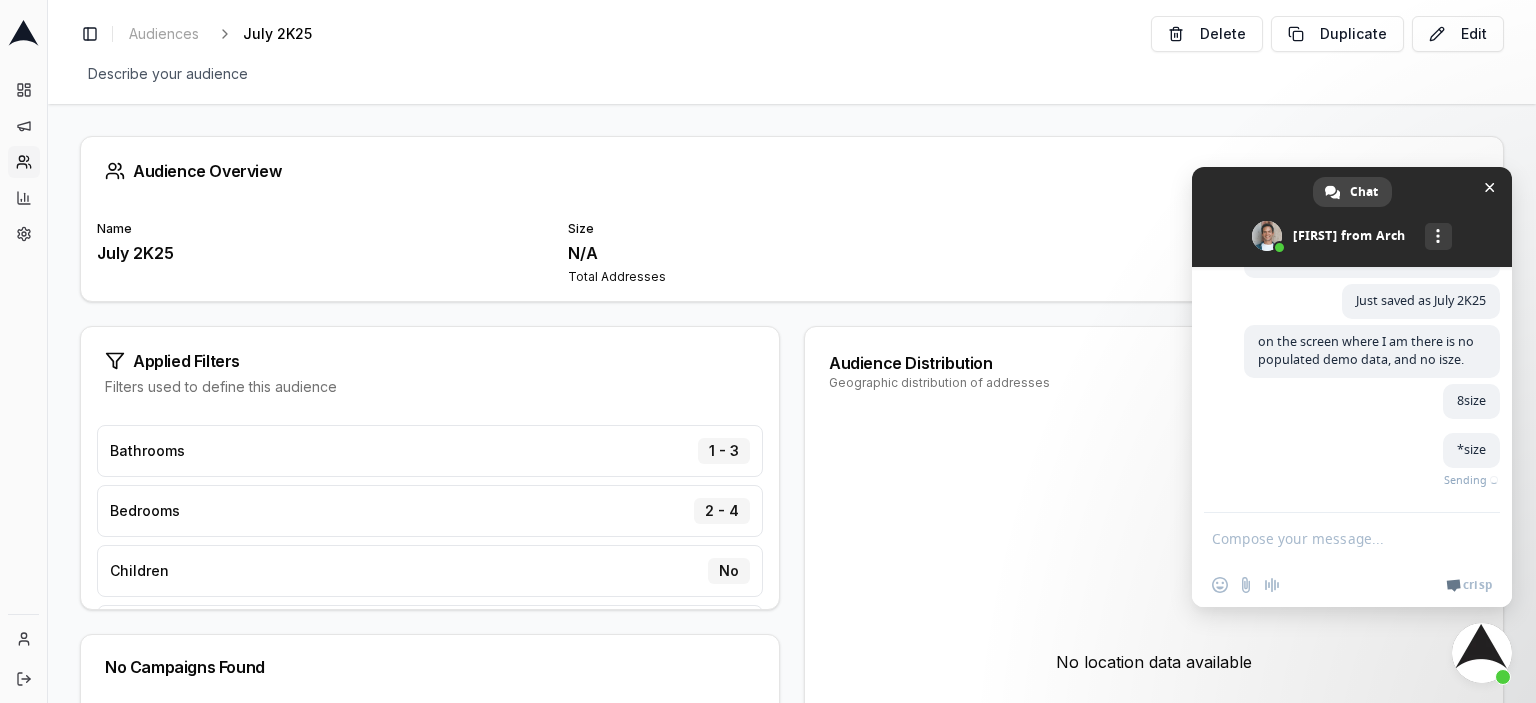 scroll, scrollTop: 567, scrollLeft: 0, axis: vertical 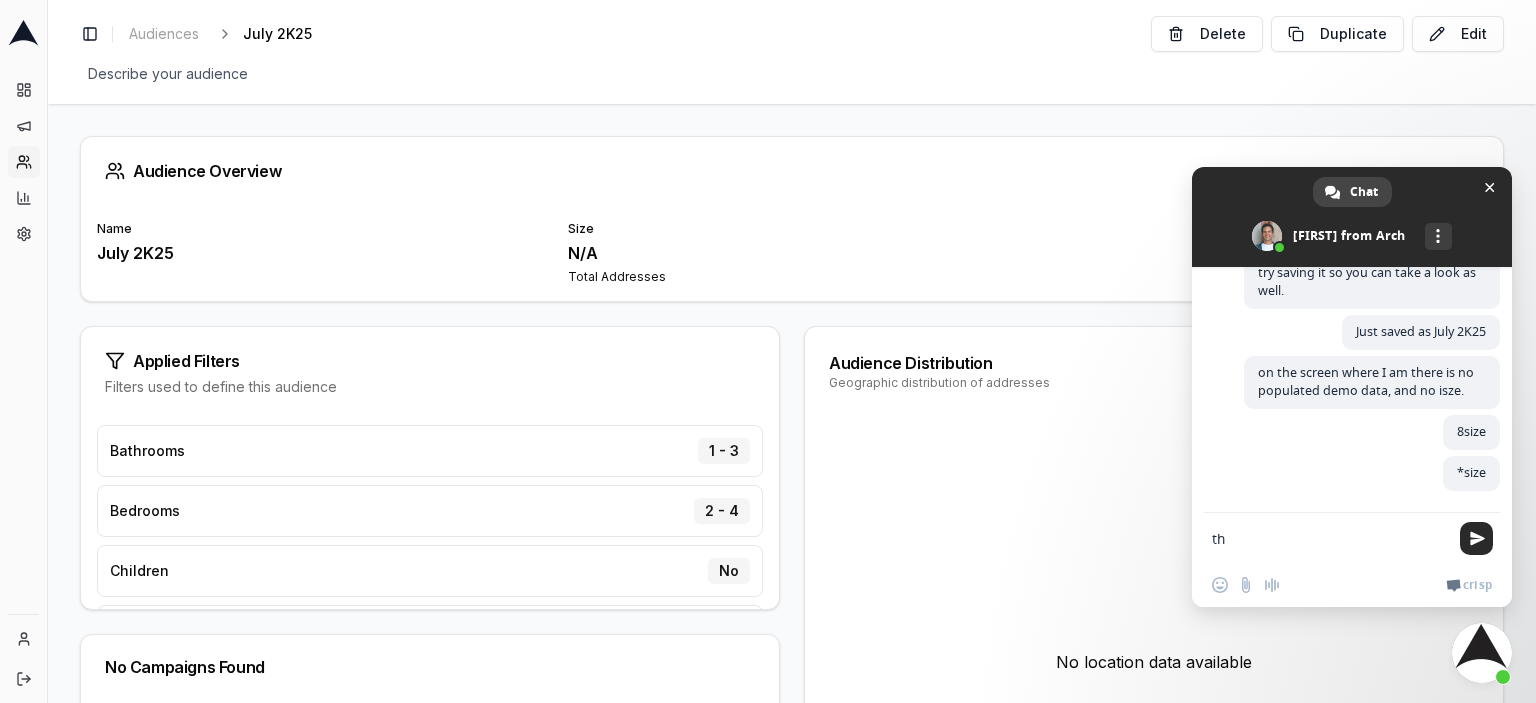 type on "t" 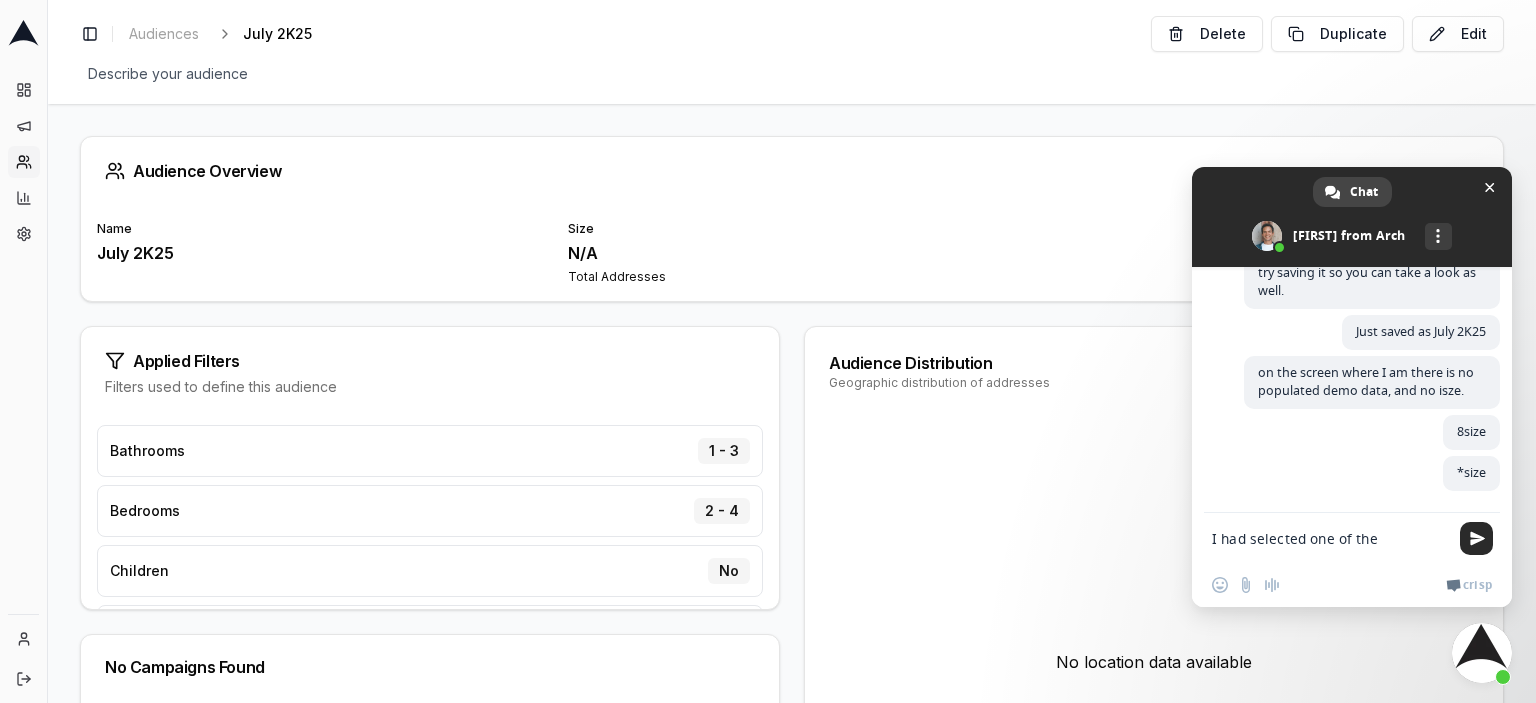 scroll, scrollTop: 567, scrollLeft: 0, axis: vertical 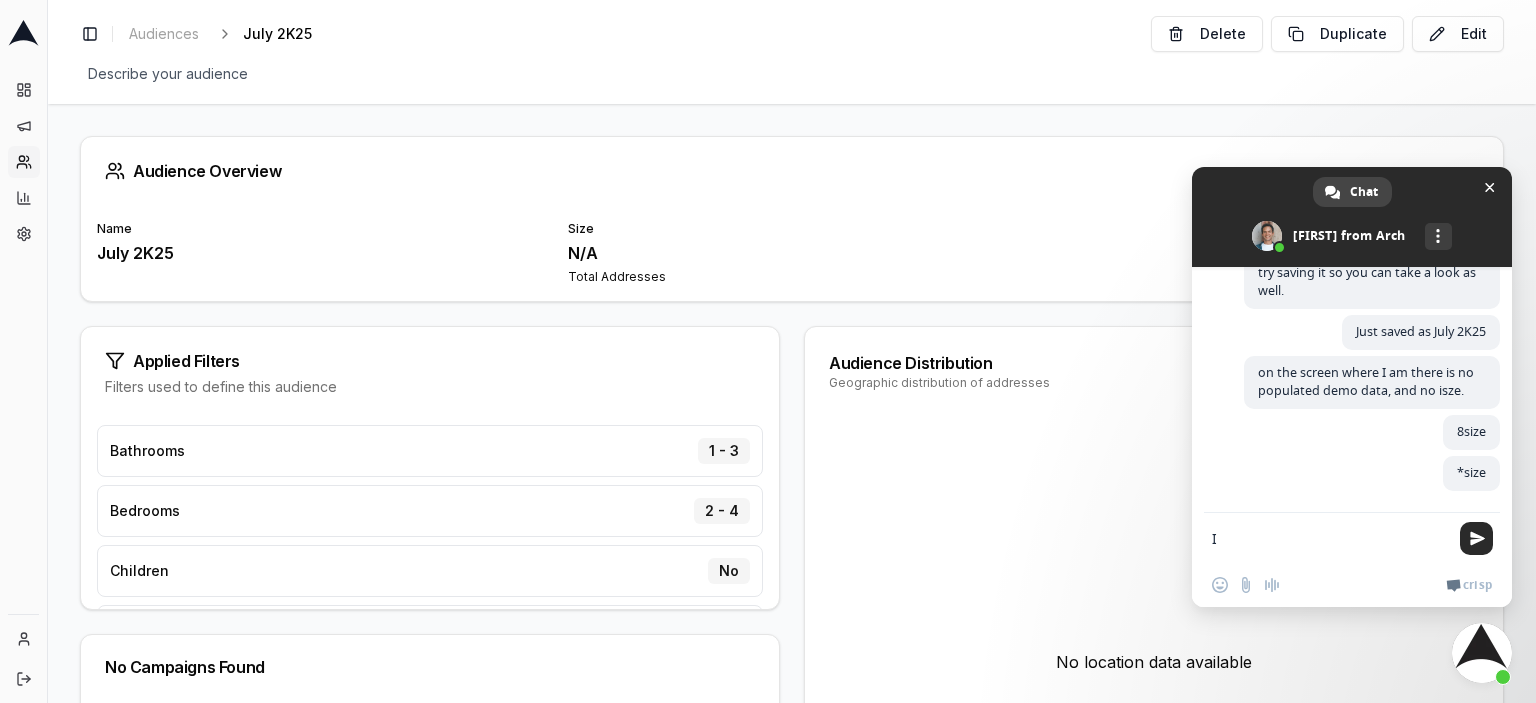 type on "I" 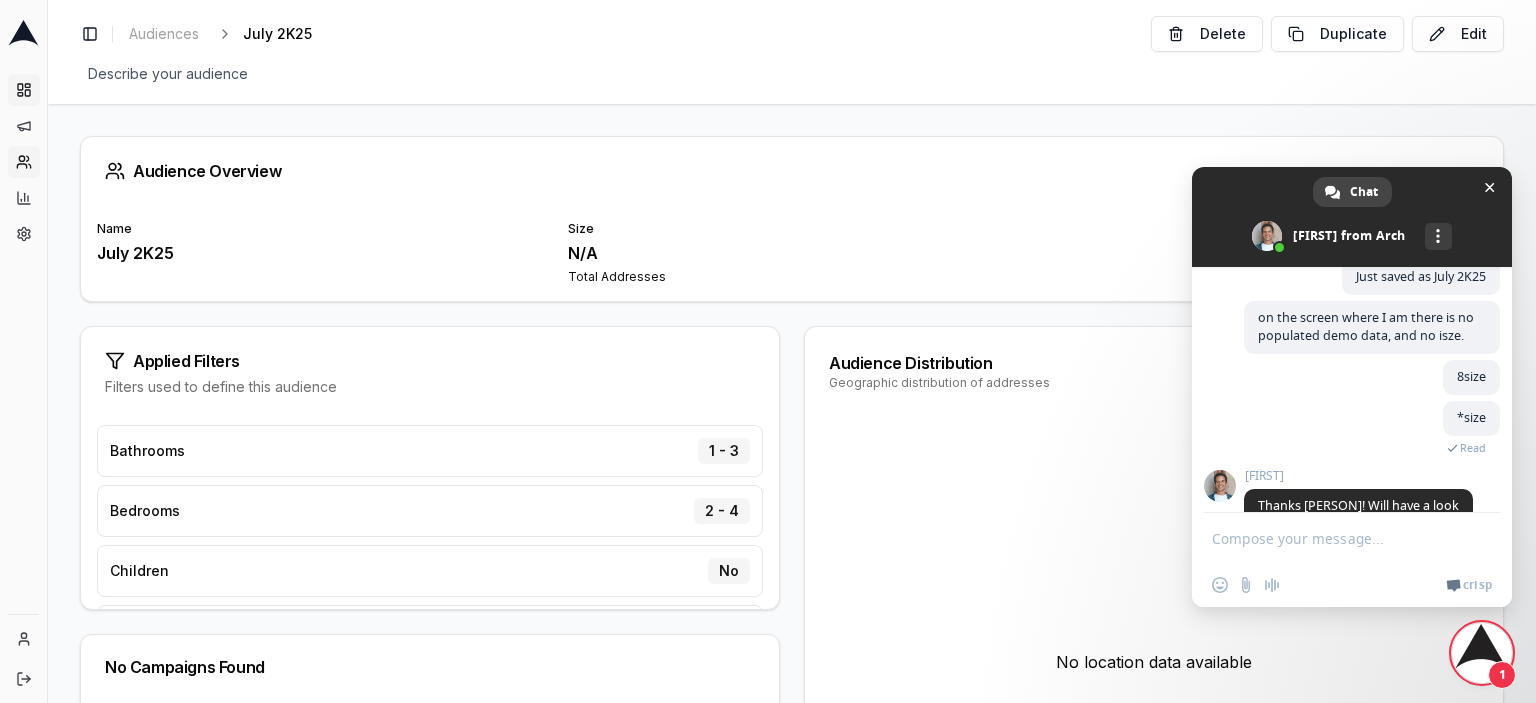 scroll, scrollTop: 636, scrollLeft: 0, axis: vertical 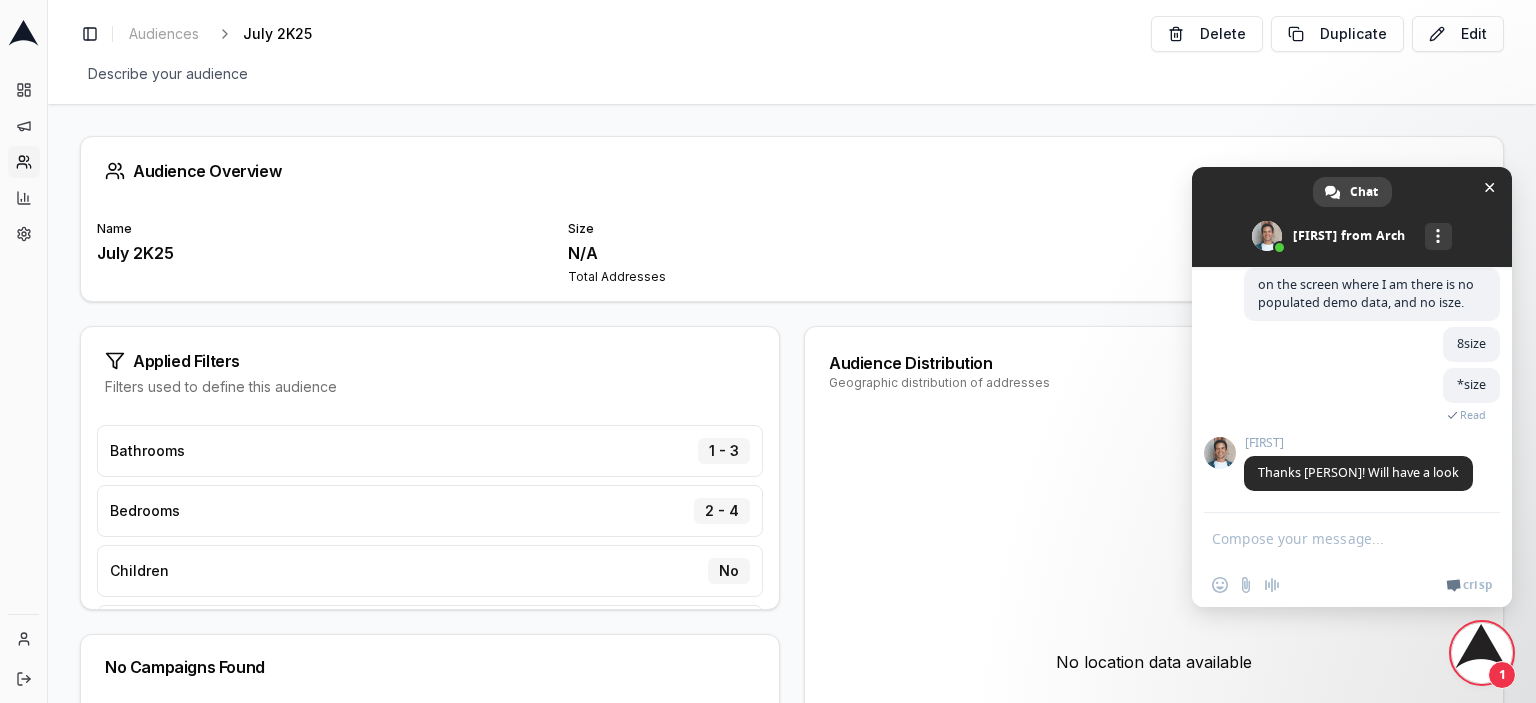 click at bounding box center (1332, 538) 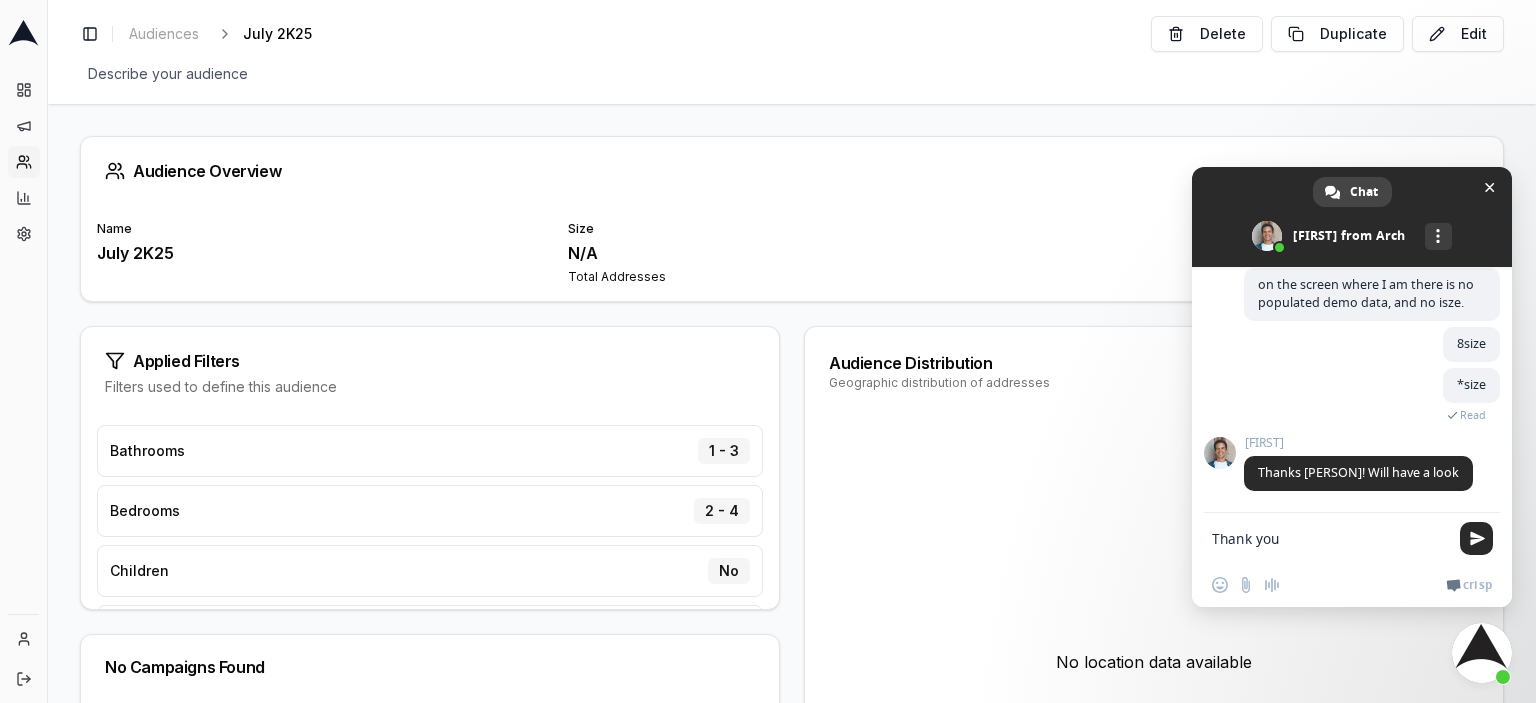 type on "Thank you." 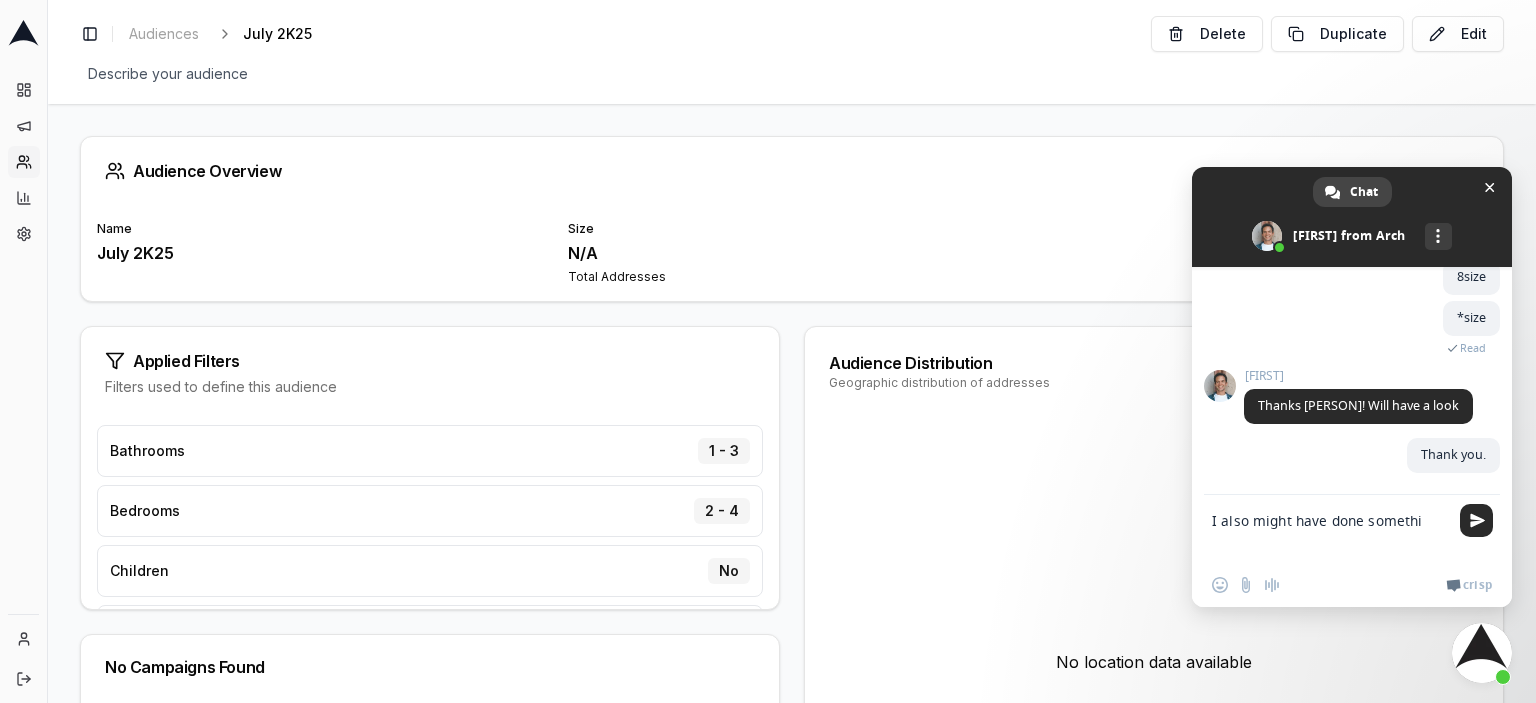 scroll, scrollTop: 701, scrollLeft: 0, axis: vertical 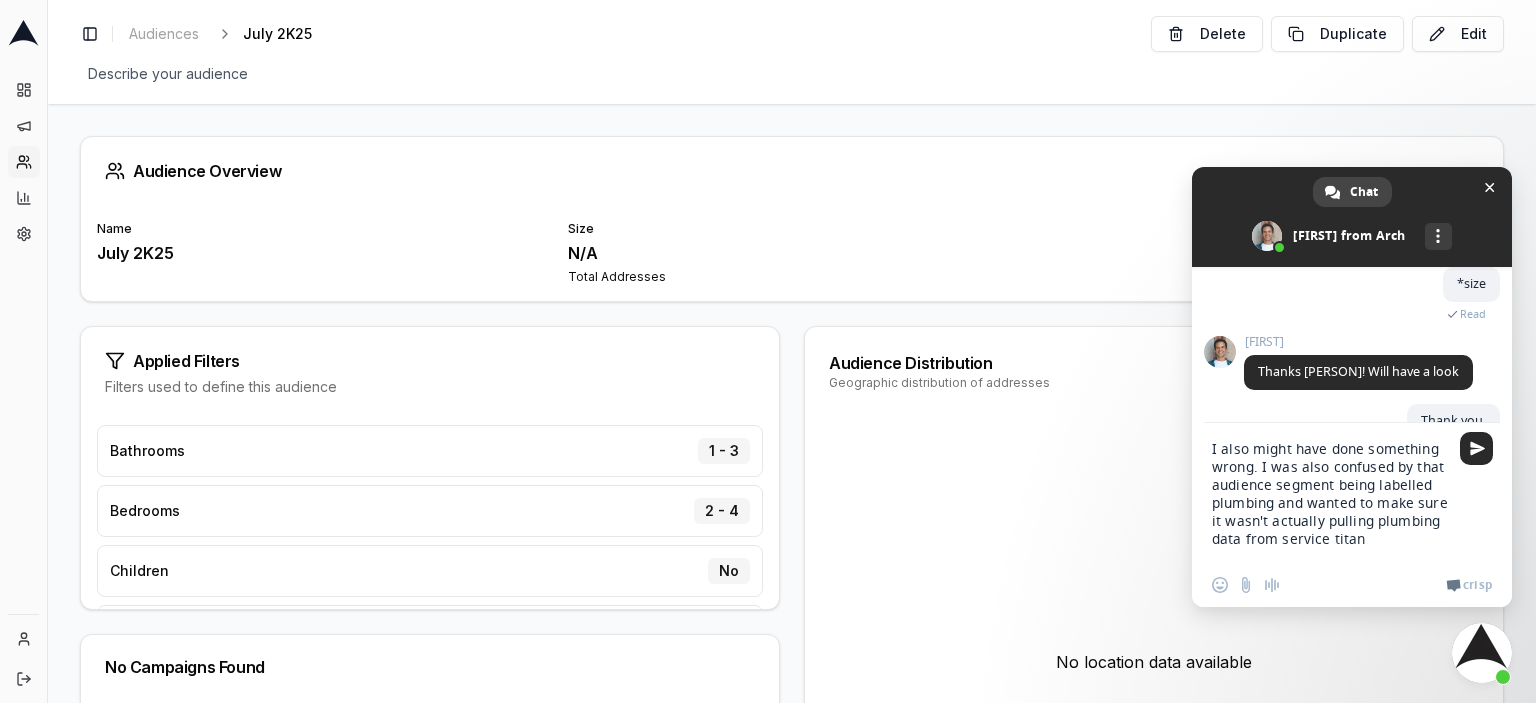 type on "I also might have done something wrong. I was also confused by that audience segment being labelled plumbing and wanted to make sure it wasn't actually pulling plumbing data from service titan." 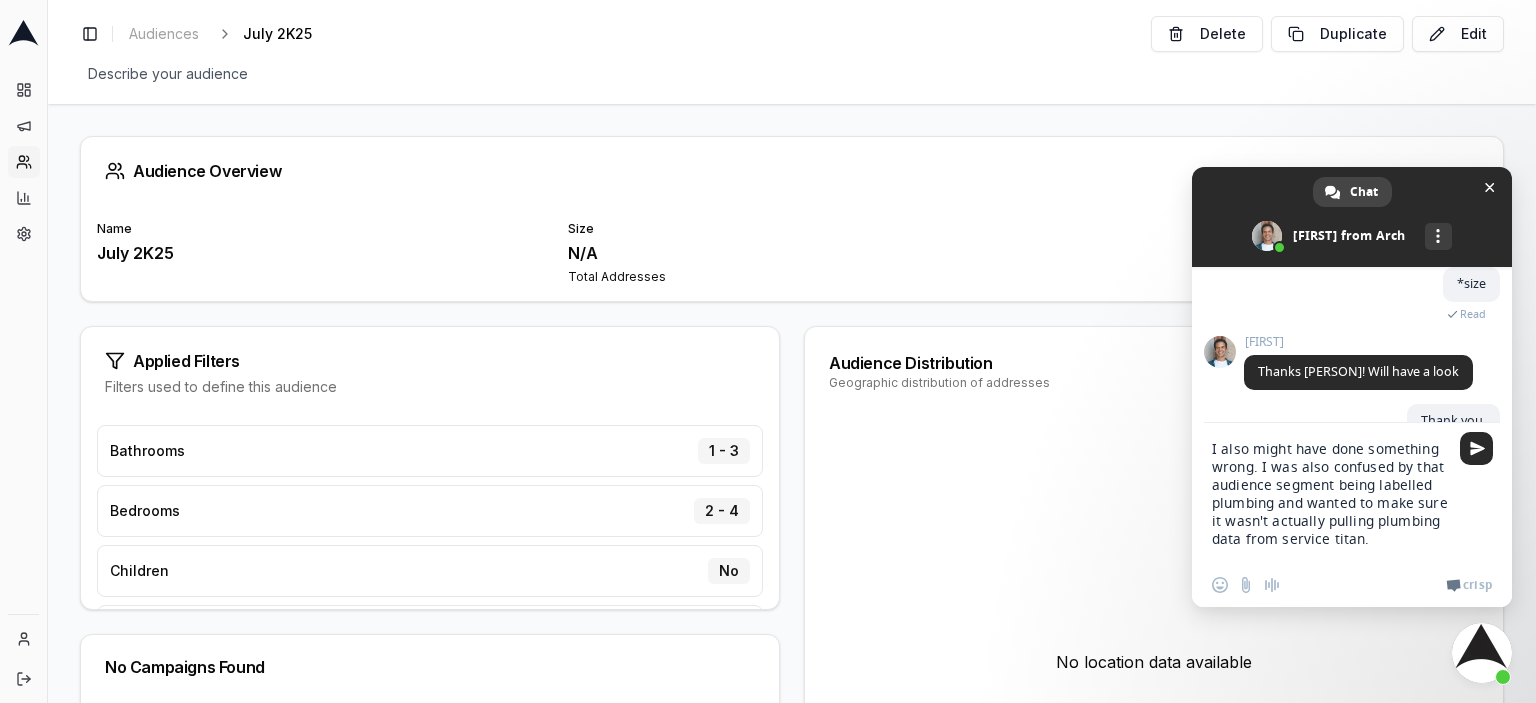 type 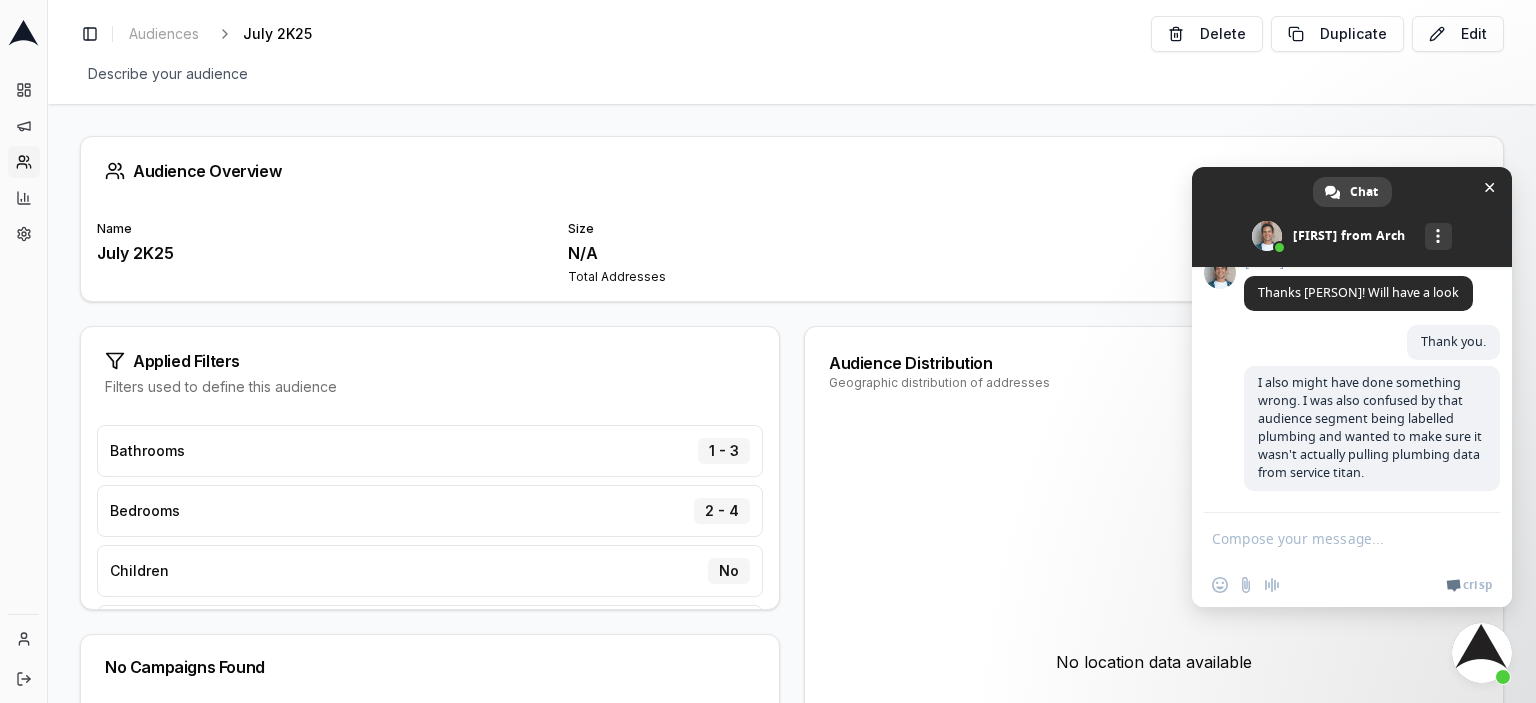 scroll, scrollTop: 822, scrollLeft: 0, axis: vertical 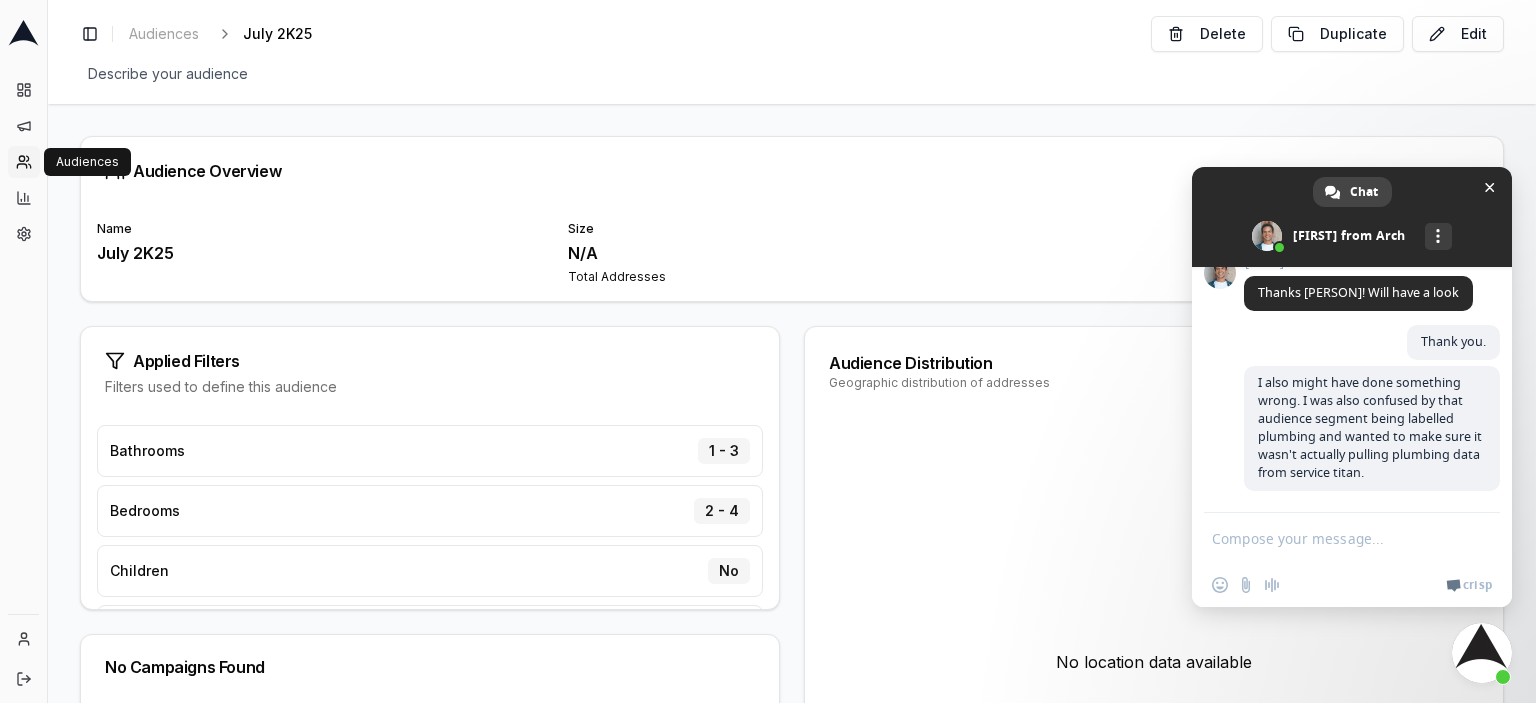 click 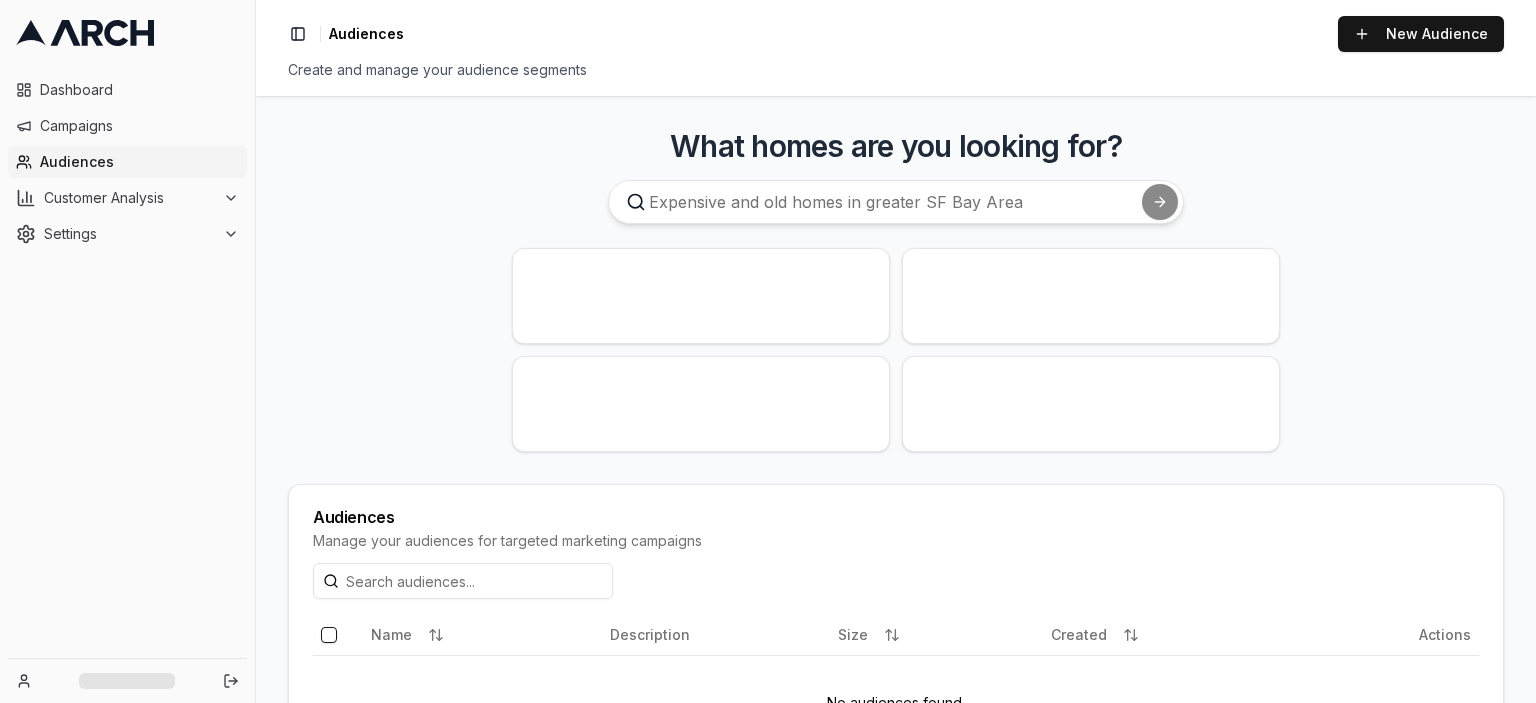 scroll, scrollTop: 0, scrollLeft: 0, axis: both 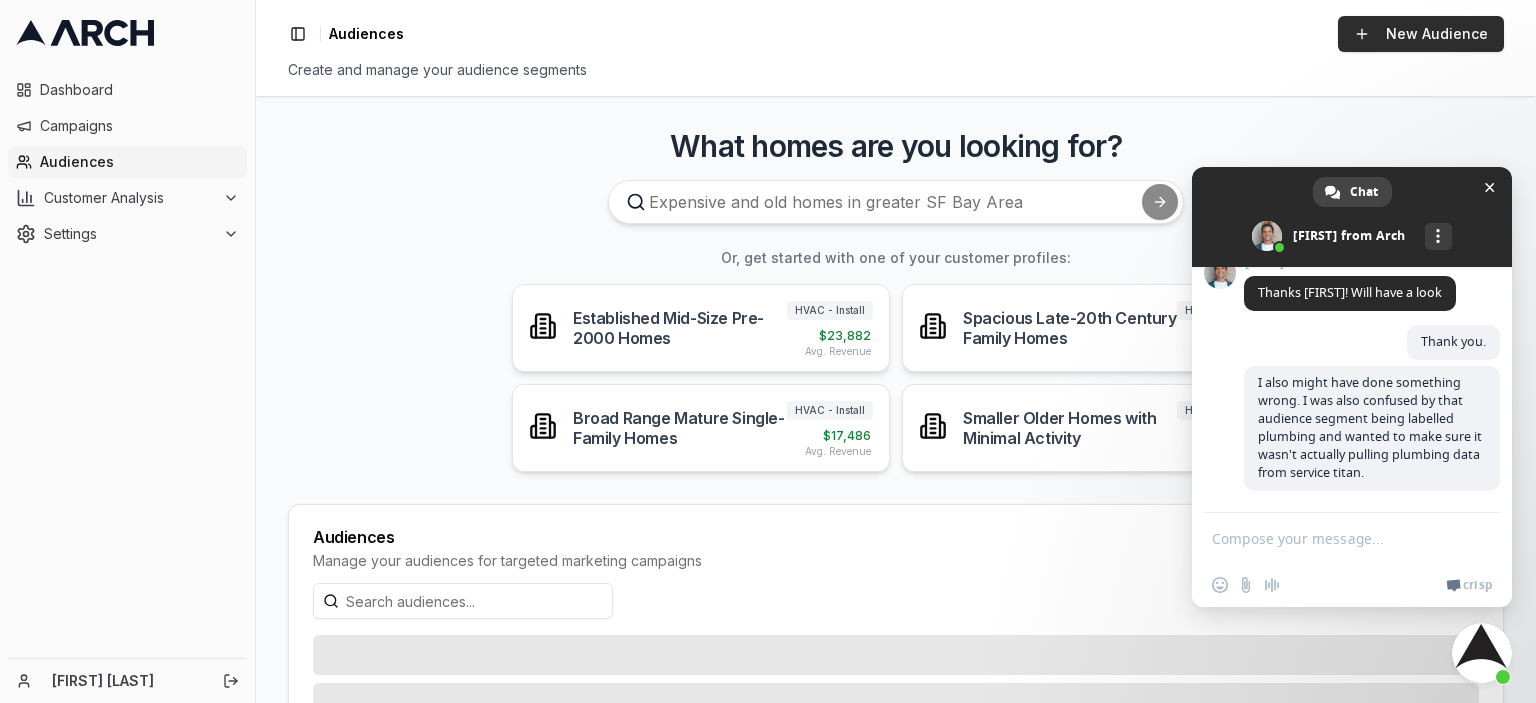 click on "New Audience" at bounding box center [1421, 34] 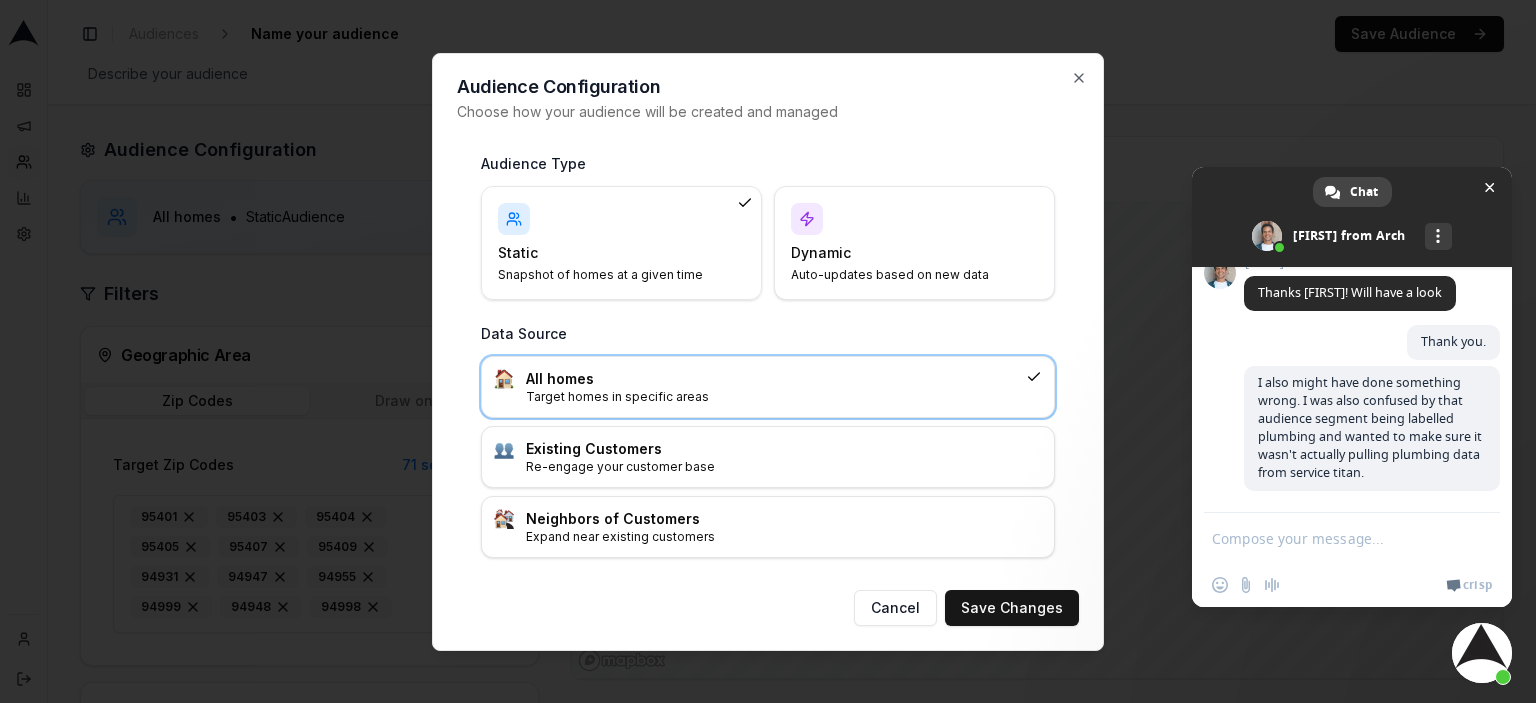 click on "All homes" at bounding box center [772, 379] 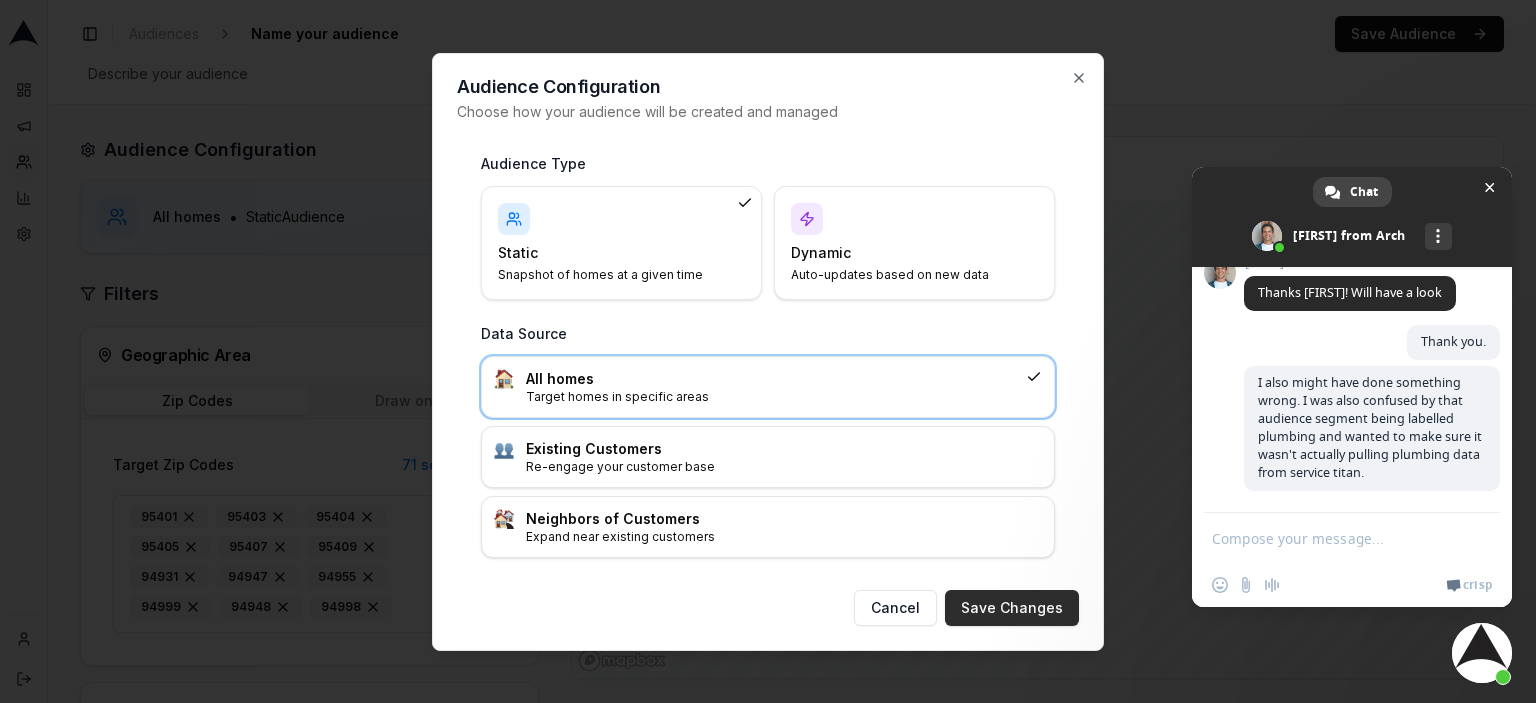 click on "Save Changes" at bounding box center (1012, 608) 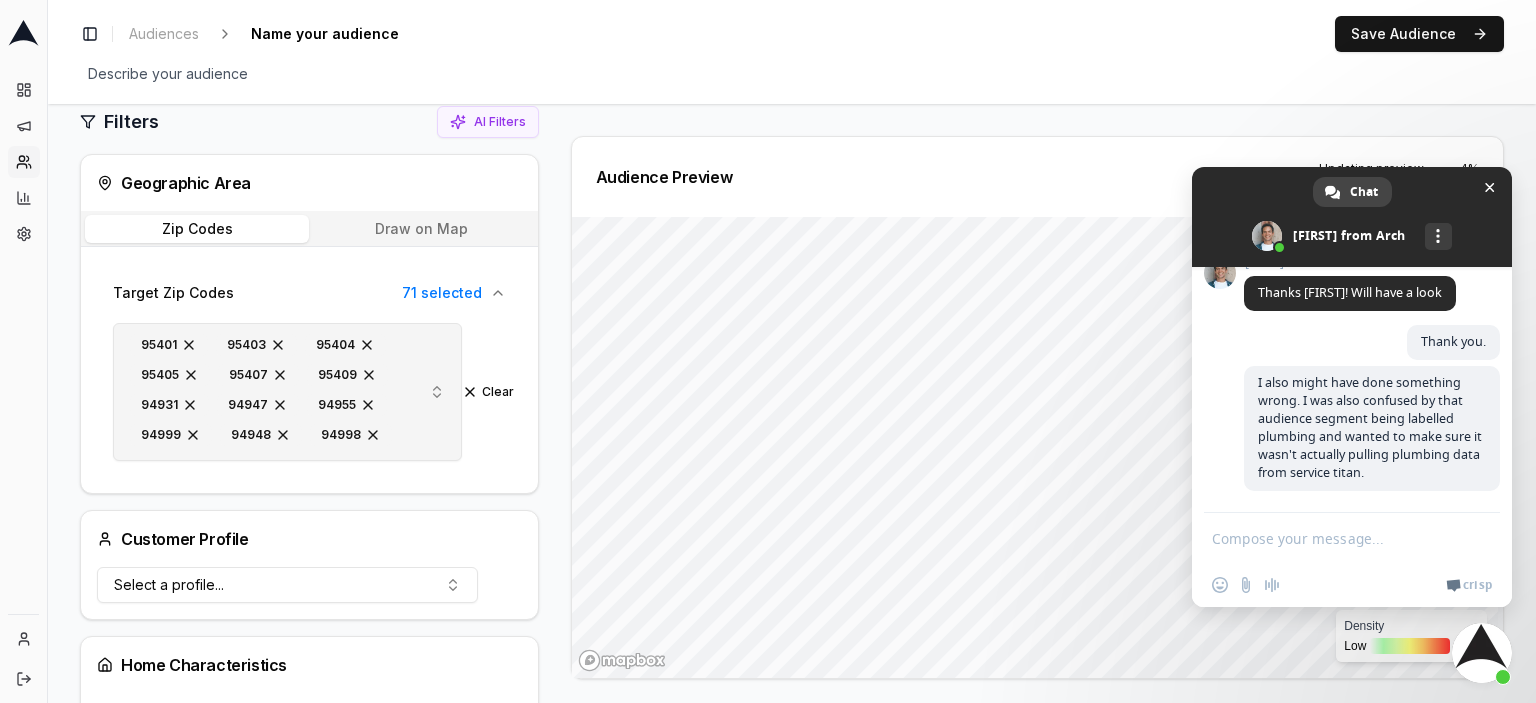 scroll, scrollTop: 400, scrollLeft: 0, axis: vertical 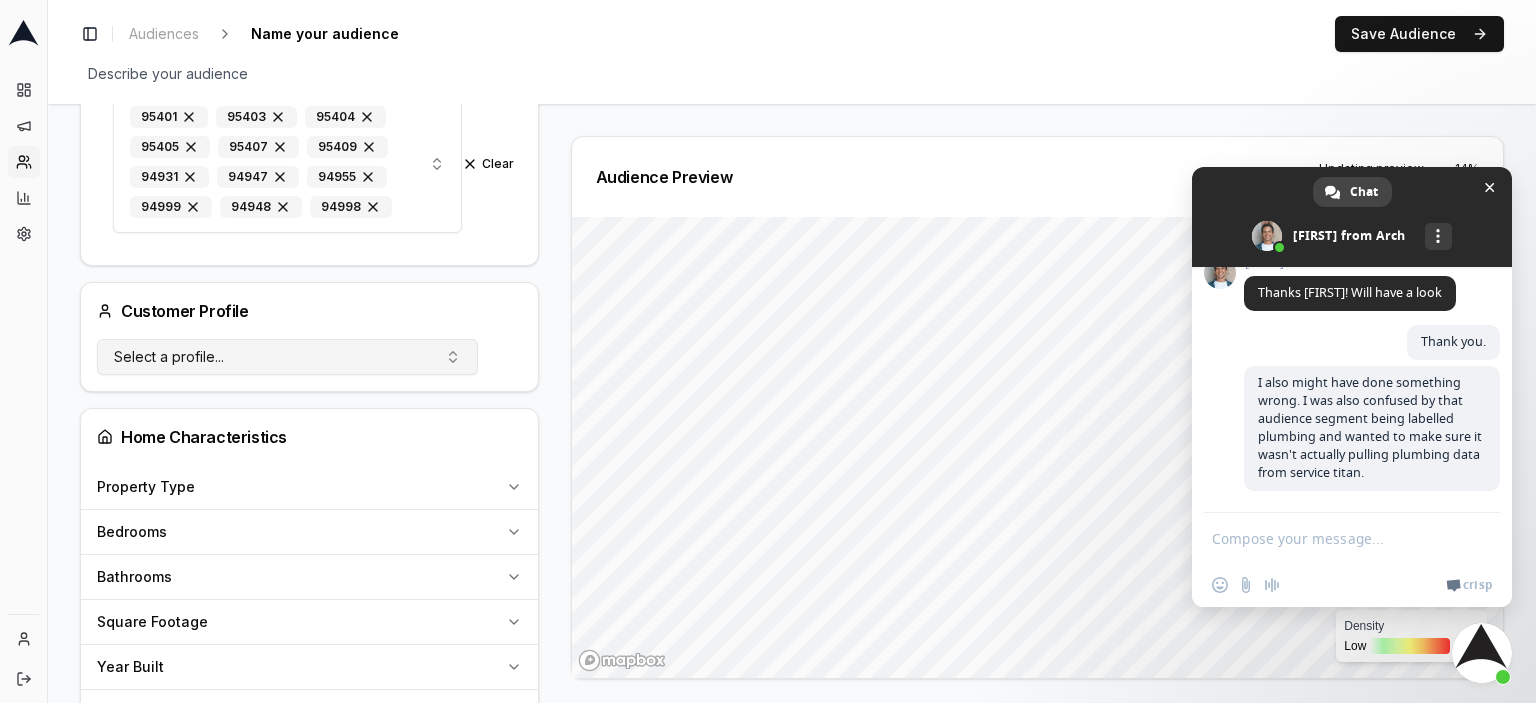 click on "Select a profile..." at bounding box center [287, 357] 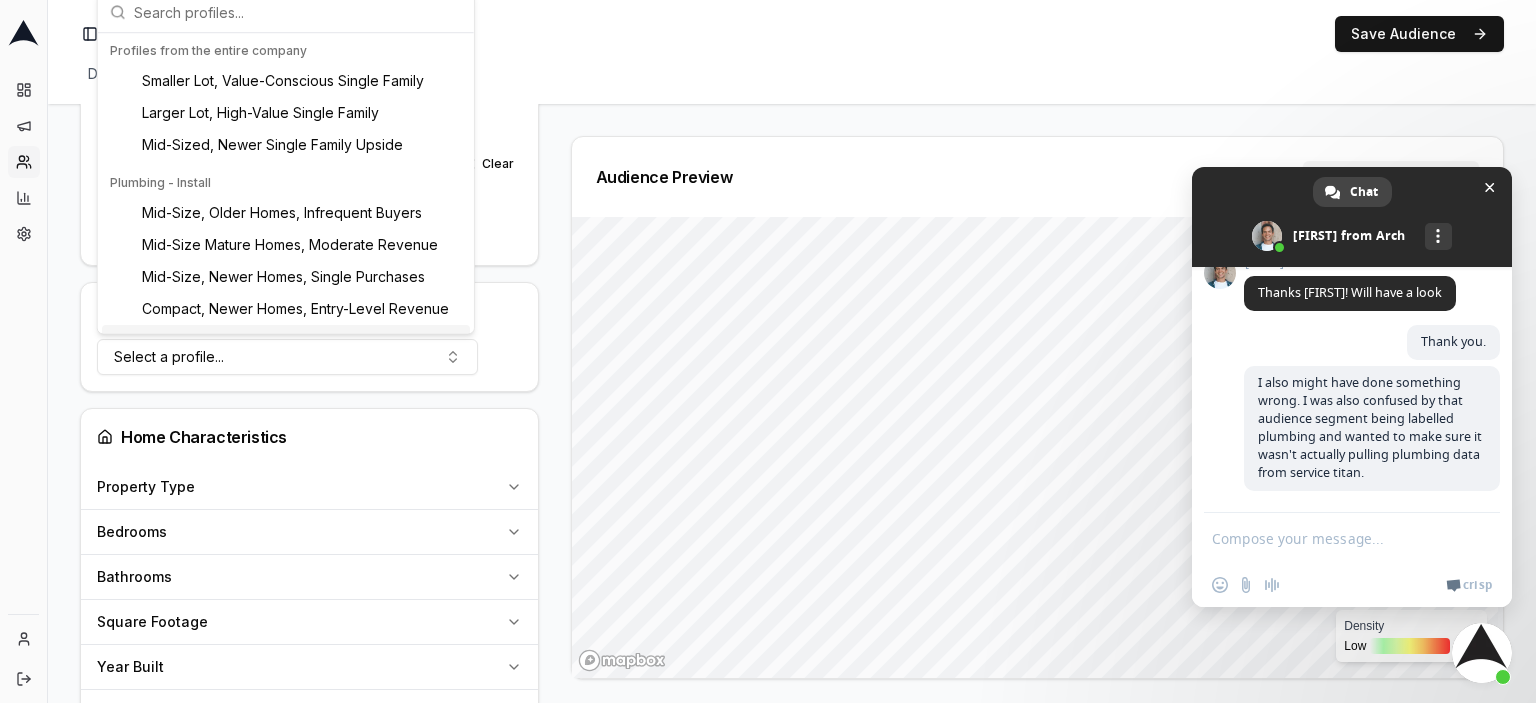 click at bounding box center [1332, 538] 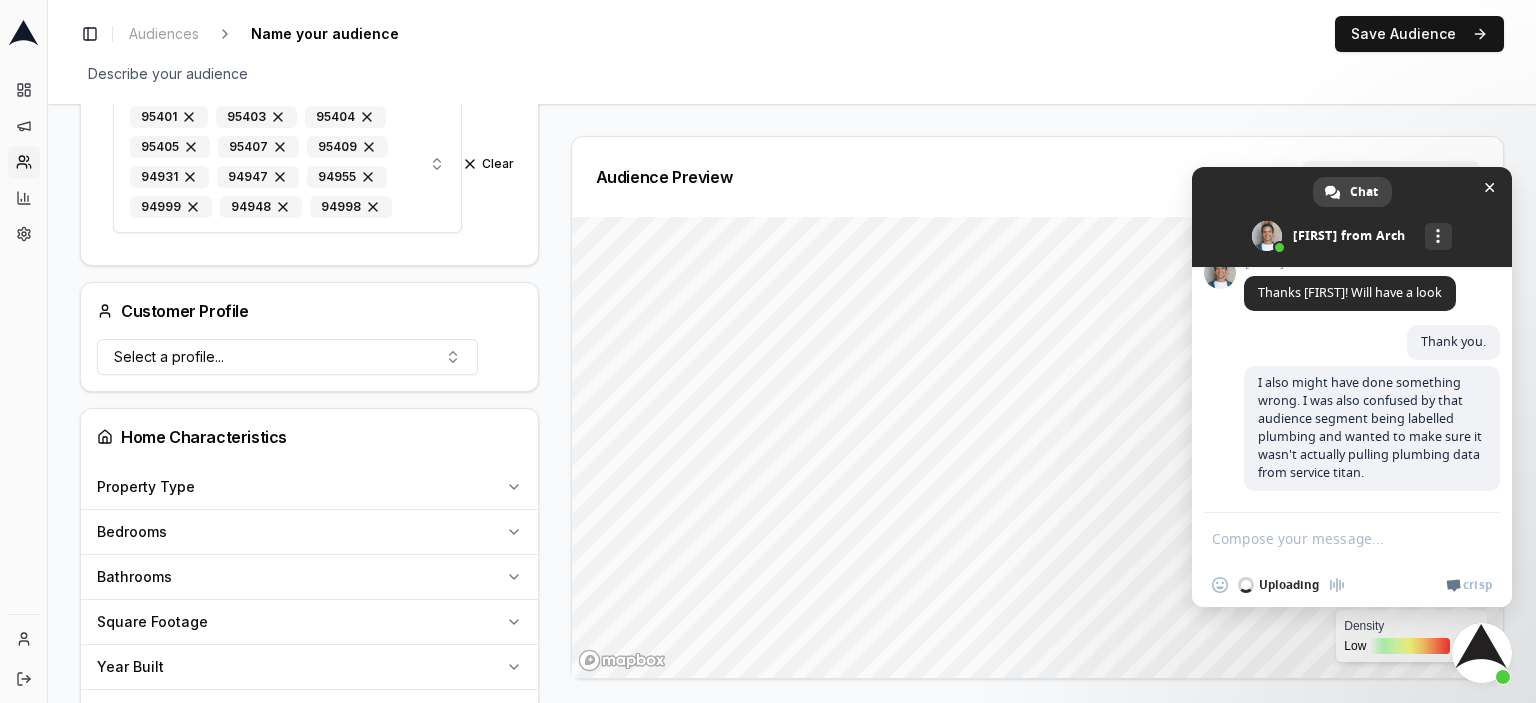 type 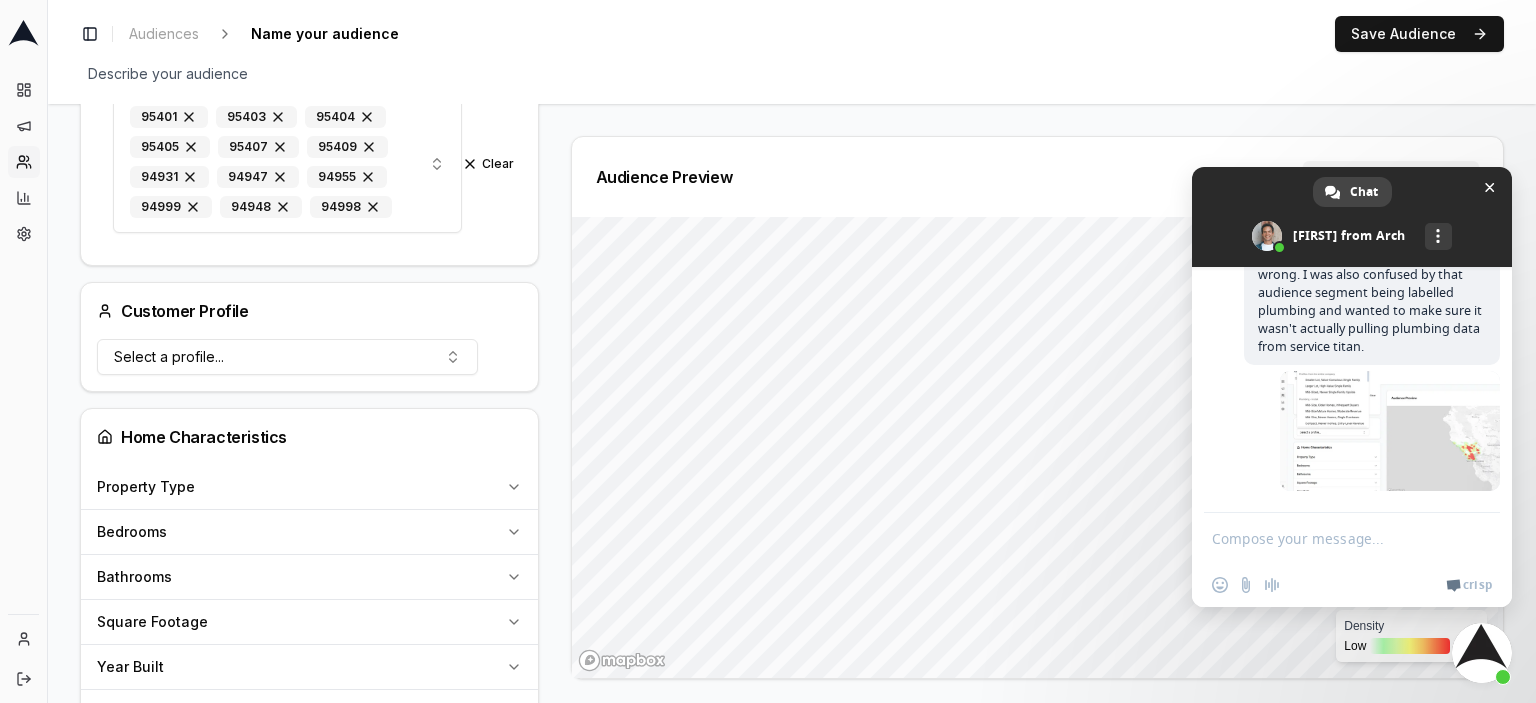 scroll, scrollTop: 1018, scrollLeft: 0, axis: vertical 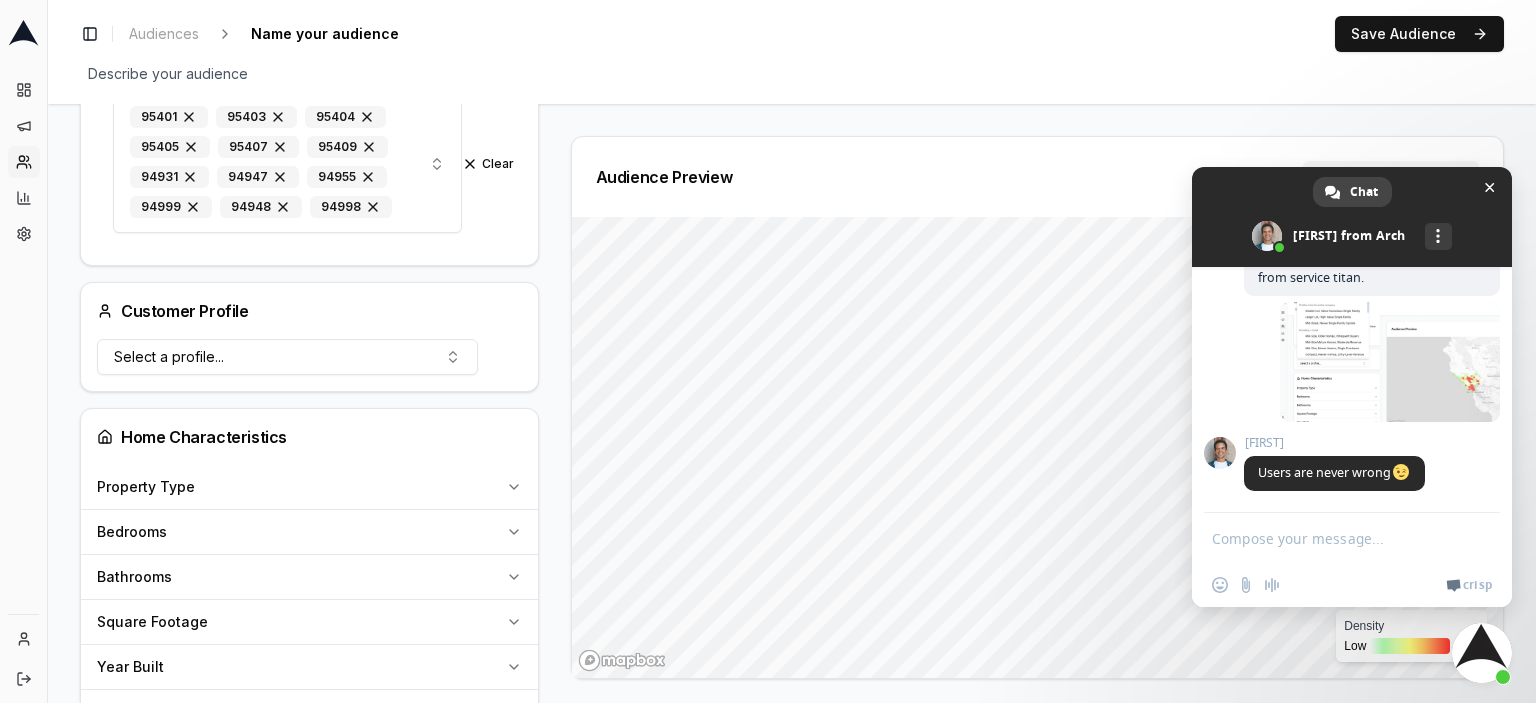 click at bounding box center [1332, 538] 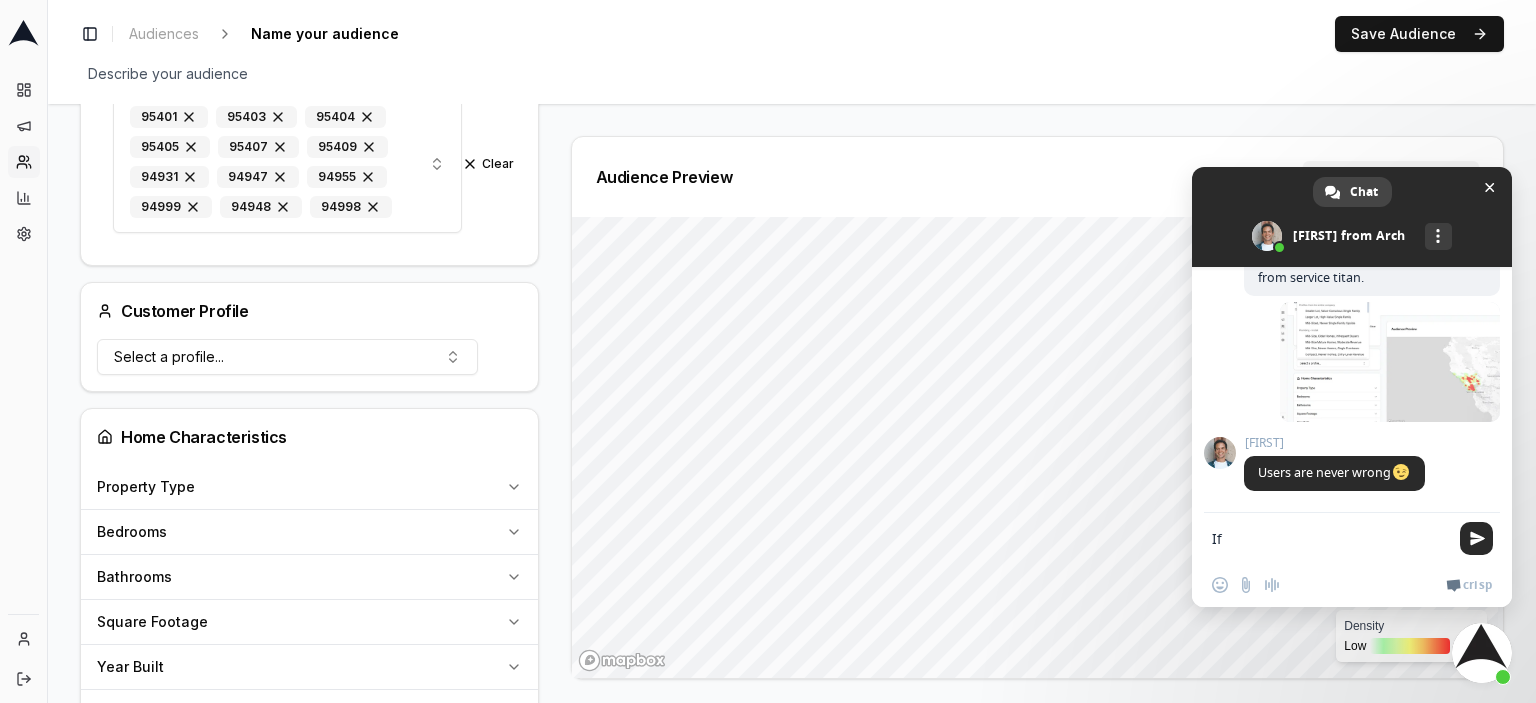 type on "I" 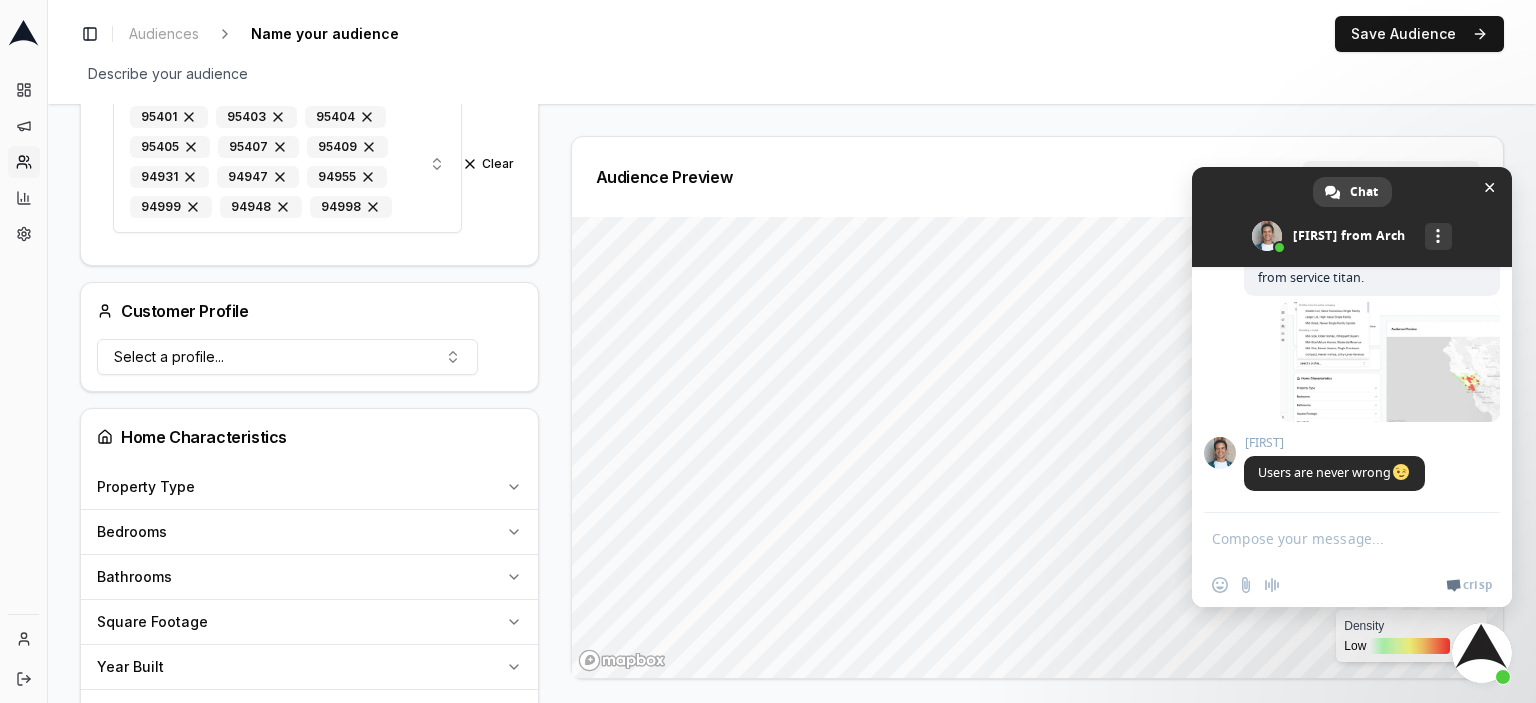 type on "I" 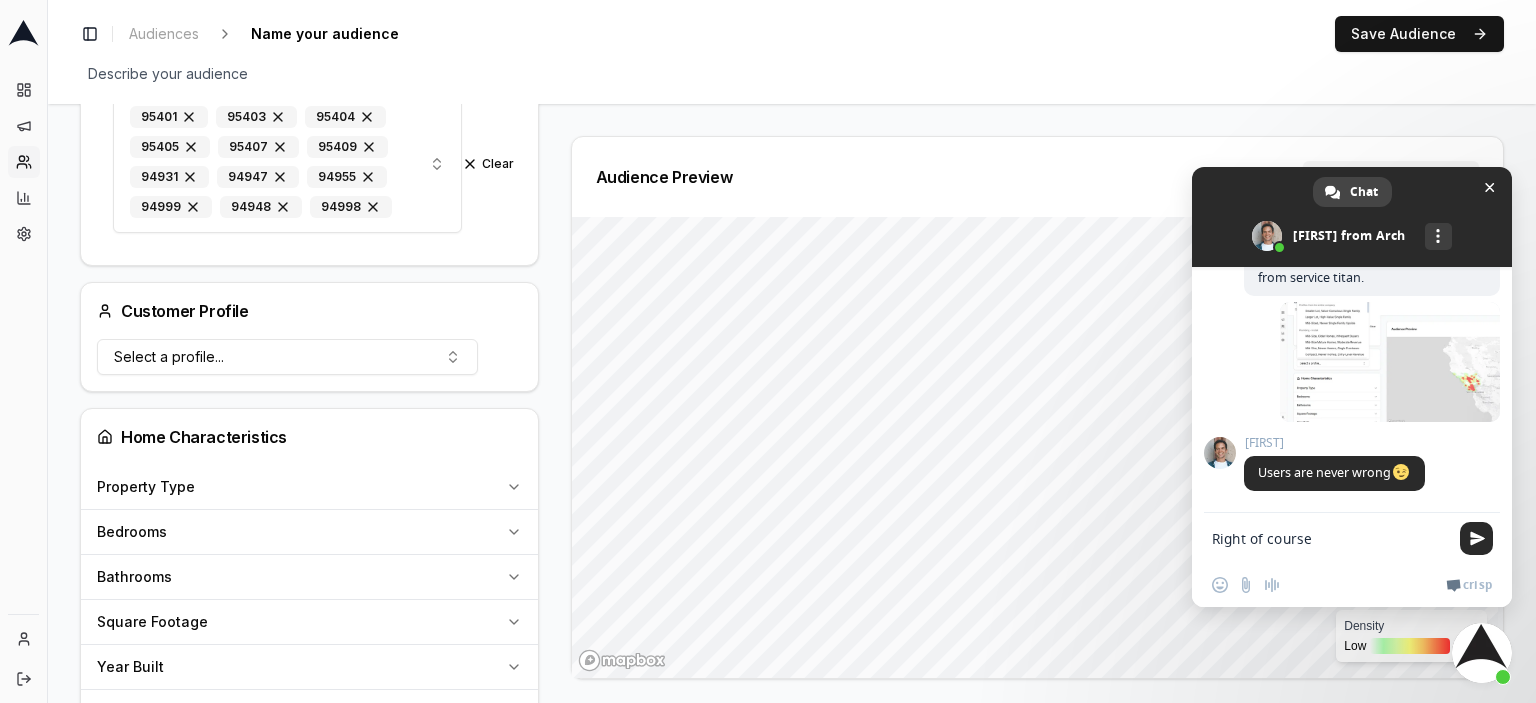 type on "Right of course!" 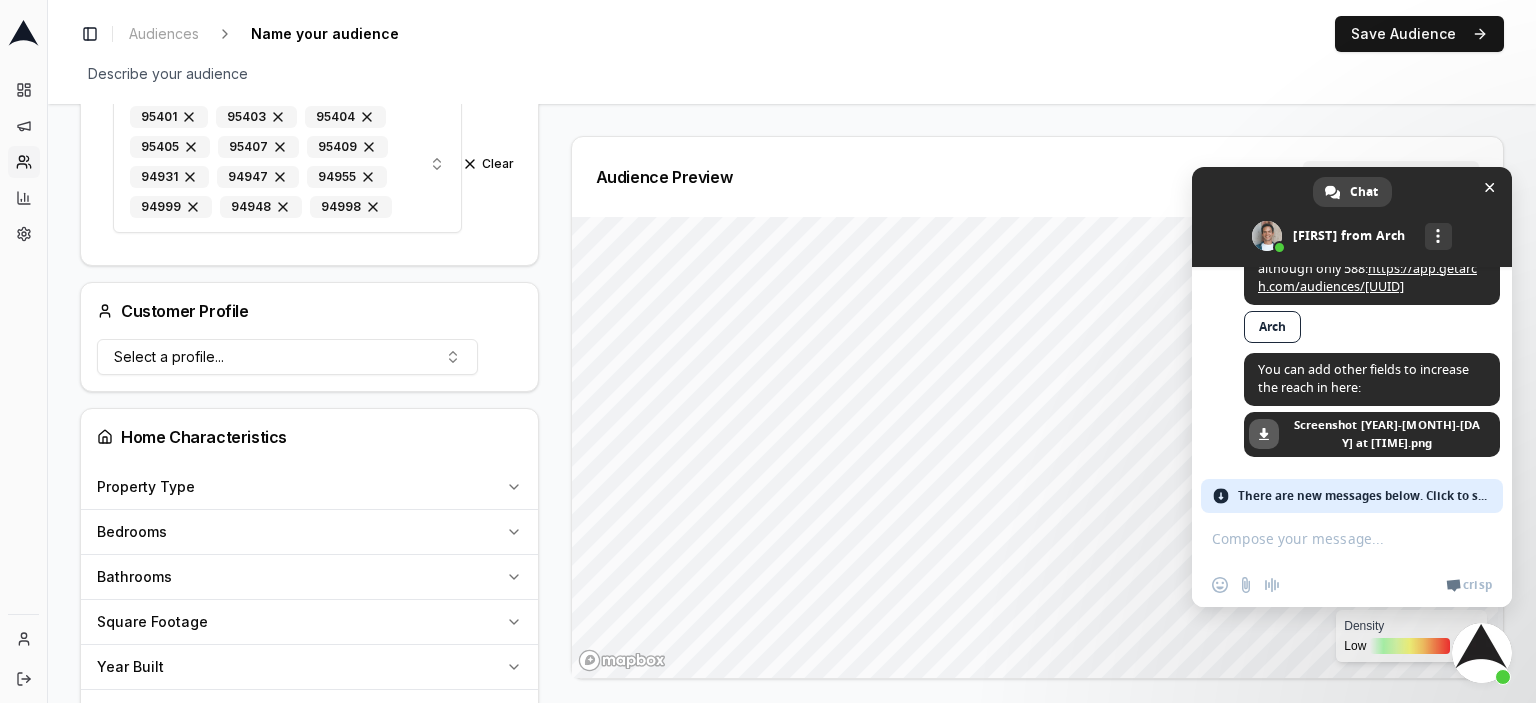 scroll, scrollTop: 1491, scrollLeft: 0, axis: vertical 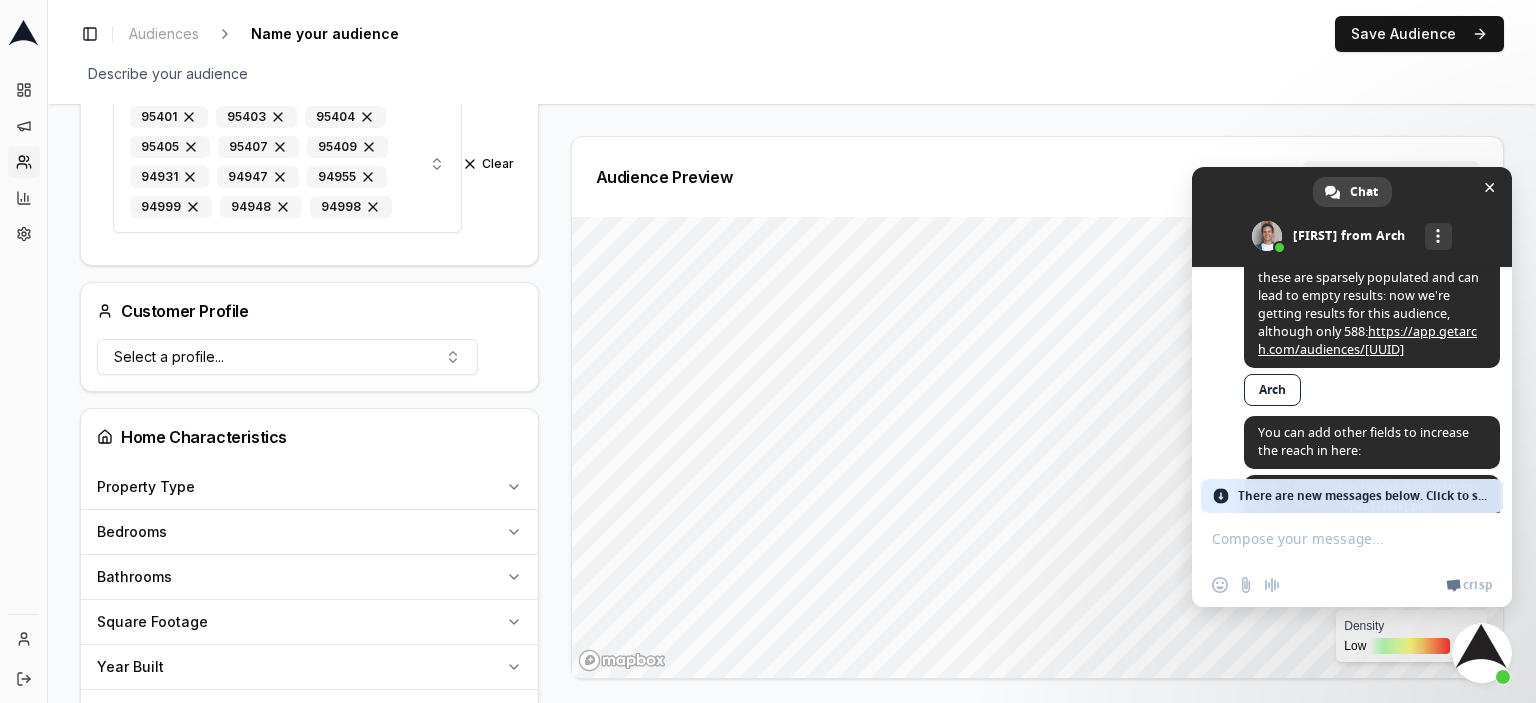 click on "https://app.getarch.com/audiences/8a29d8d7-9c42-48c3-98ad-345a5a947f8a" at bounding box center [1367, 340] 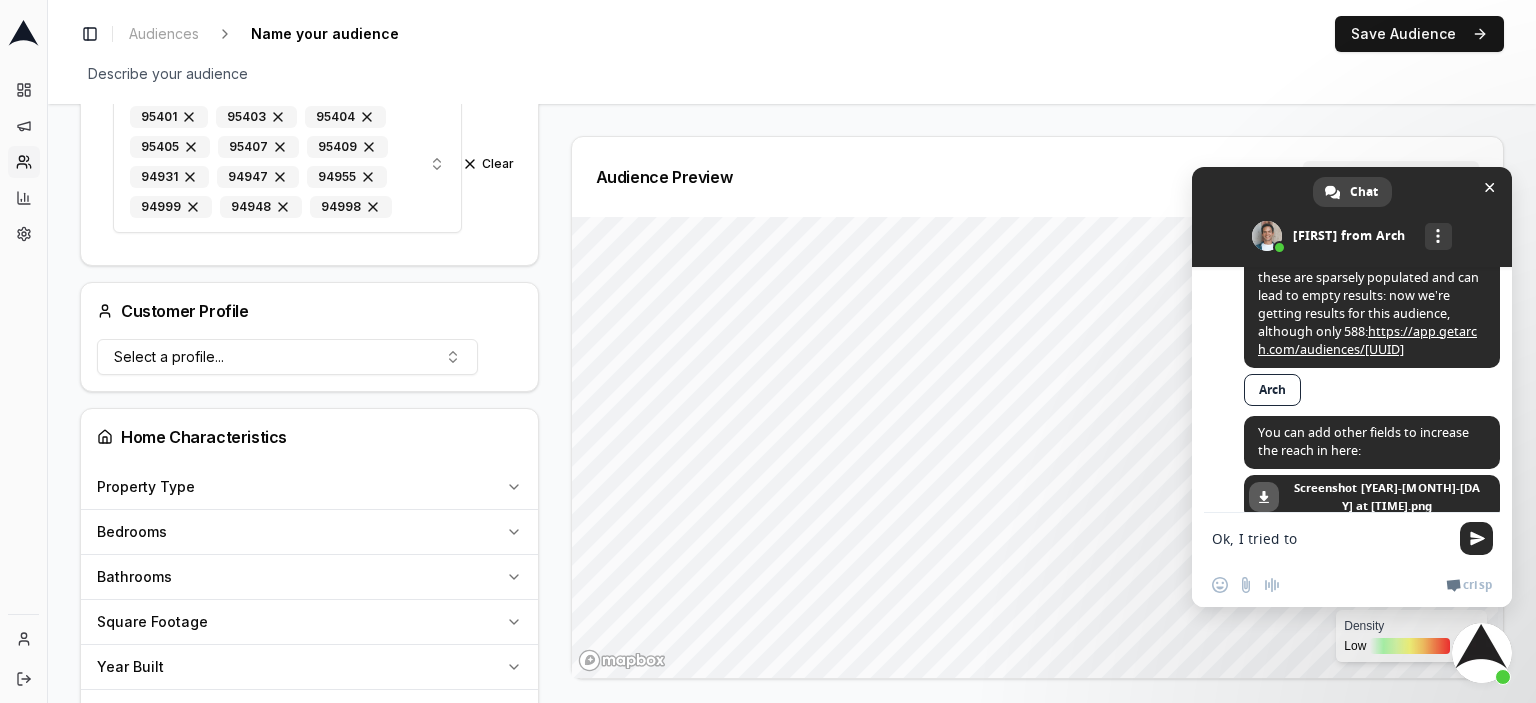 type on "Ok, I tried to take those" 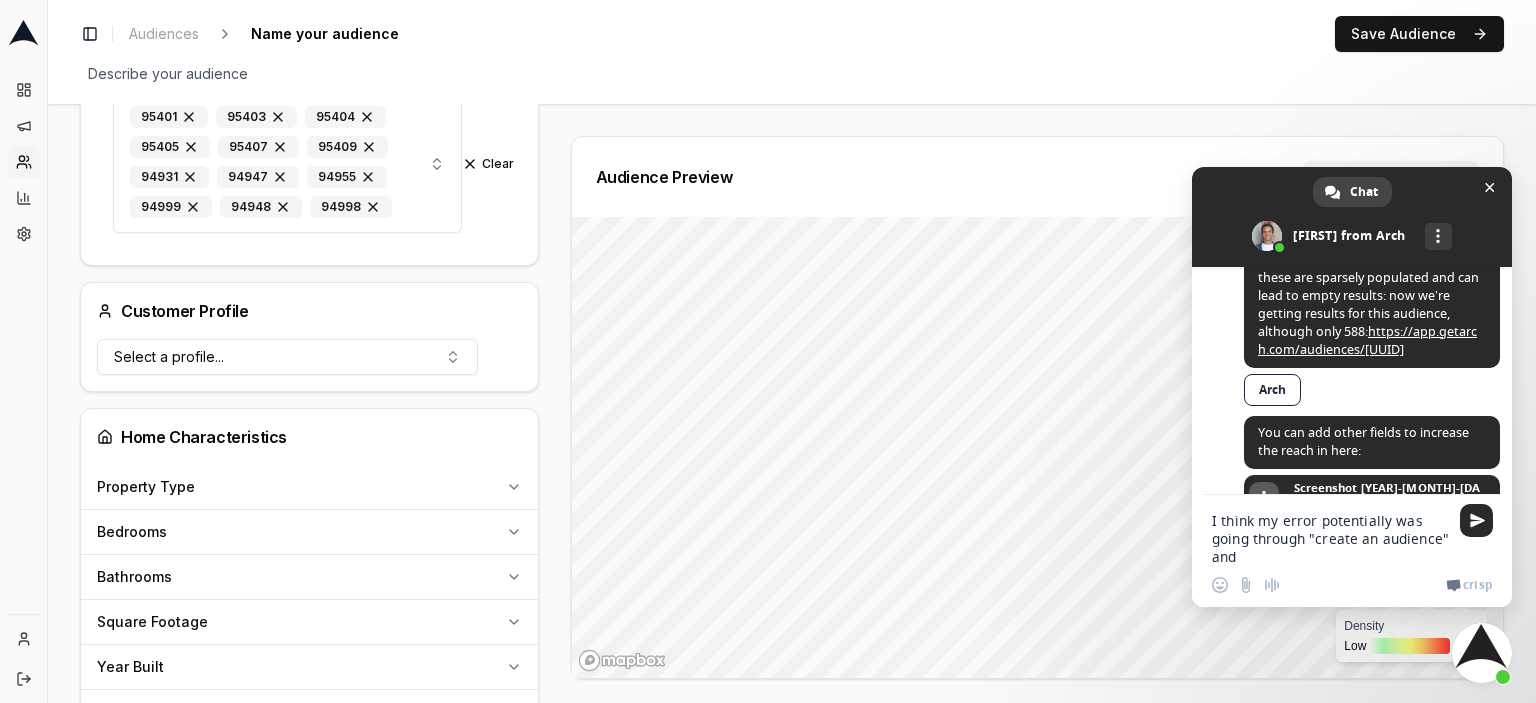 type on "I think my error potentially was going through "create an audience" and trying to select the segment after, rather than going to the profile and" 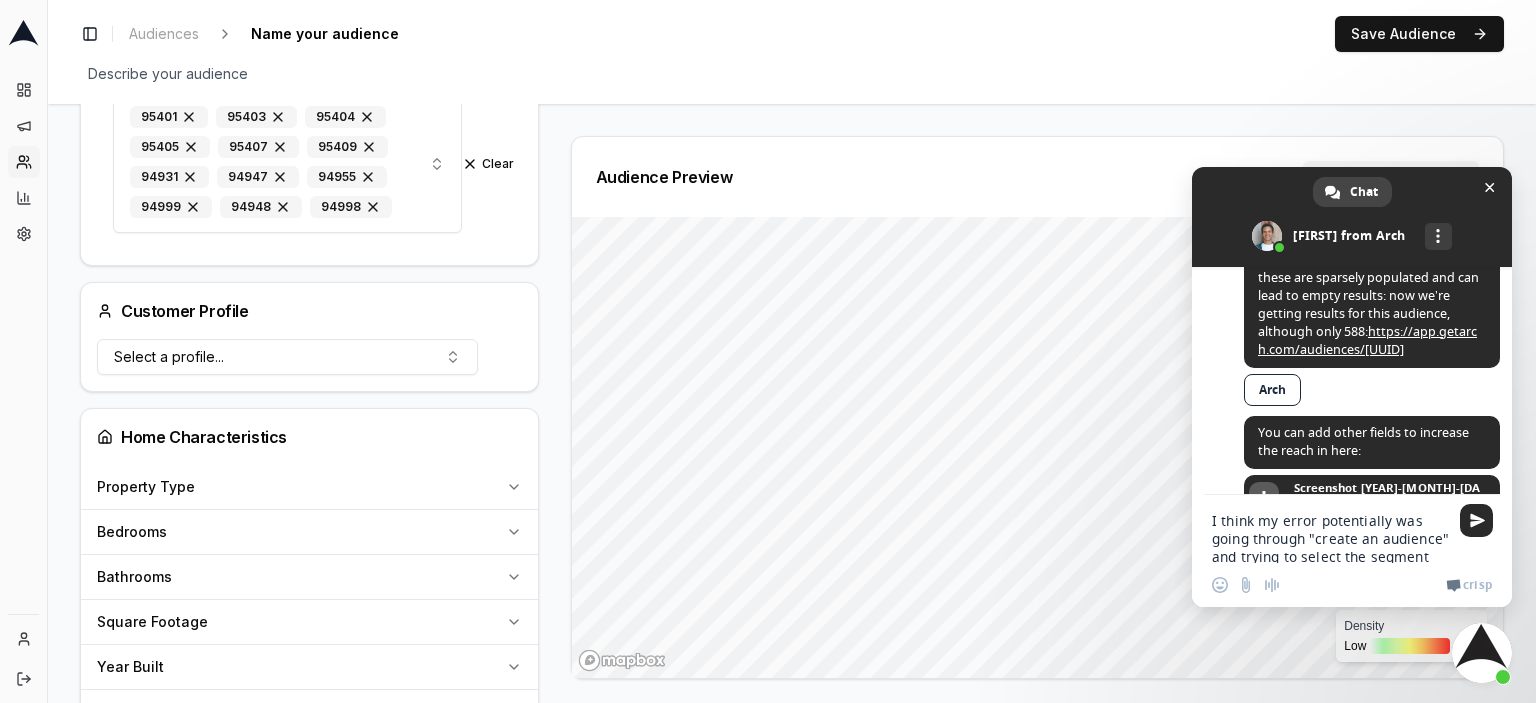 type 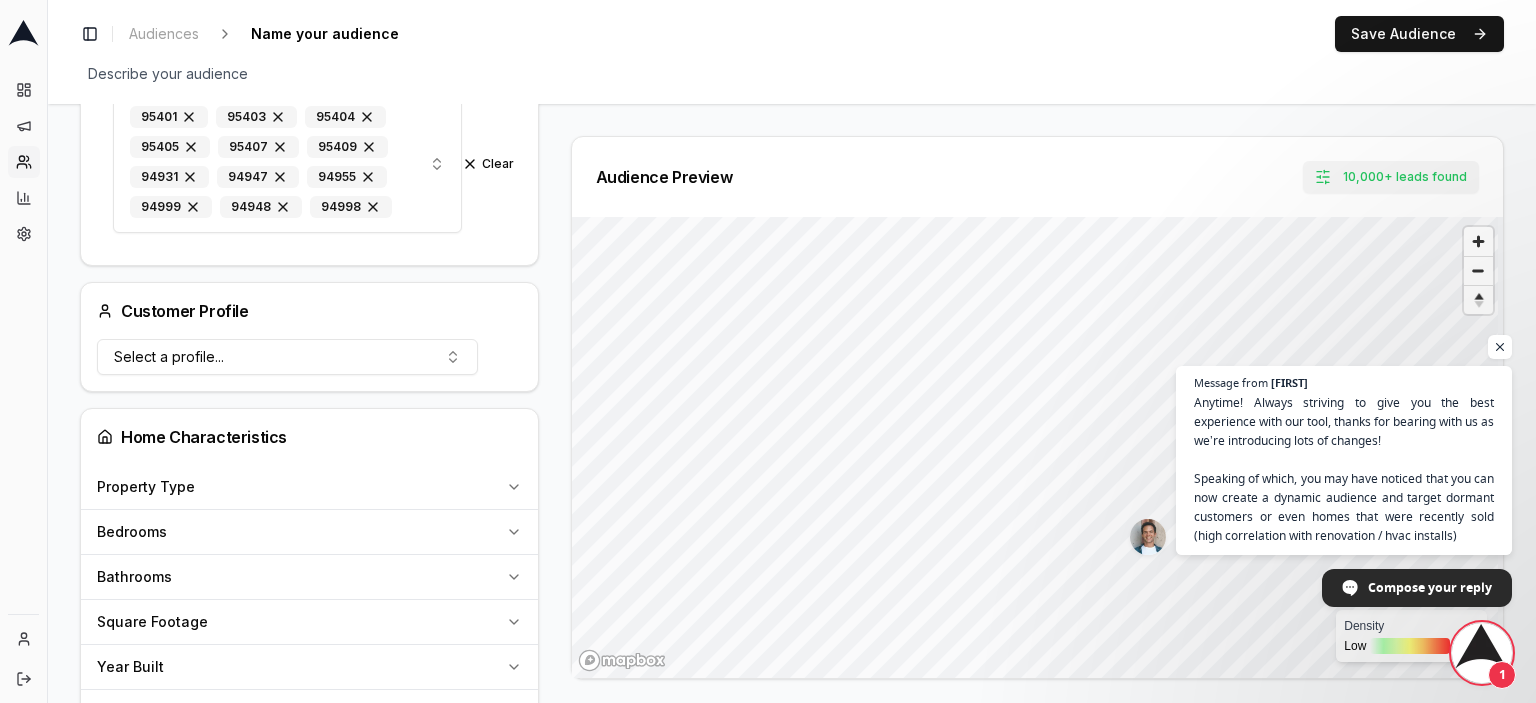 scroll, scrollTop: 1816, scrollLeft: 0, axis: vertical 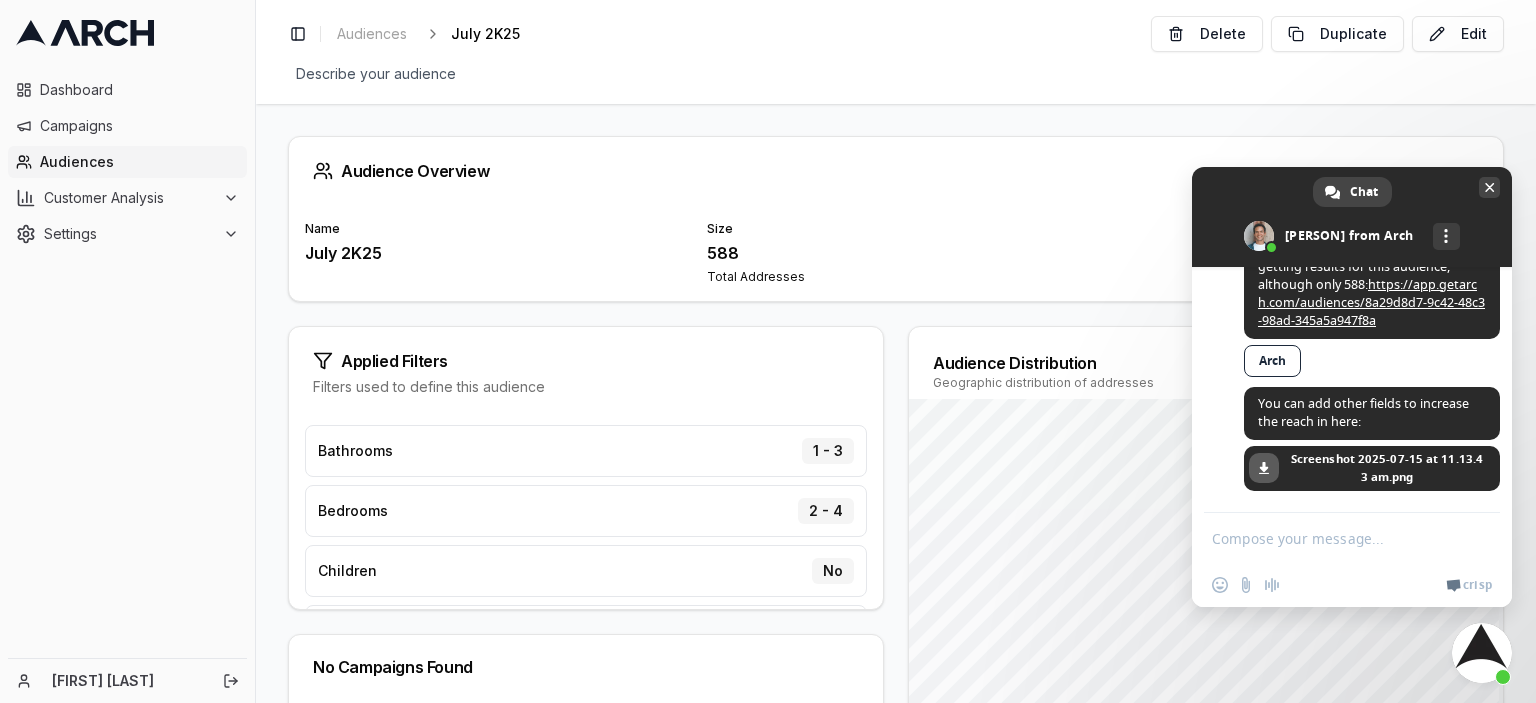 click at bounding box center [1490, 187] 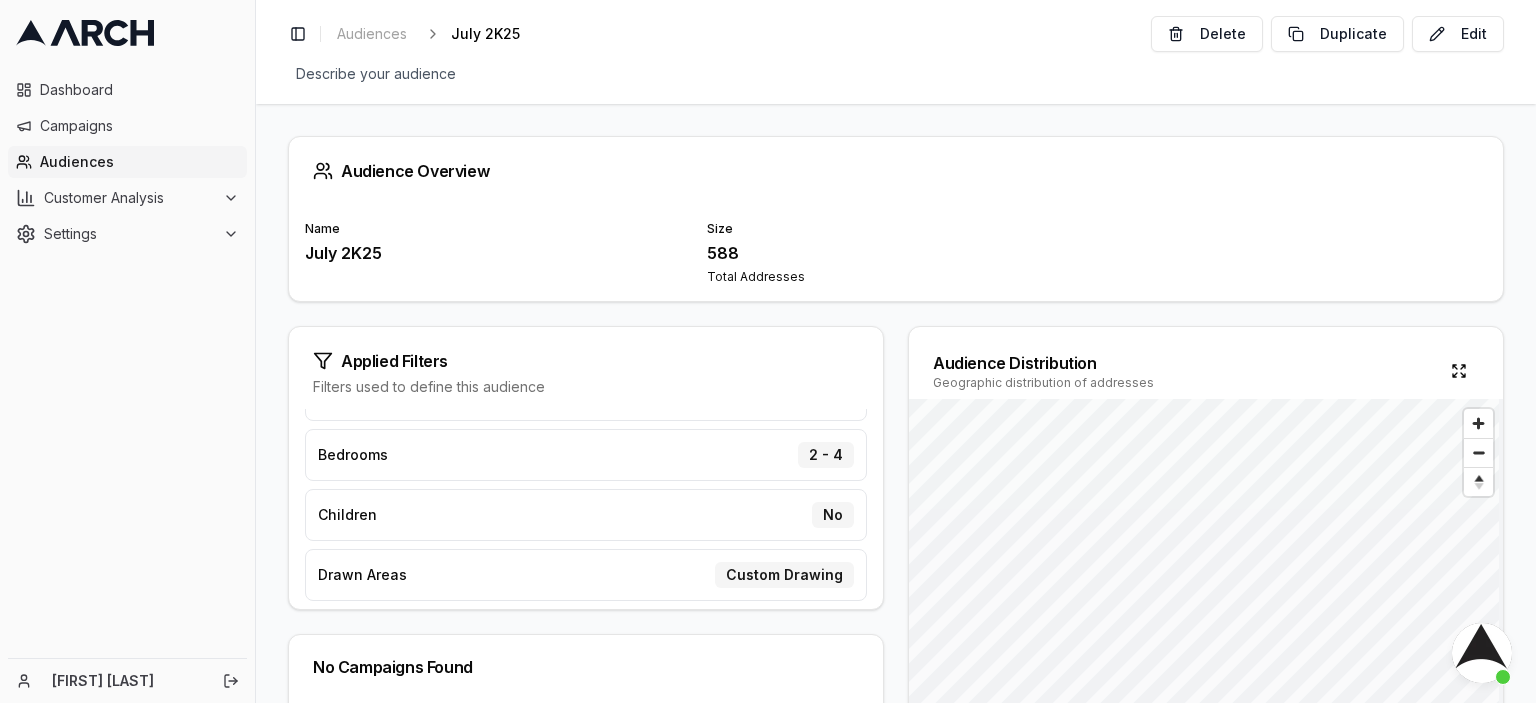 scroll, scrollTop: 100, scrollLeft: 0, axis: vertical 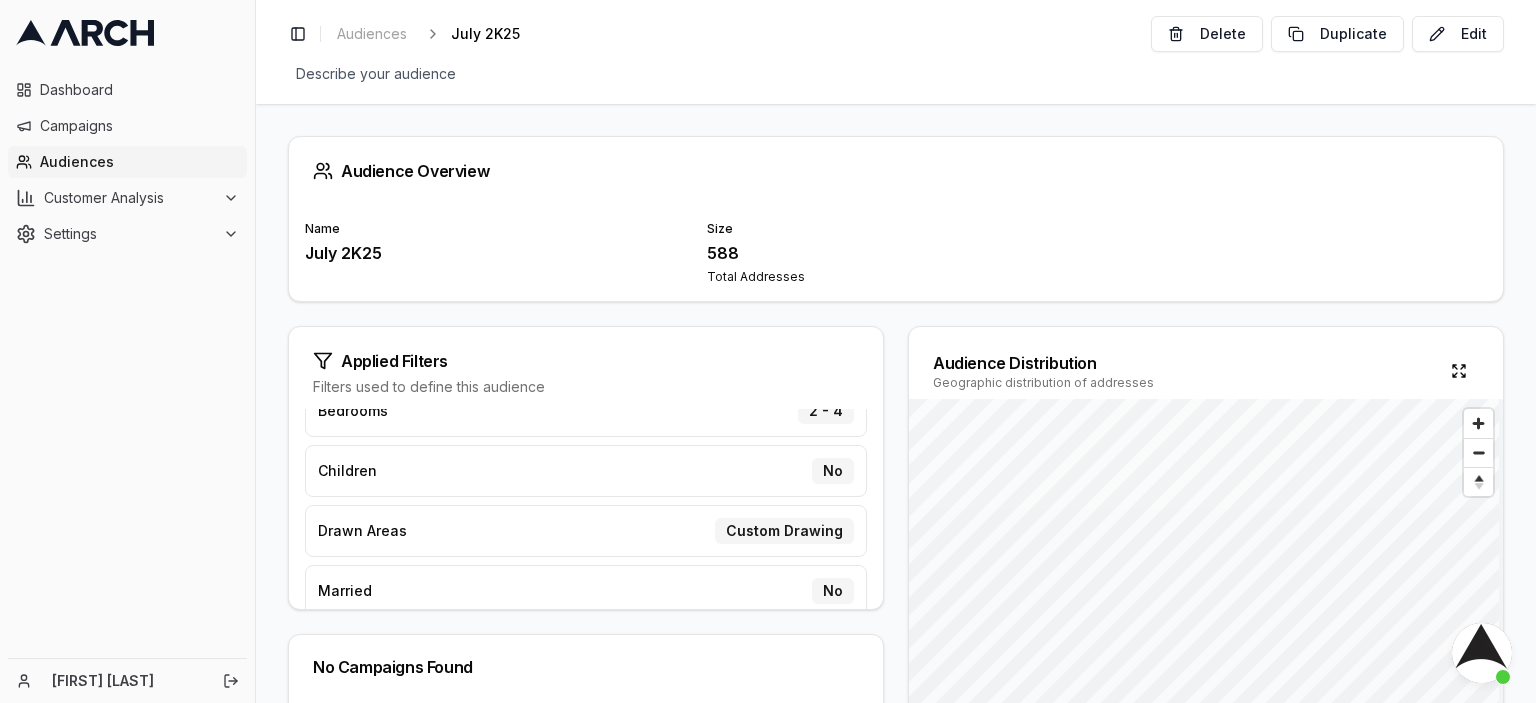 click at bounding box center (1482, 653) 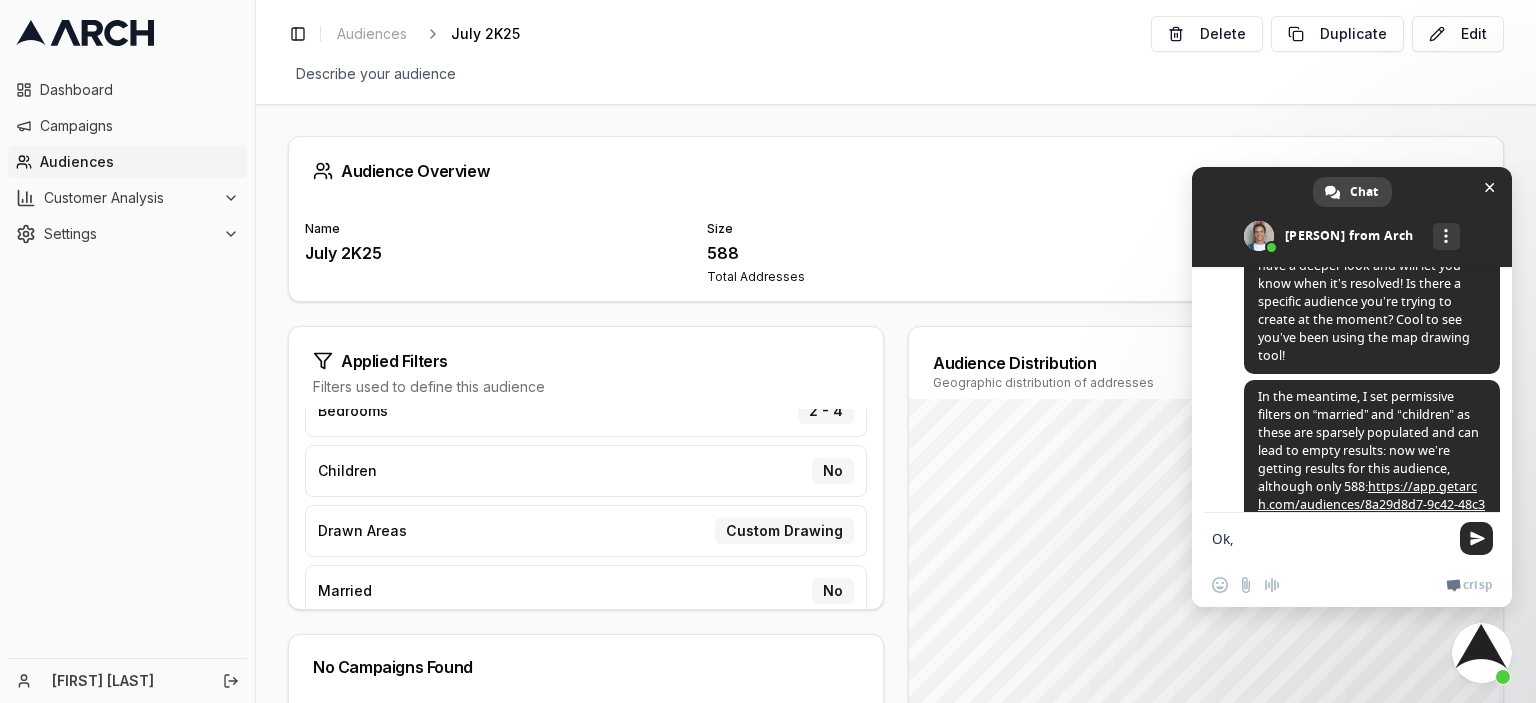scroll, scrollTop: 1216, scrollLeft: 0, axis: vertical 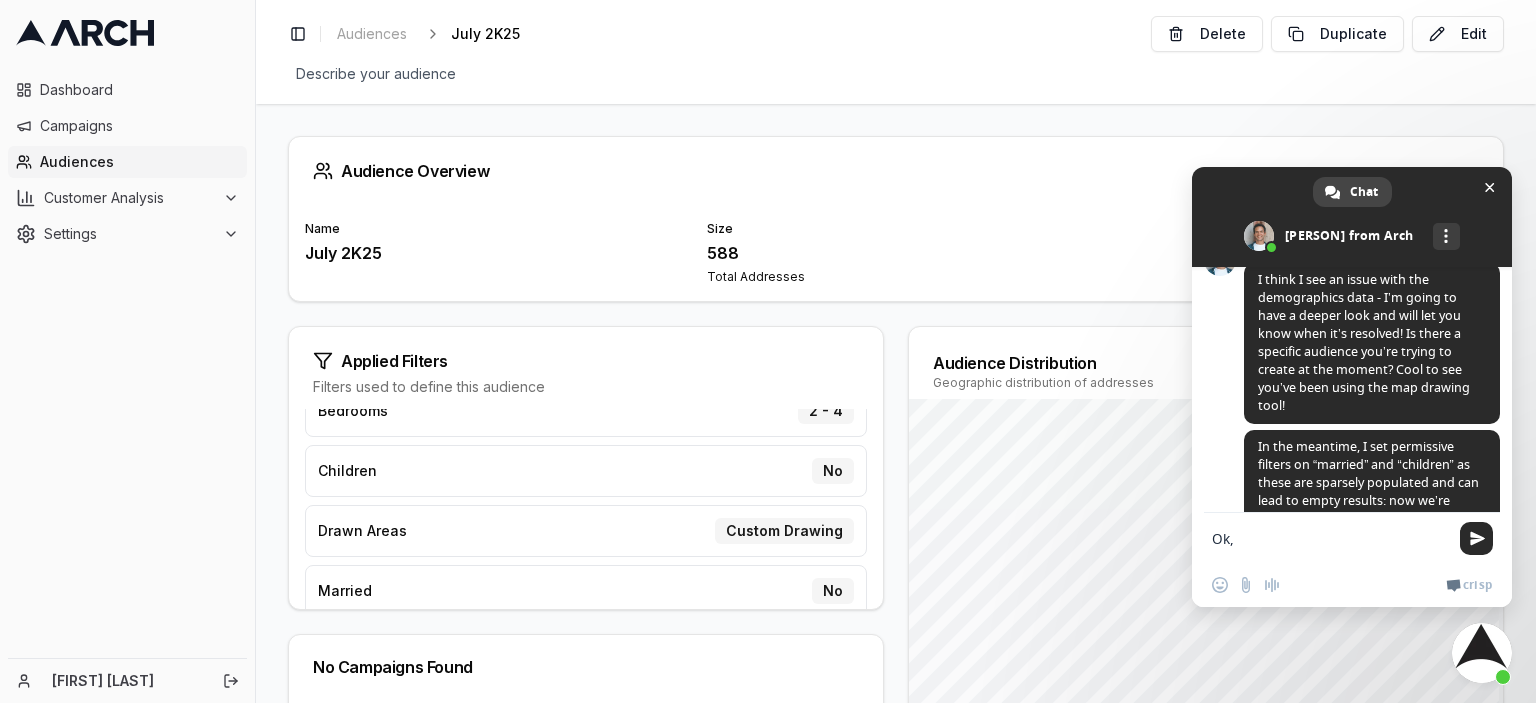 click on "Ok," at bounding box center [1332, 538] 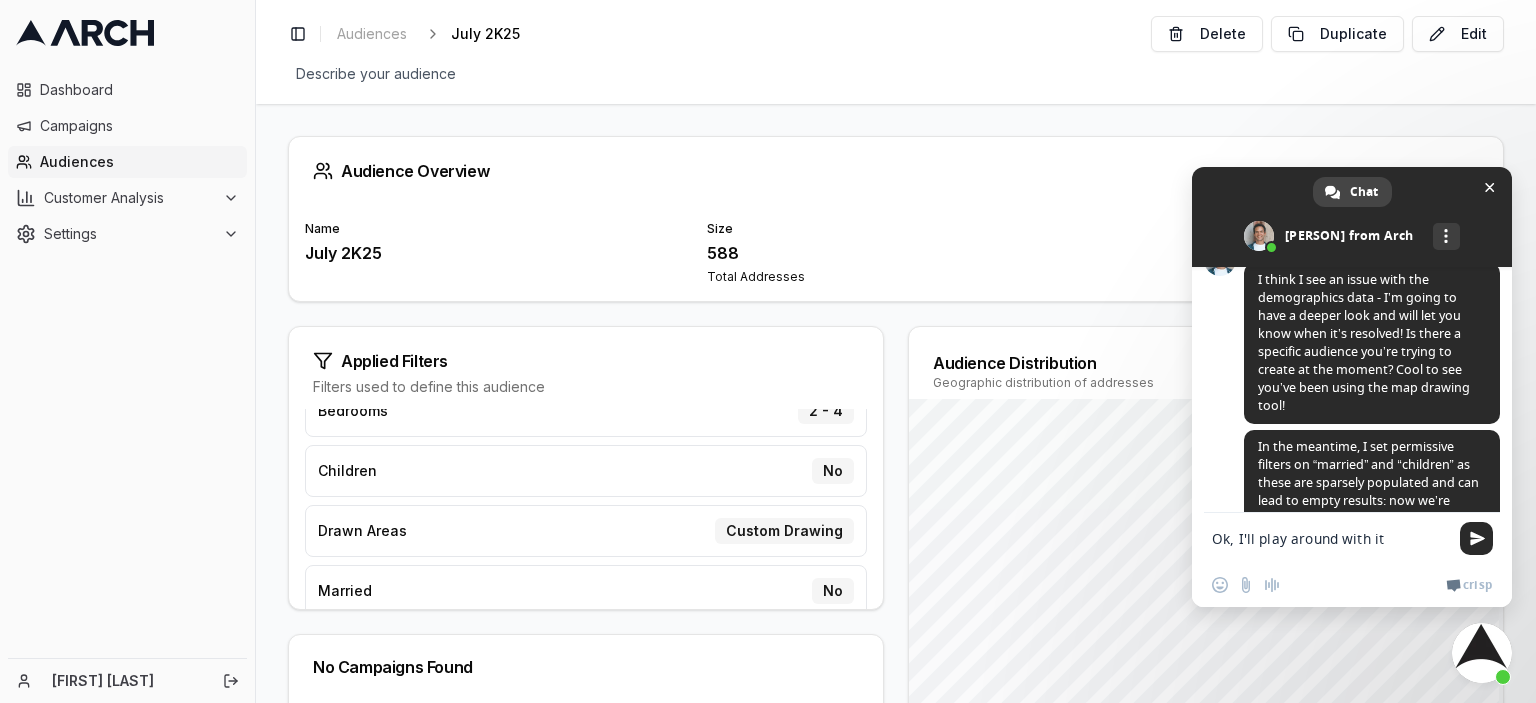 type on "Ok, I'll play around with it." 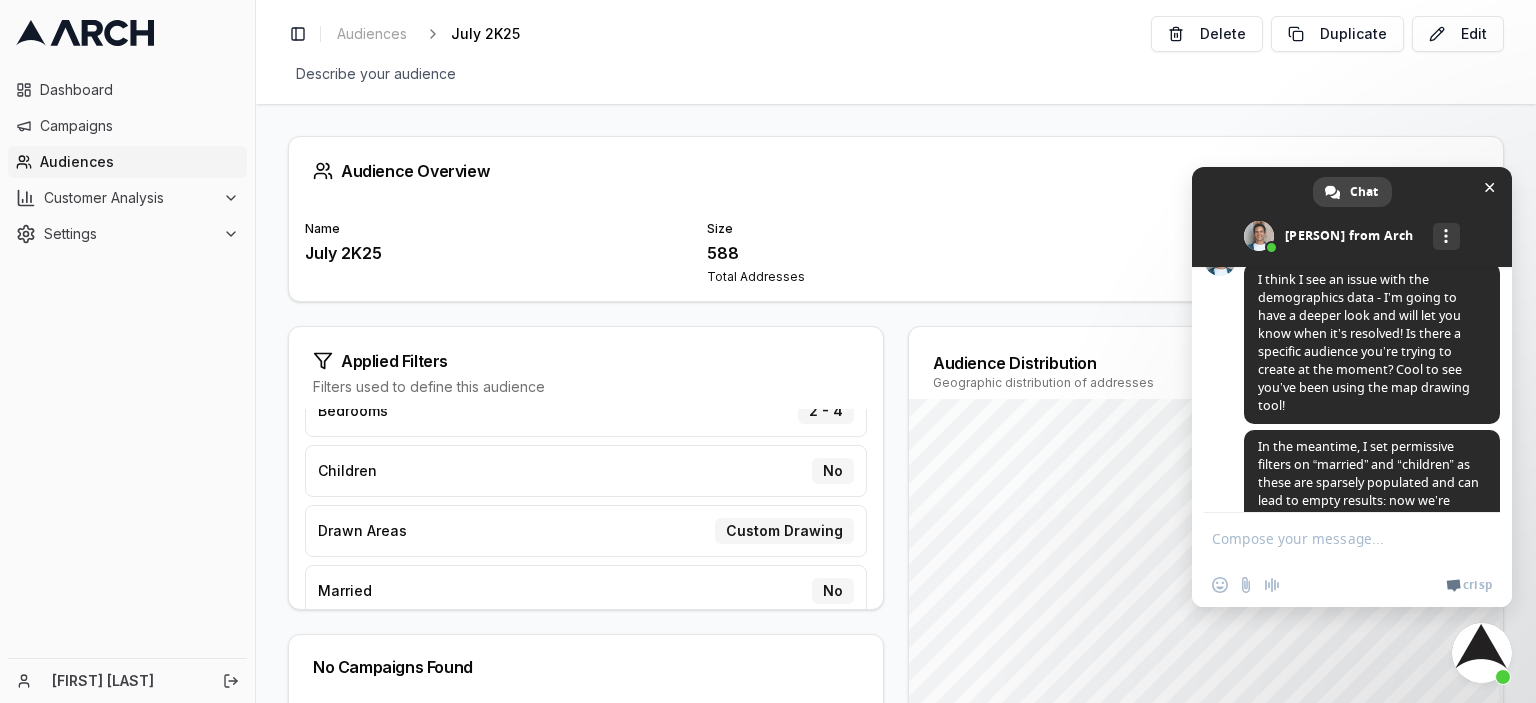 scroll, scrollTop: 1627, scrollLeft: 0, axis: vertical 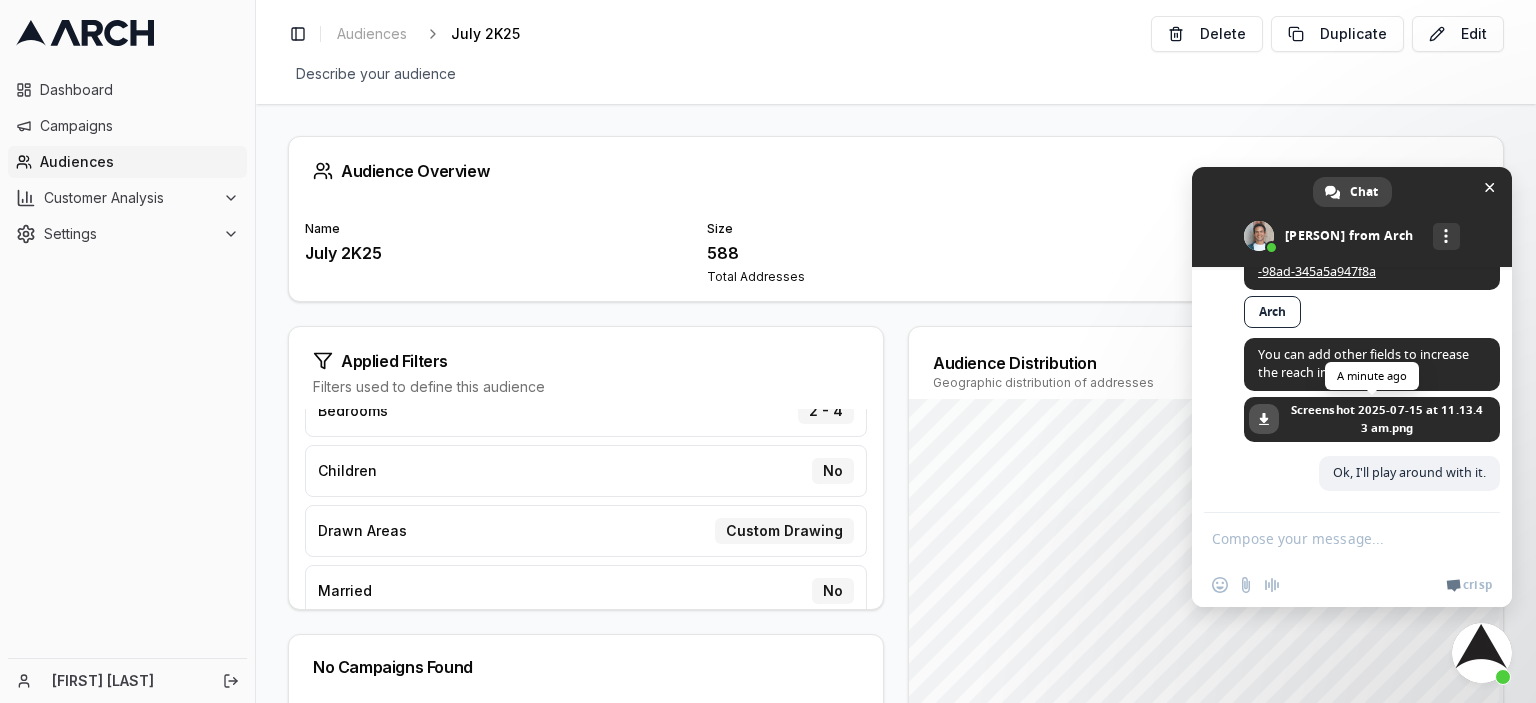 click at bounding box center (1264, 419) 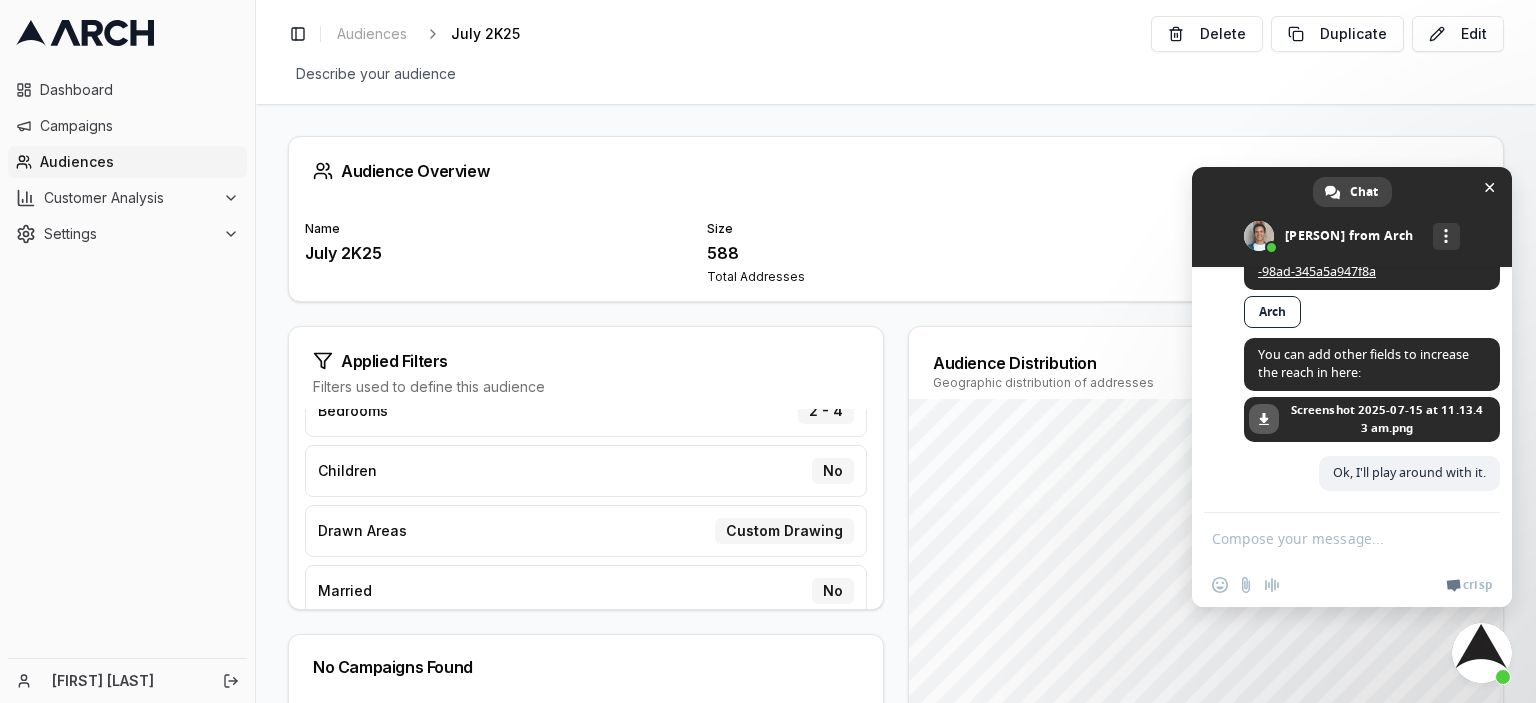 click at bounding box center (1332, 538) 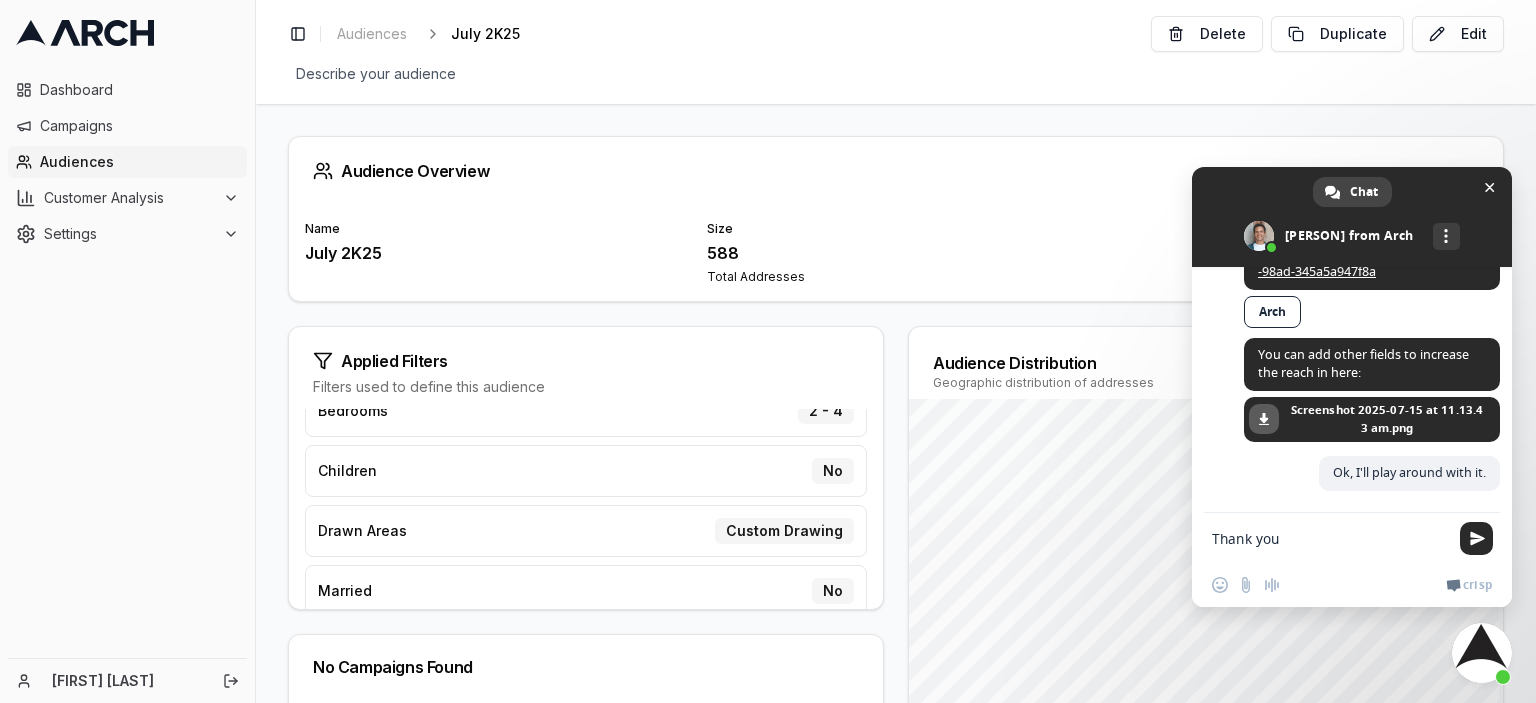 type on "Thank you." 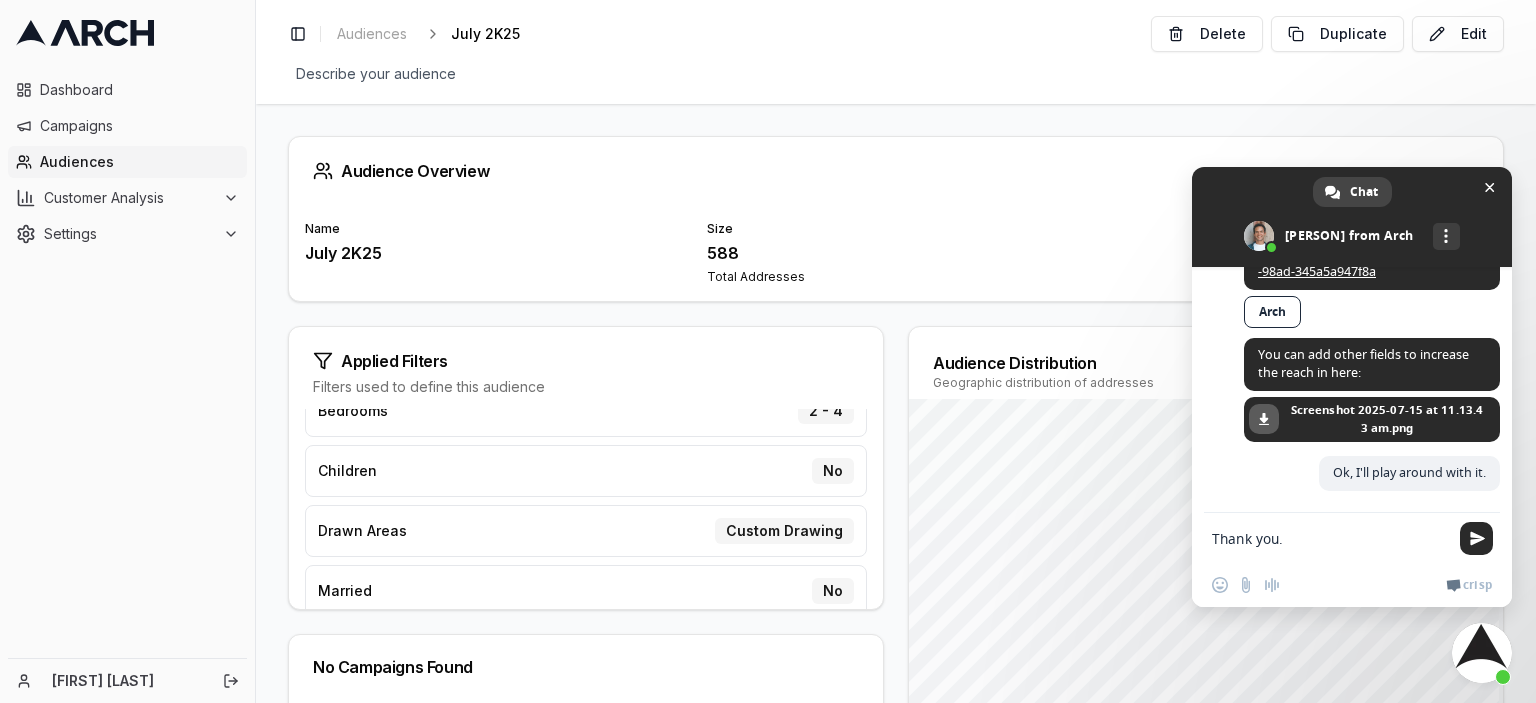 type 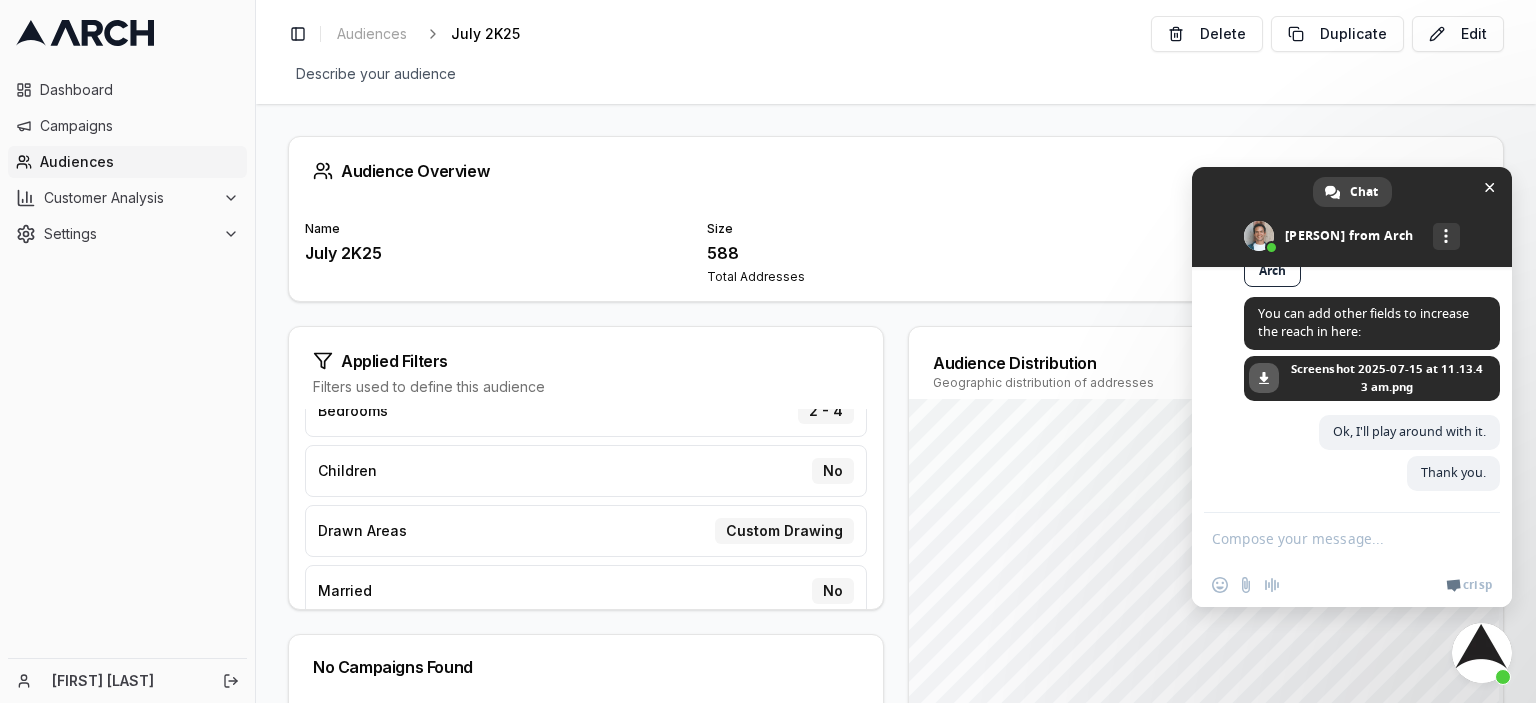 scroll, scrollTop: 1668, scrollLeft: 0, axis: vertical 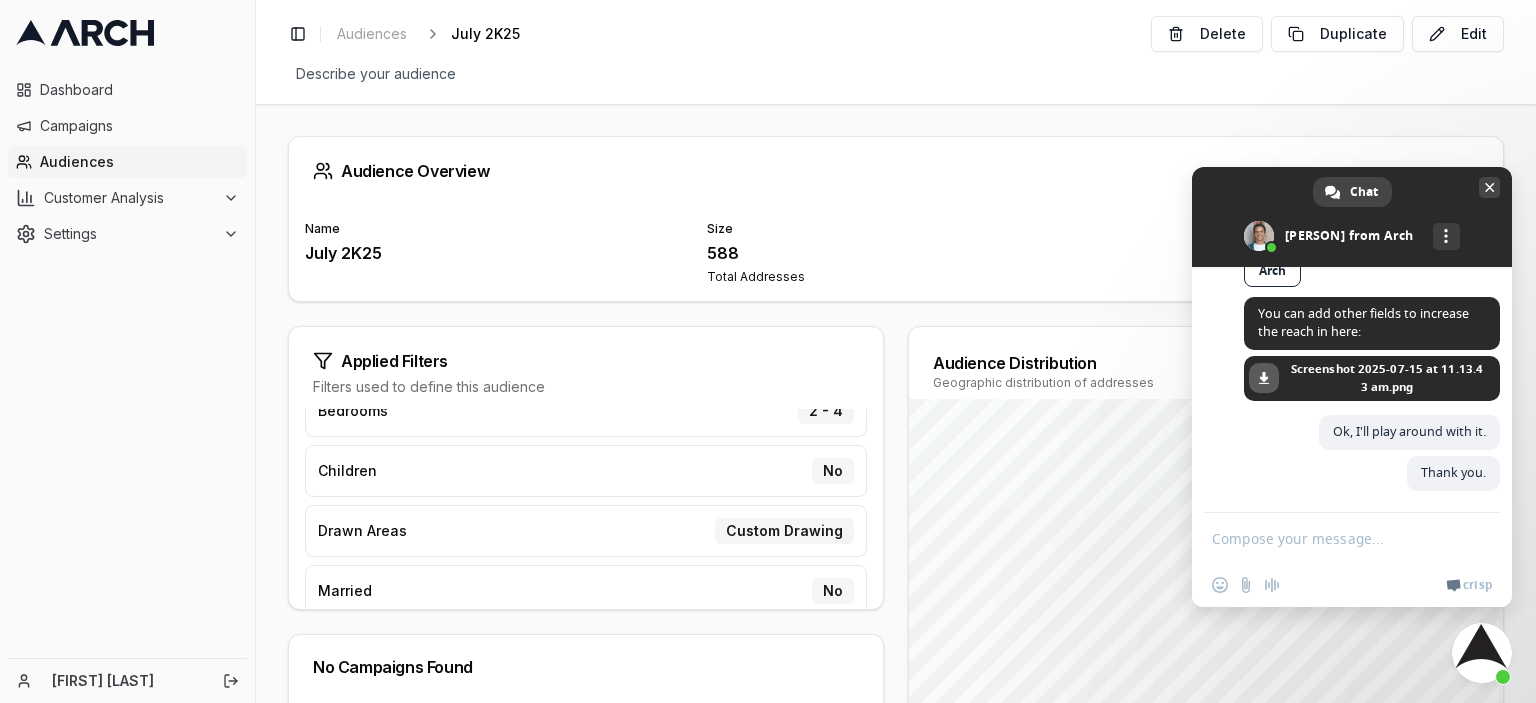 click at bounding box center (1352, 217) 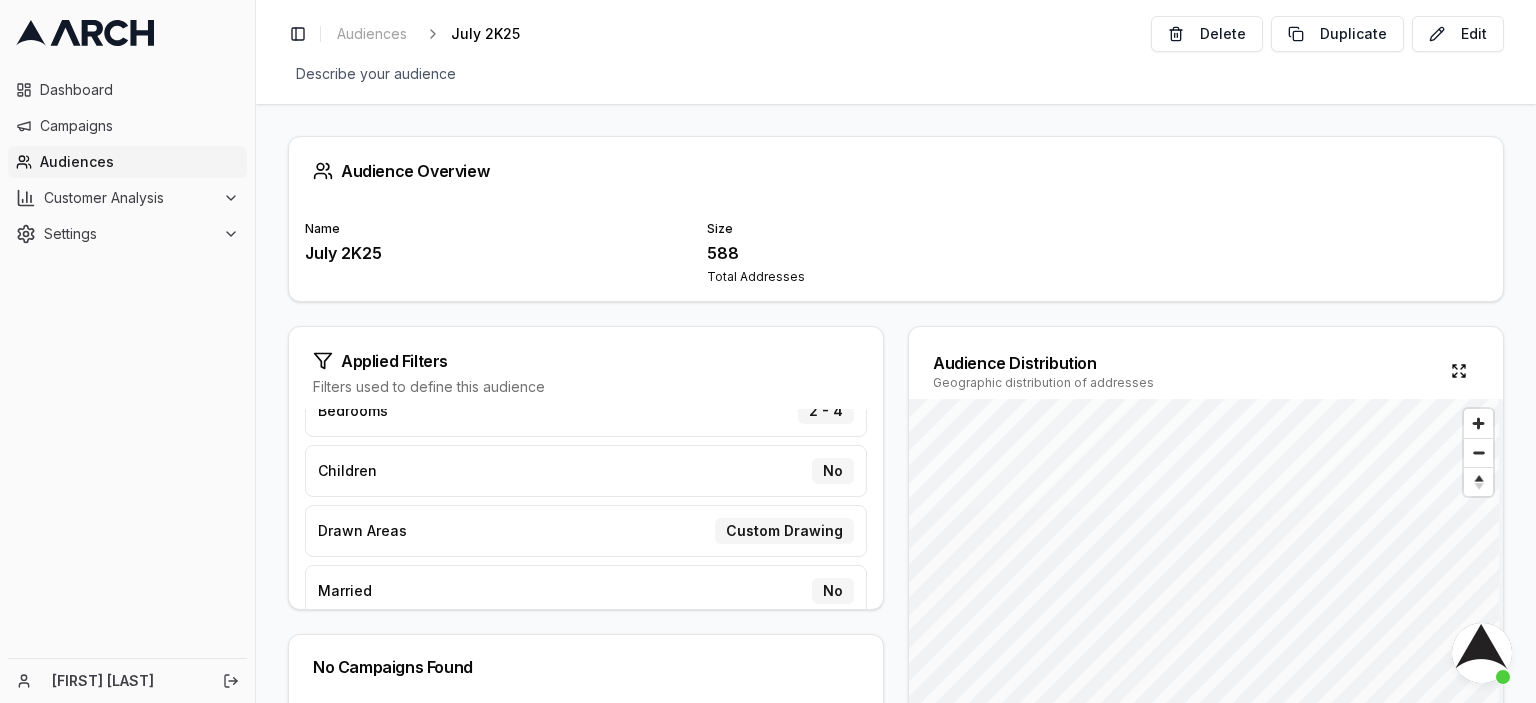 click on "Audiences" at bounding box center [139, 162] 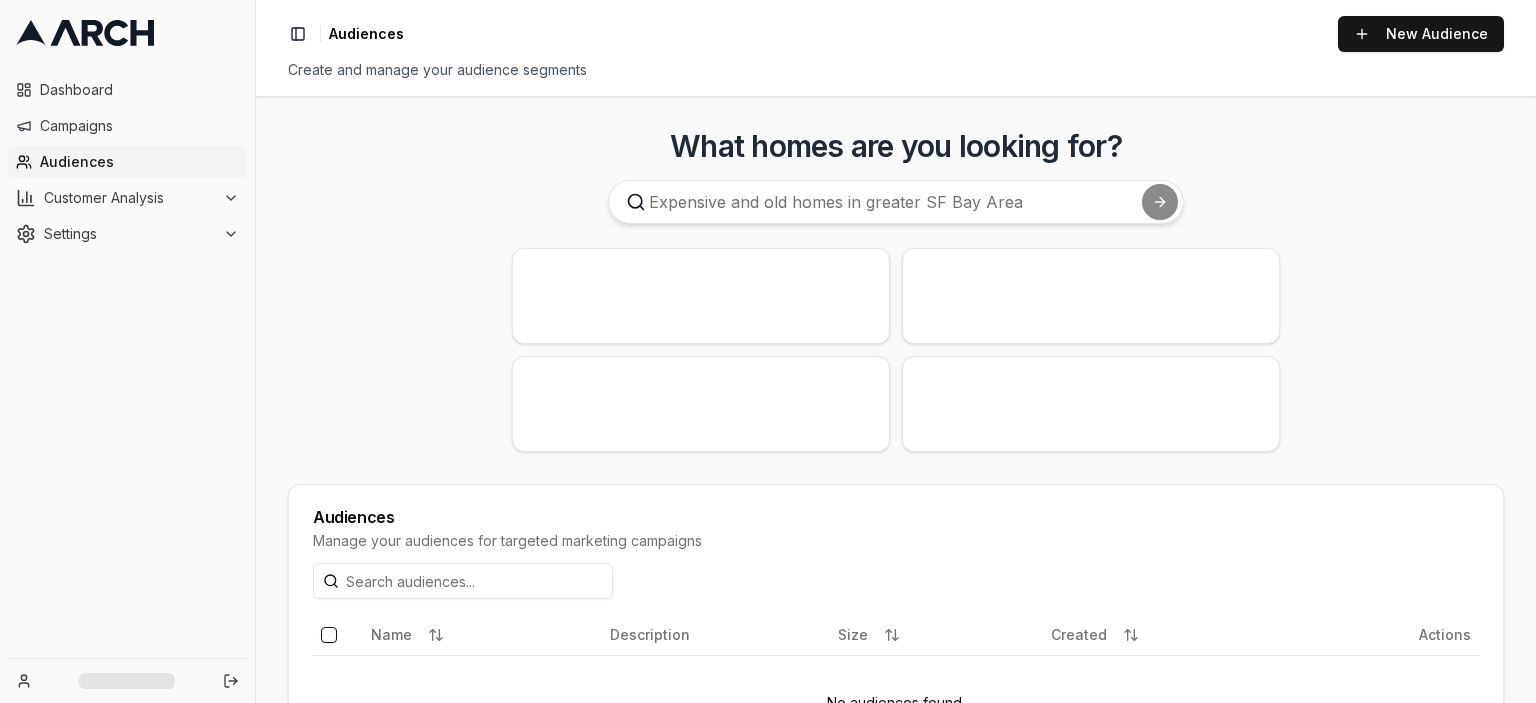 scroll, scrollTop: 0, scrollLeft: 0, axis: both 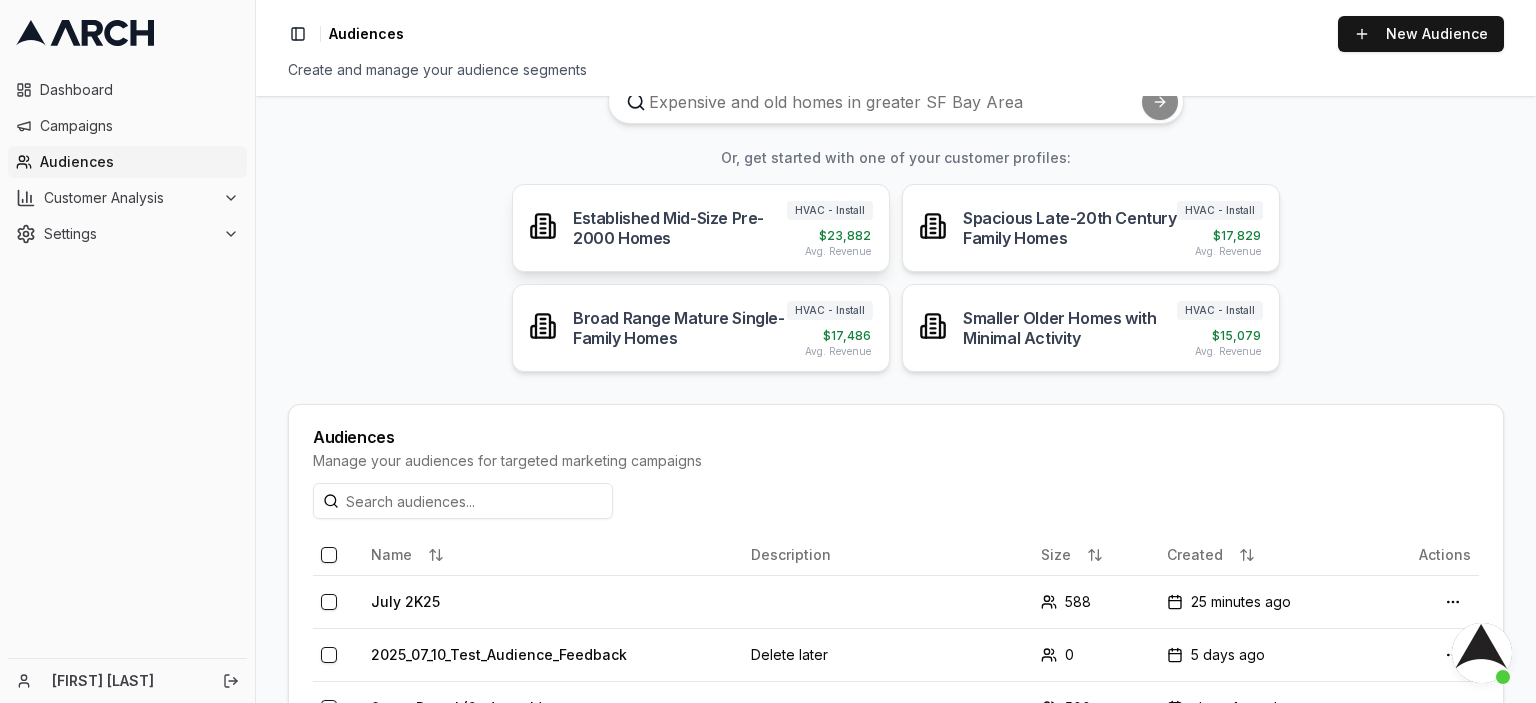 click on "Established Mid-Size Pre-2000 Homes HVAC - Install $ [PRICE] Avg. Revenue" at bounding box center [701, 228] 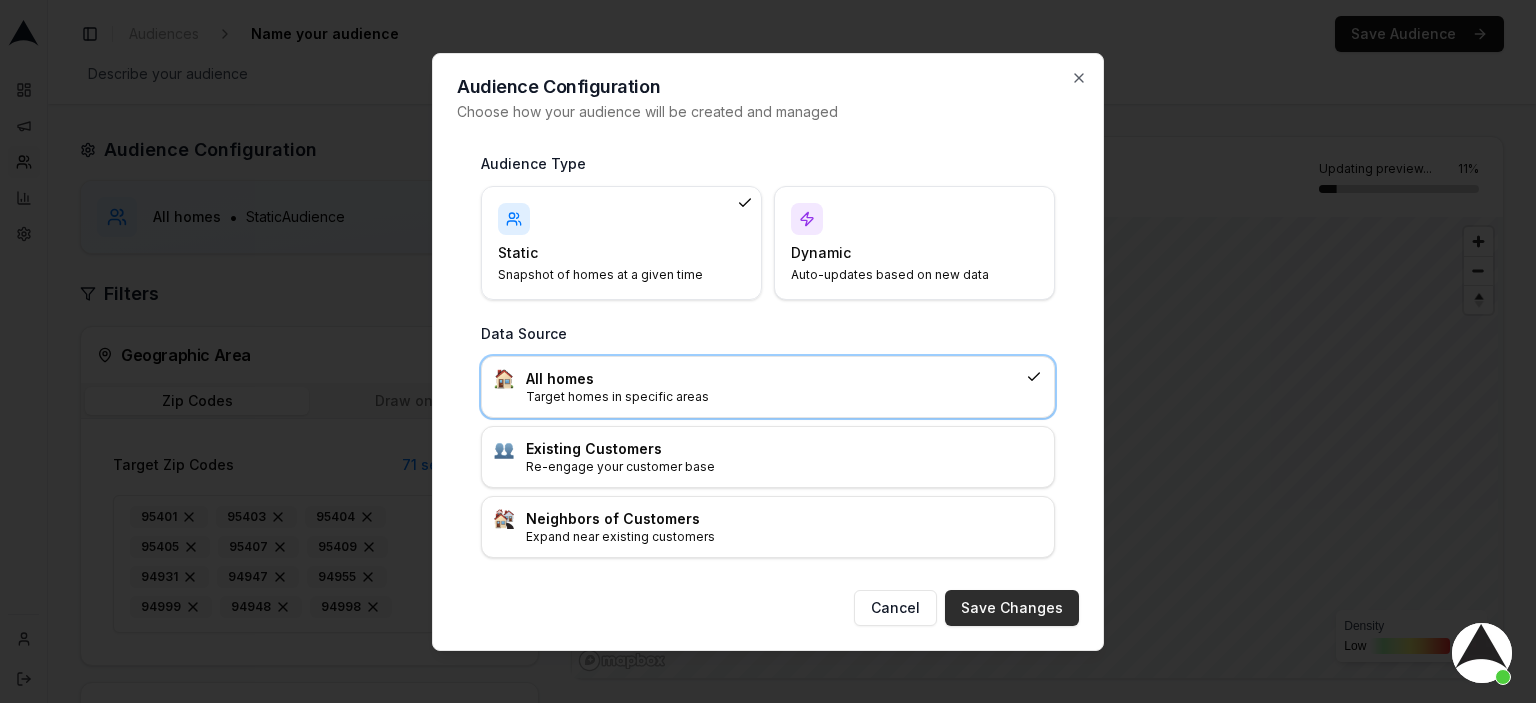 click on "Save Changes" at bounding box center (1012, 608) 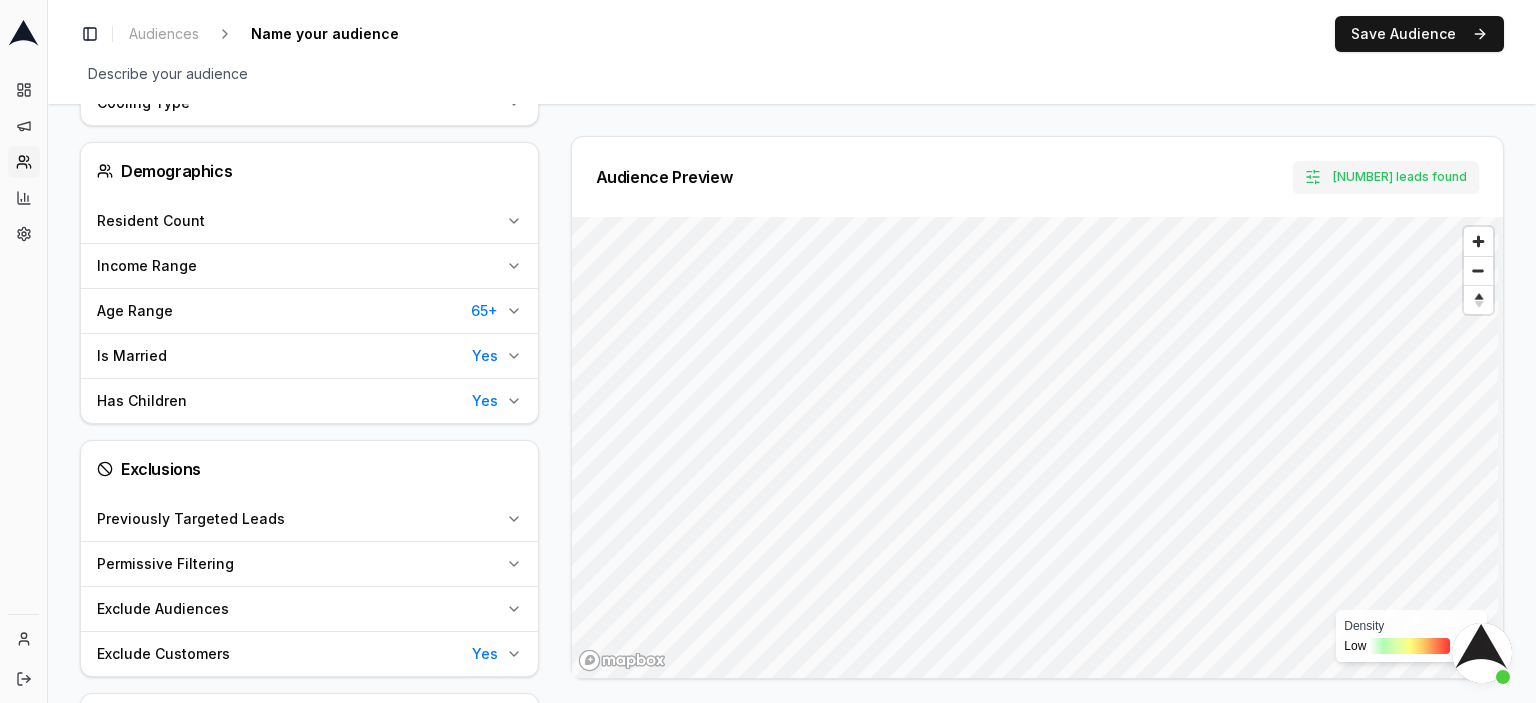 scroll, scrollTop: 1200, scrollLeft: 0, axis: vertical 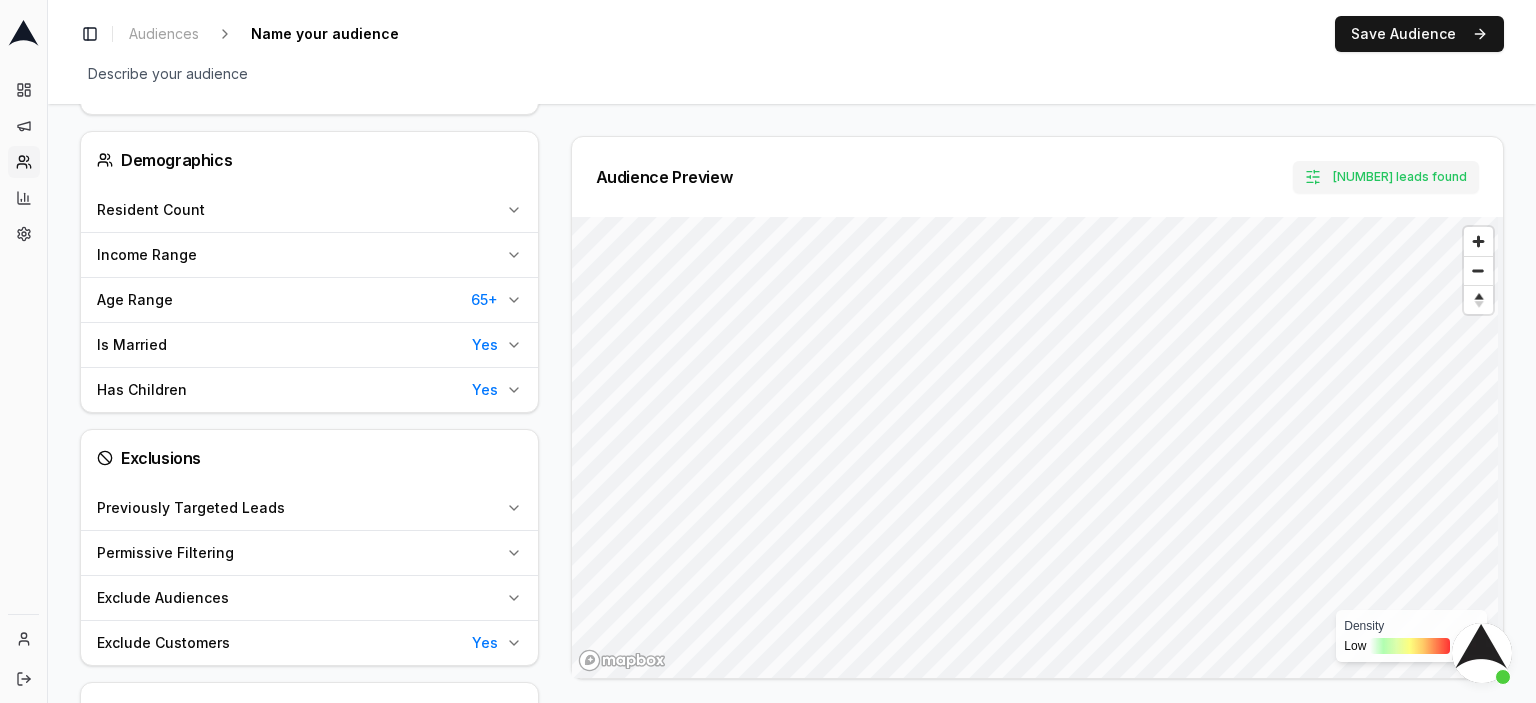 click on "Permissive Filtering" at bounding box center (309, 553) 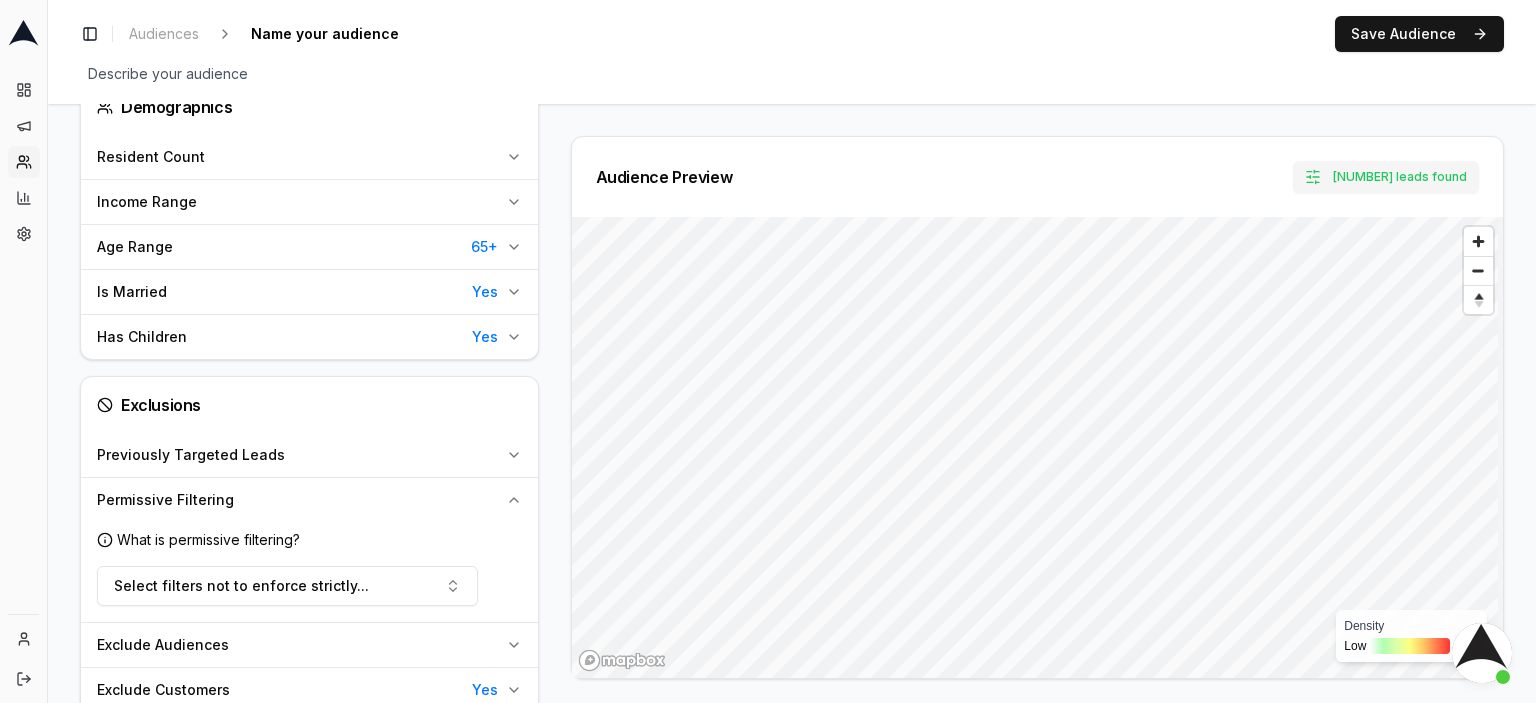 scroll, scrollTop: 1300, scrollLeft: 0, axis: vertical 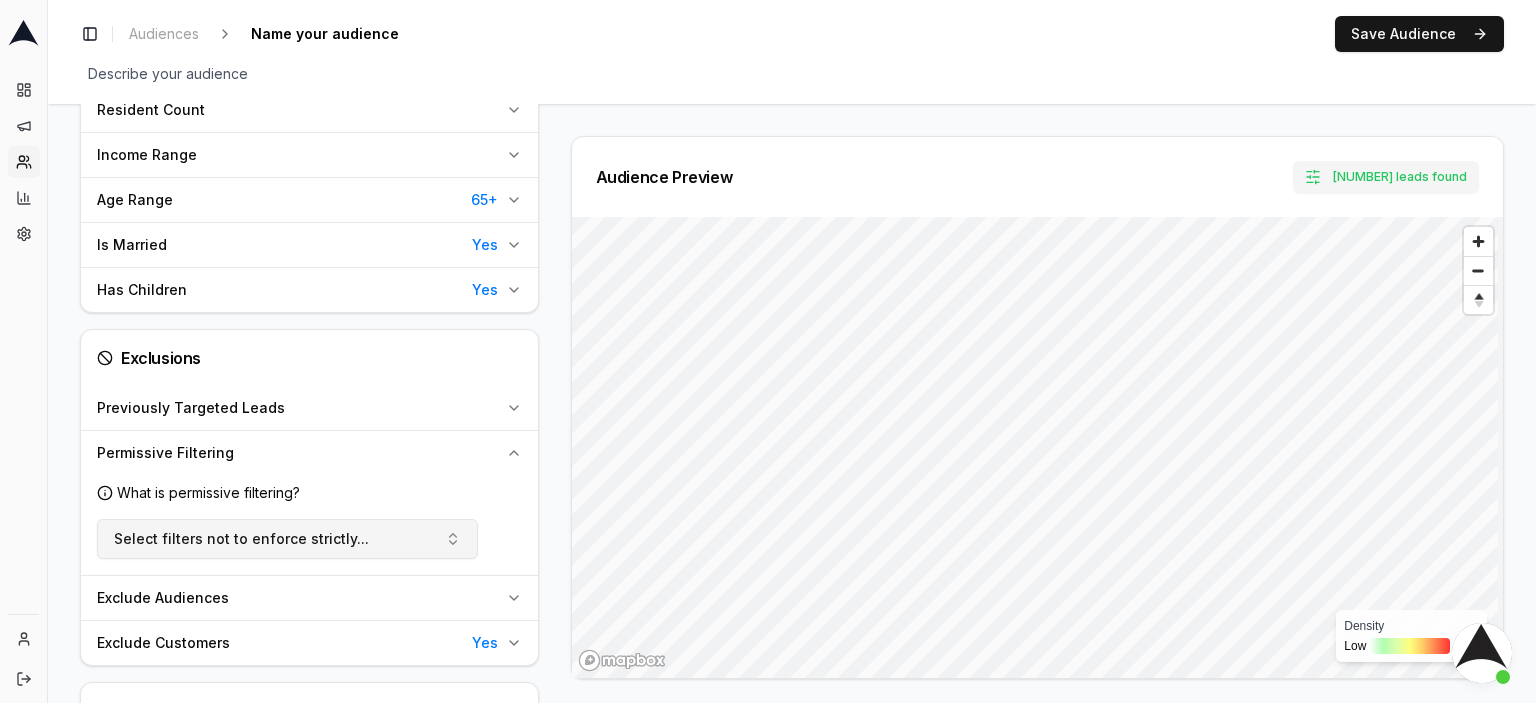 click on "Select filters not to enforce strictly..." at bounding box center [287, 539] 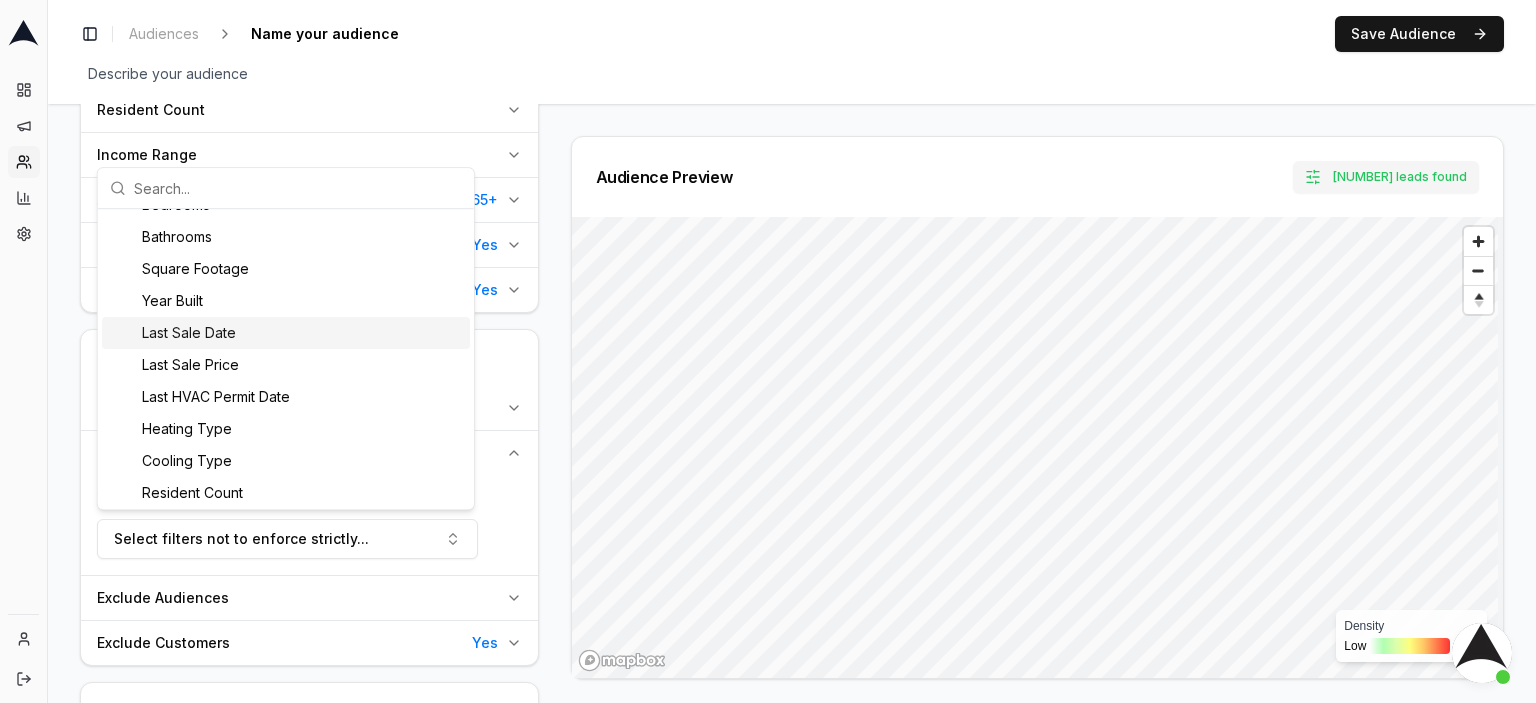 scroll, scrollTop: 200, scrollLeft: 0, axis: vertical 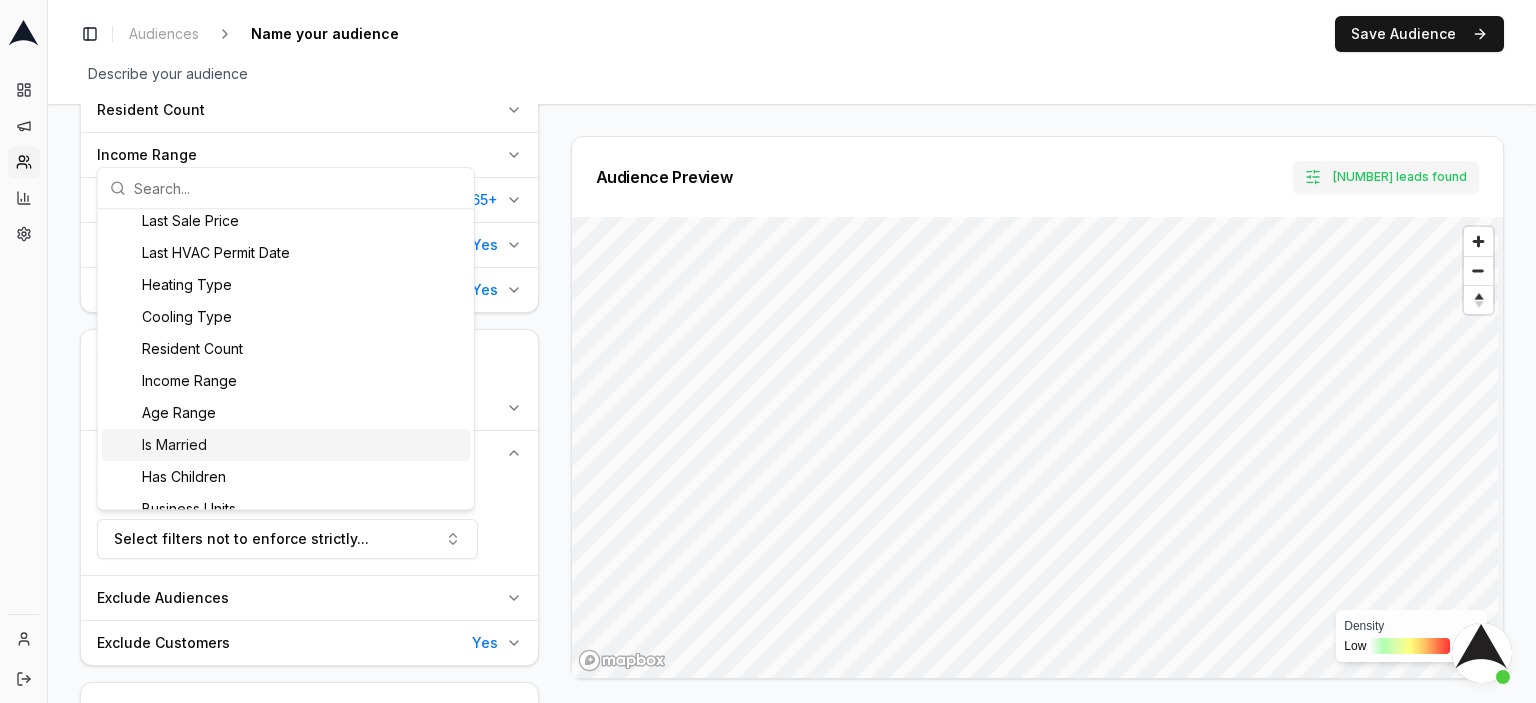 click on "Is Married" at bounding box center (286, 445) 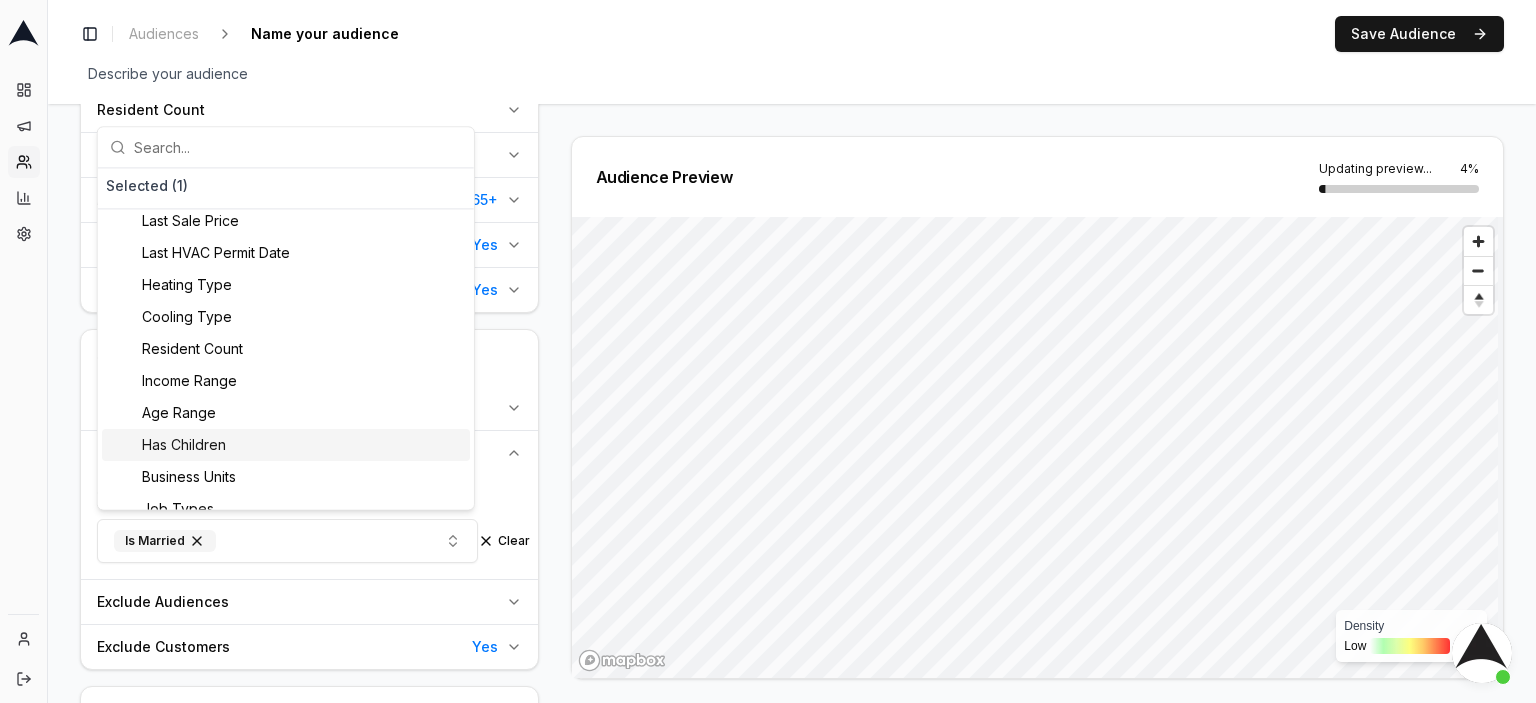 click on "Has Children" at bounding box center (286, 445) 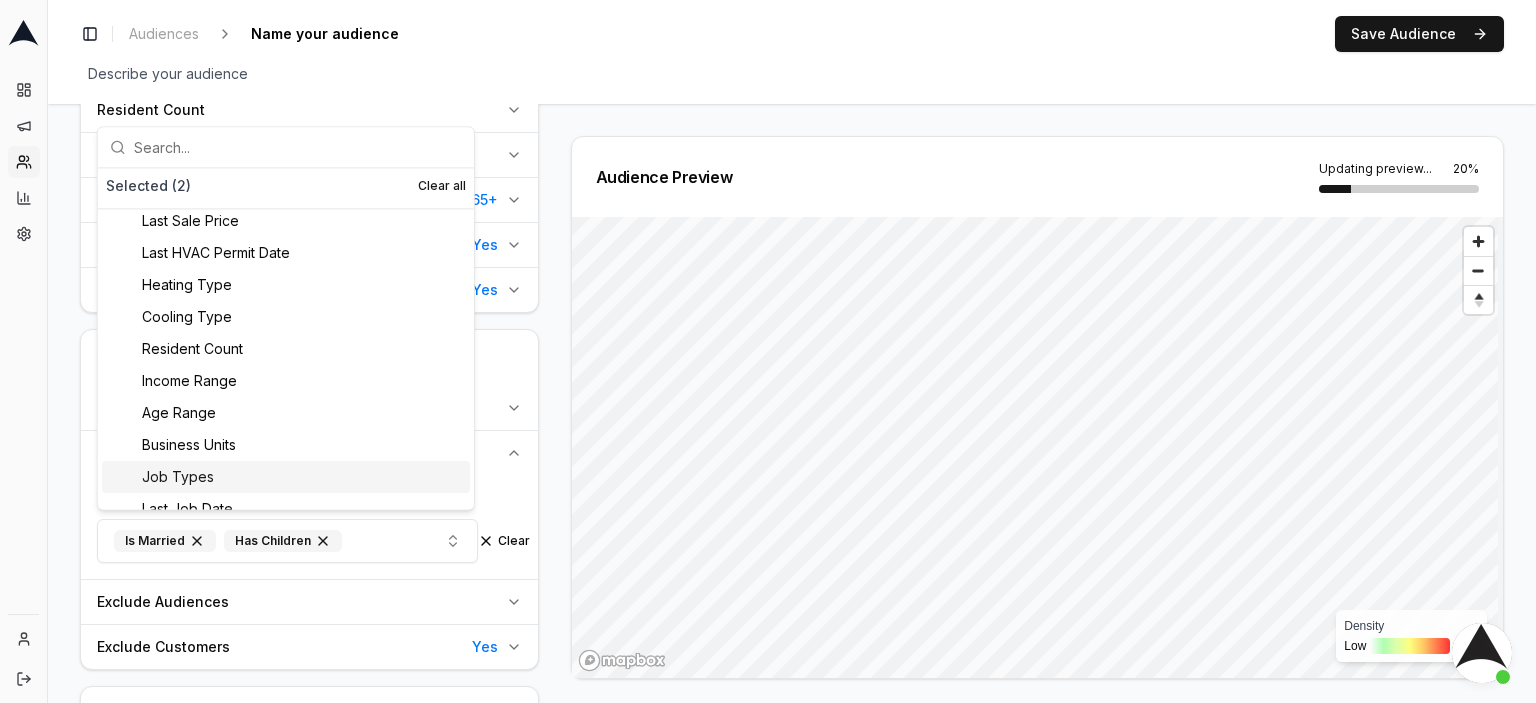 click on "What is permissive filtering? Is Married Has Children Clear" at bounding box center [309, 527] 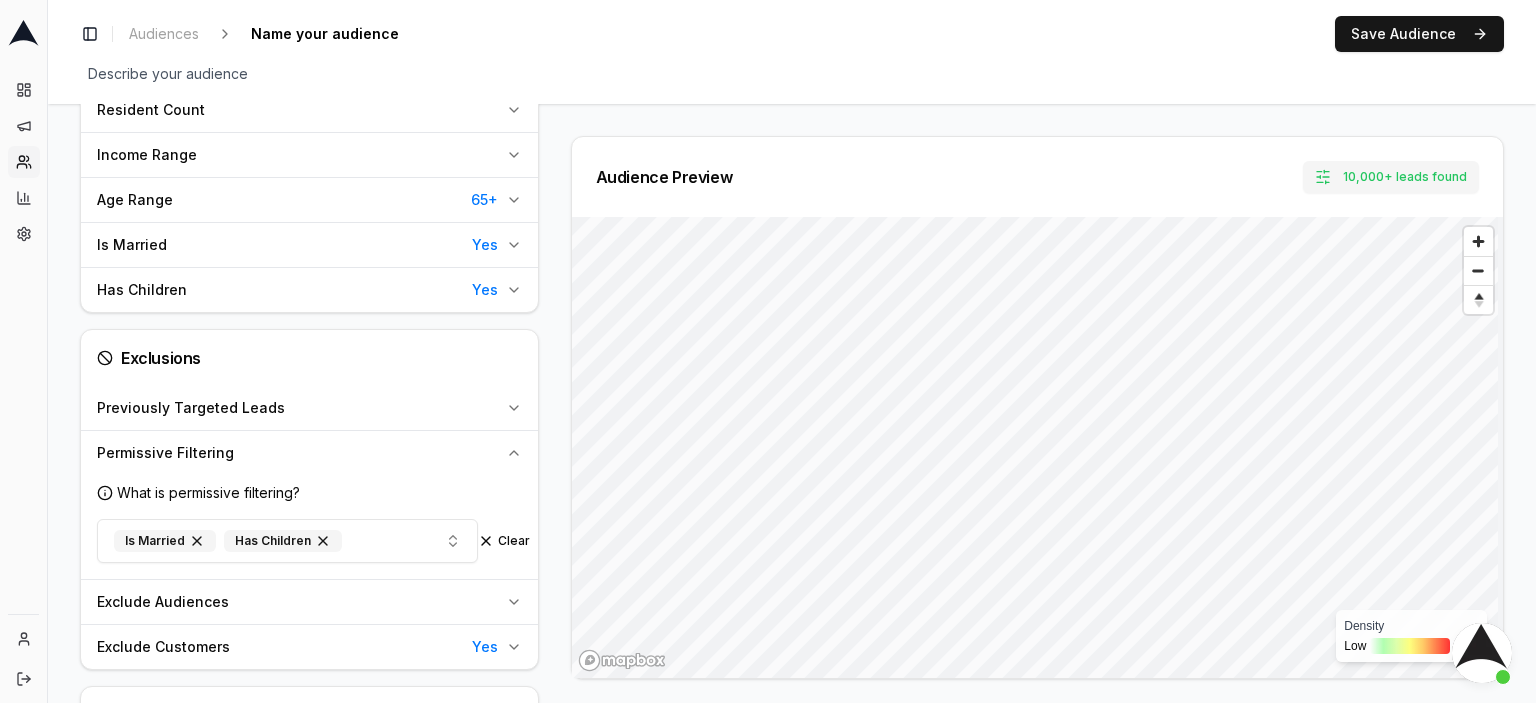 click at bounding box center (1482, 653) 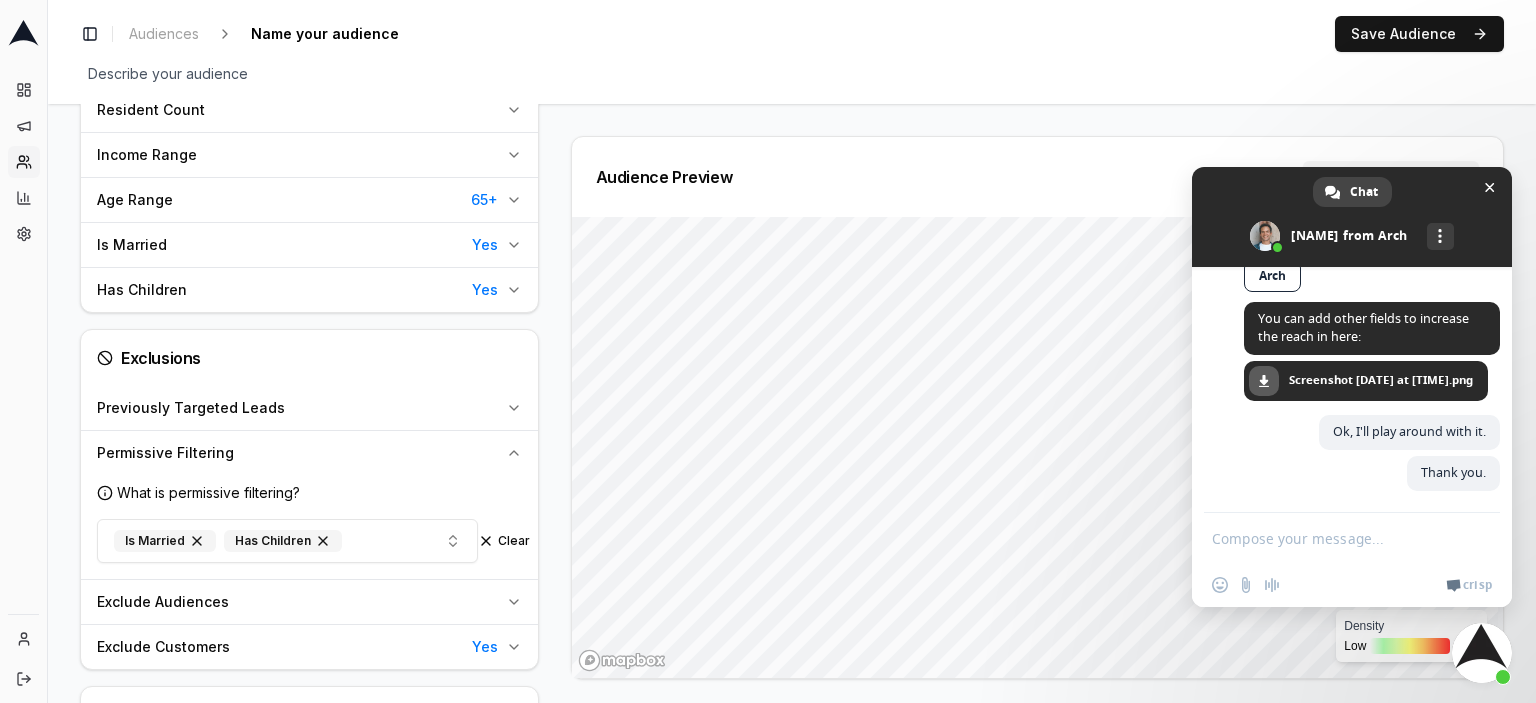 click at bounding box center (1332, 538) 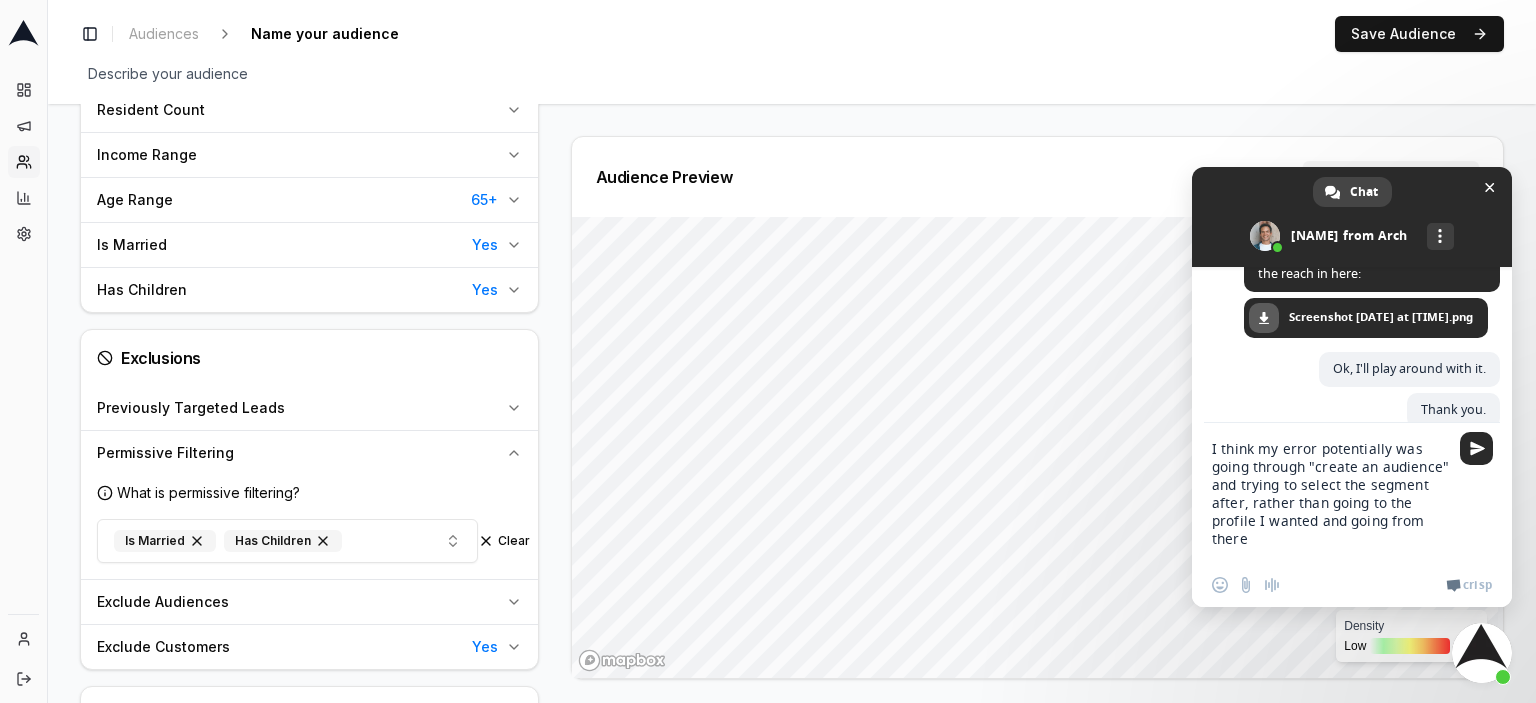 type on "I think my error potentially was going through "create an audience" and trying to select the segment after, rather than going to the profile I wanted and going from there." 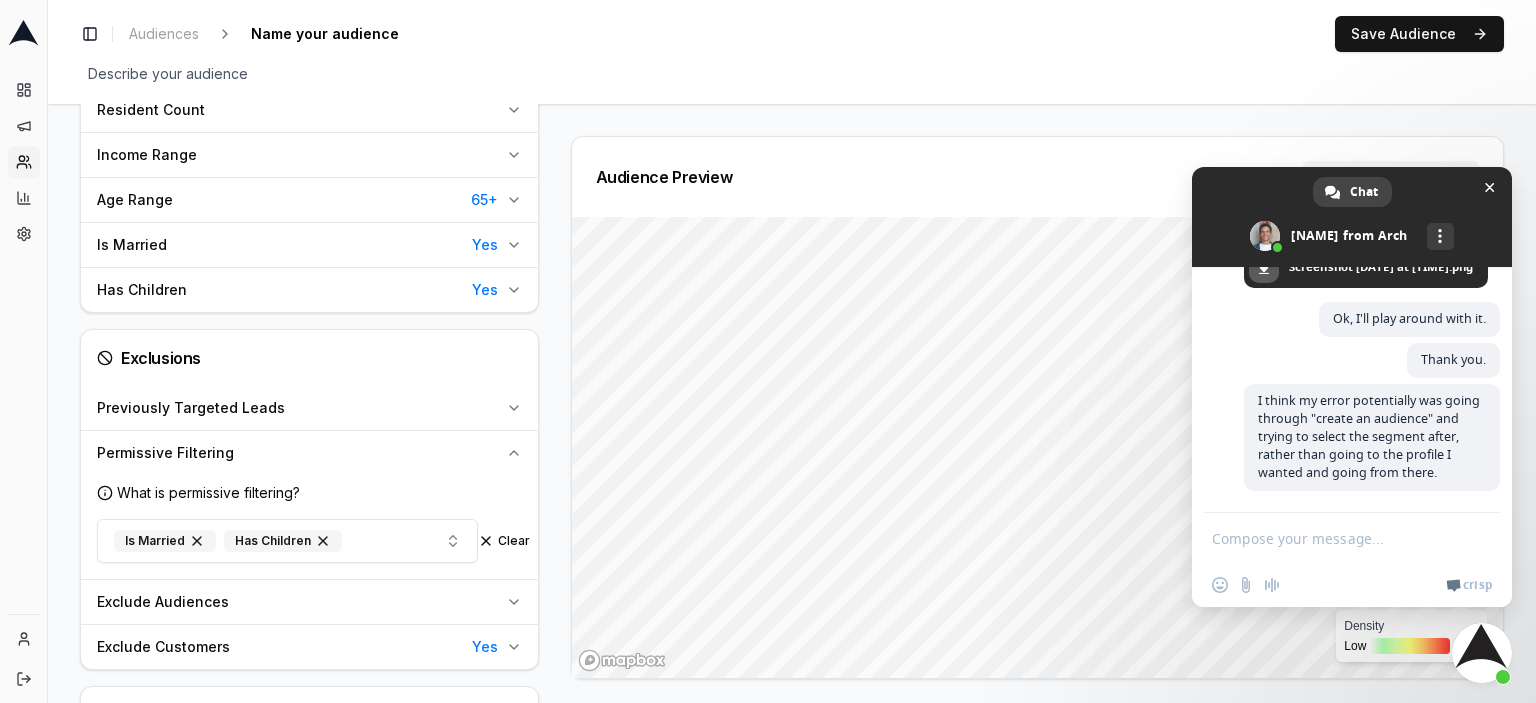 scroll, scrollTop: 1785, scrollLeft: 0, axis: vertical 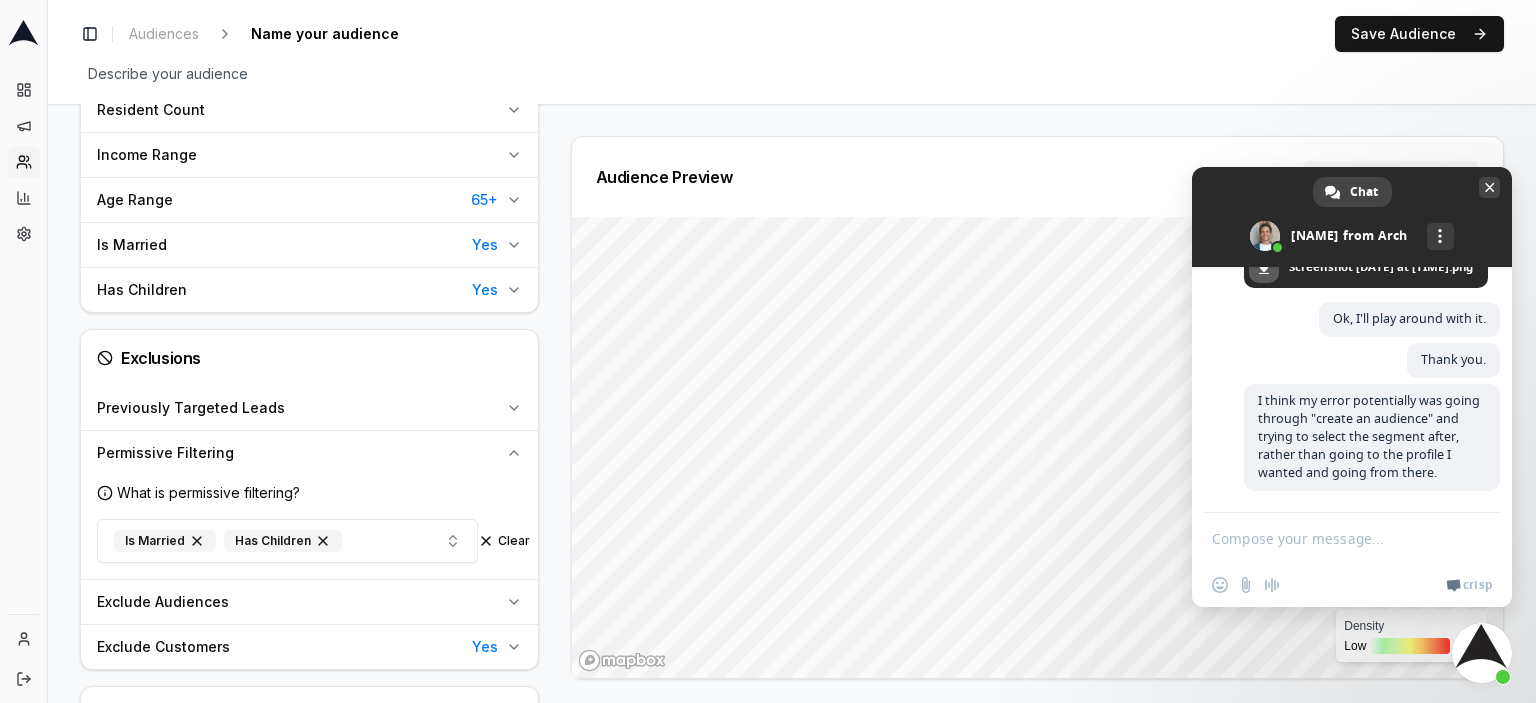 click at bounding box center (1352, 217) 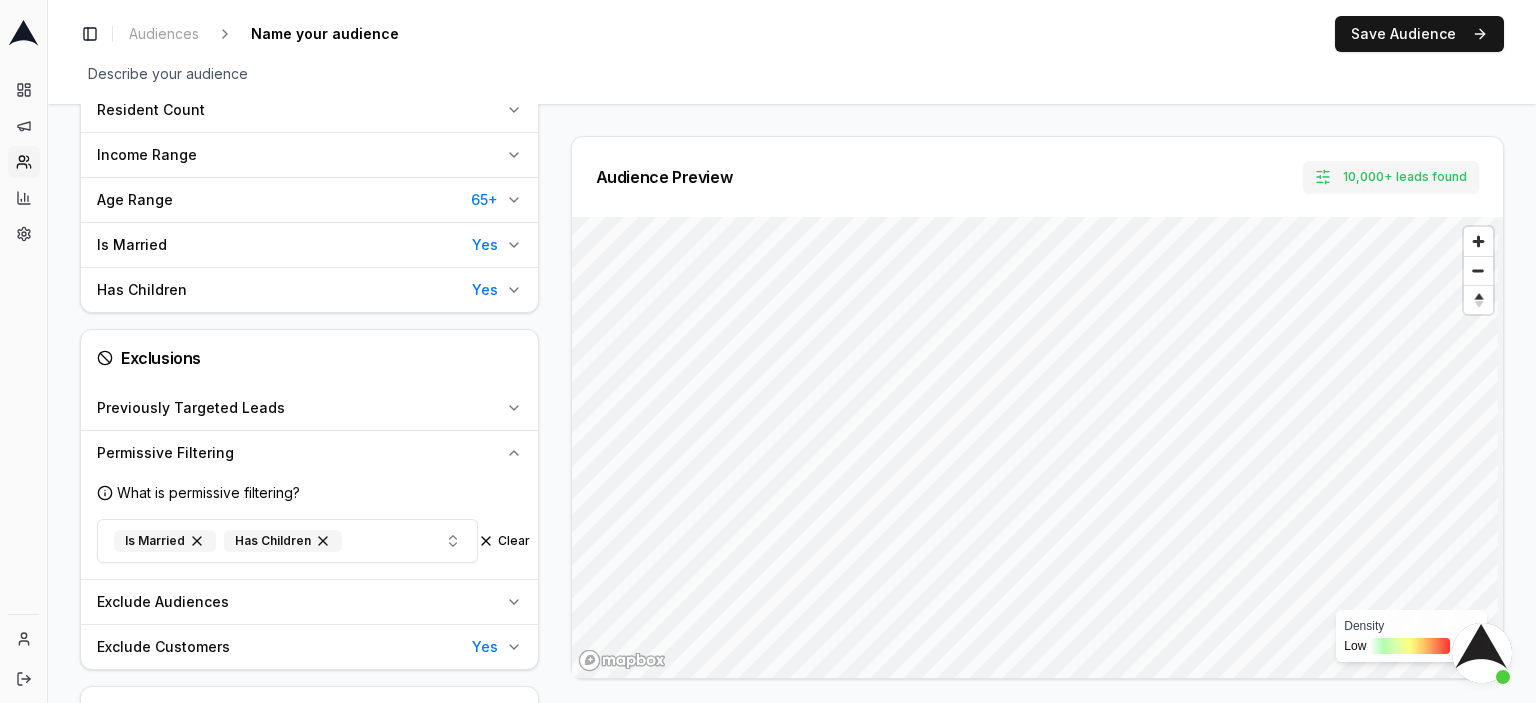 click 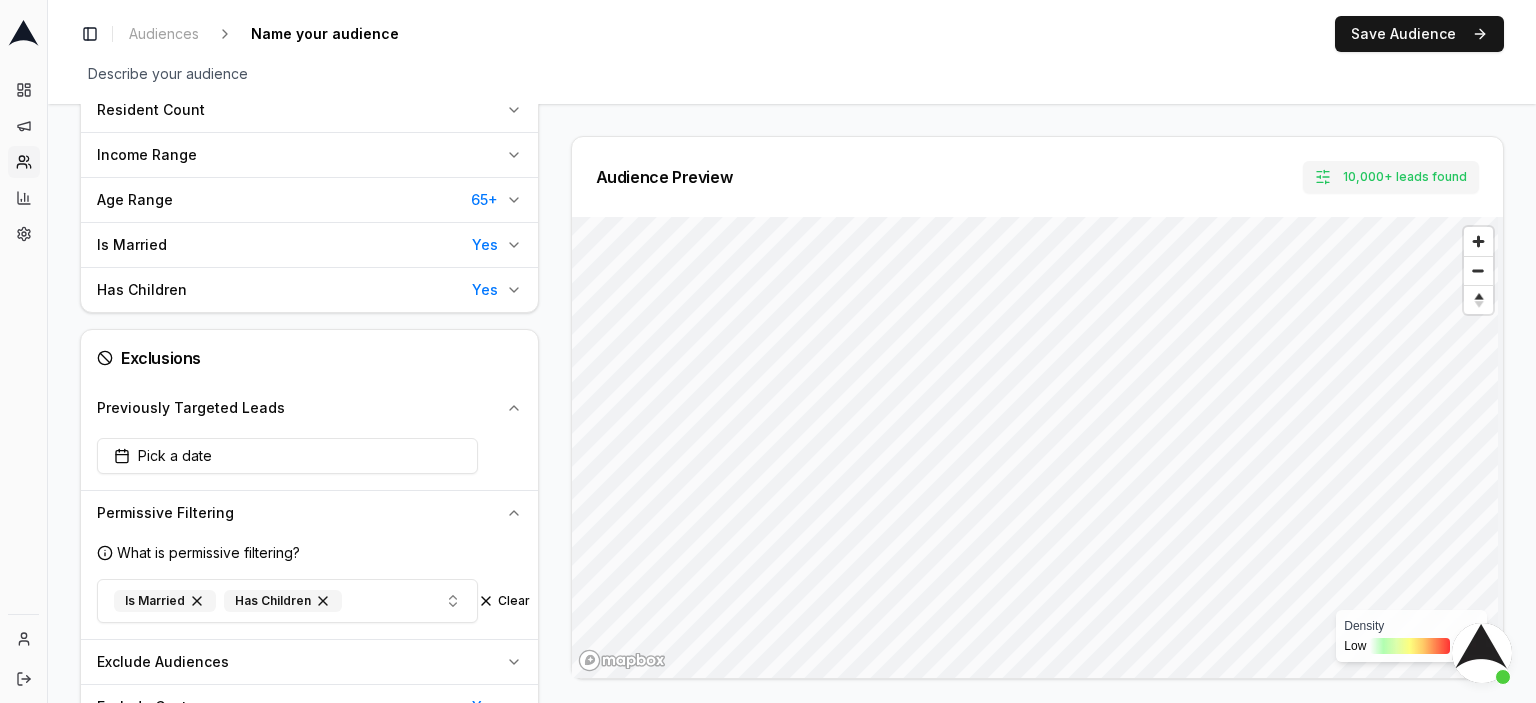 click 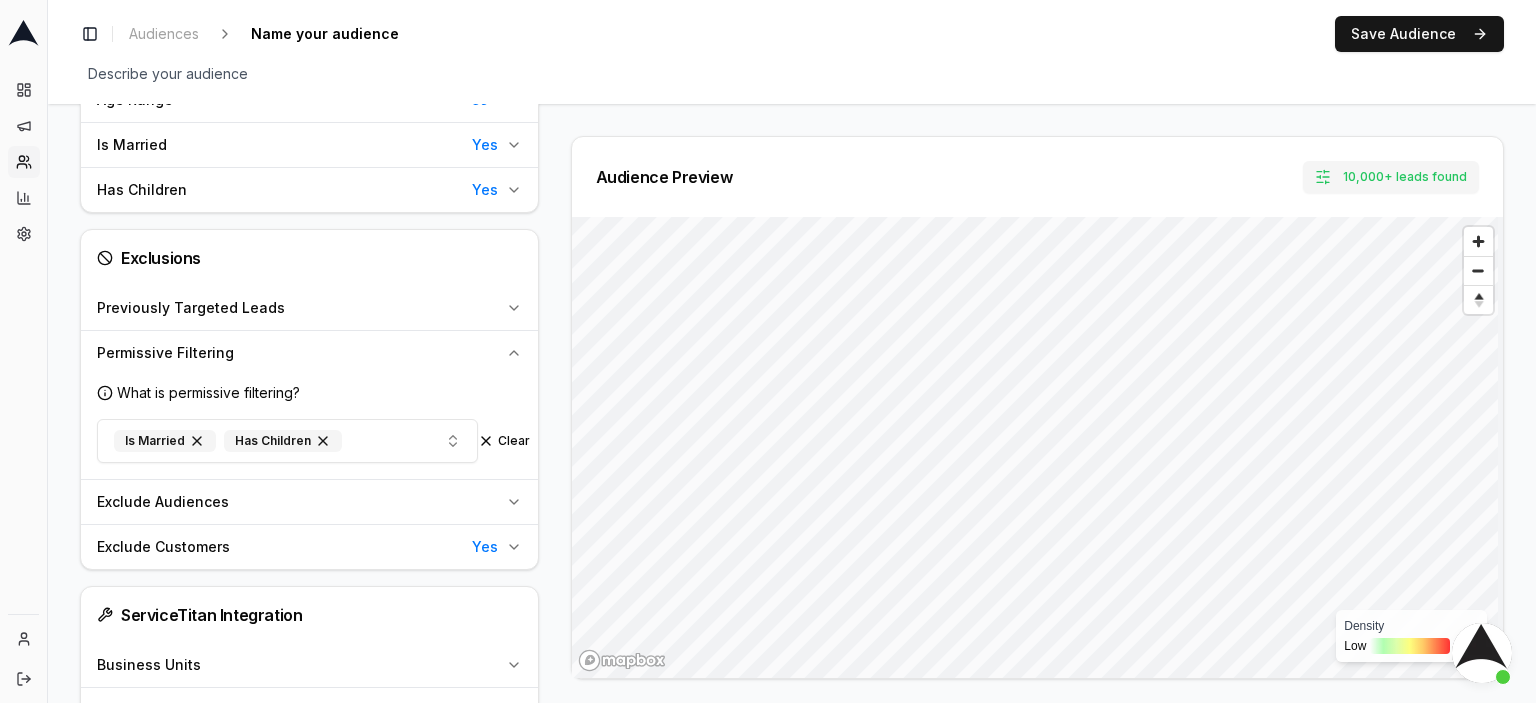 scroll, scrollTop: 1500, scrollLeft: 0, axis: vertical 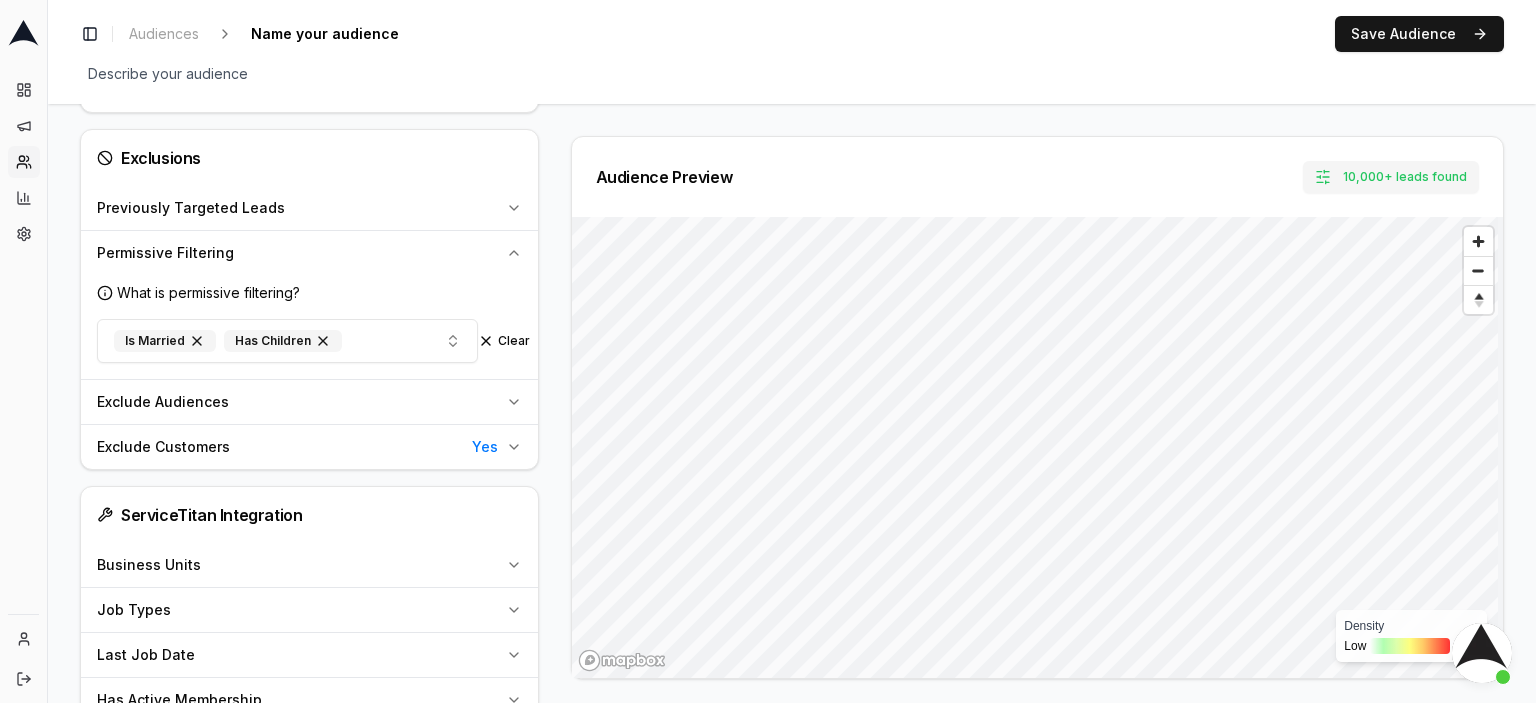 click on "Yes" at bounding box center (485, 447) 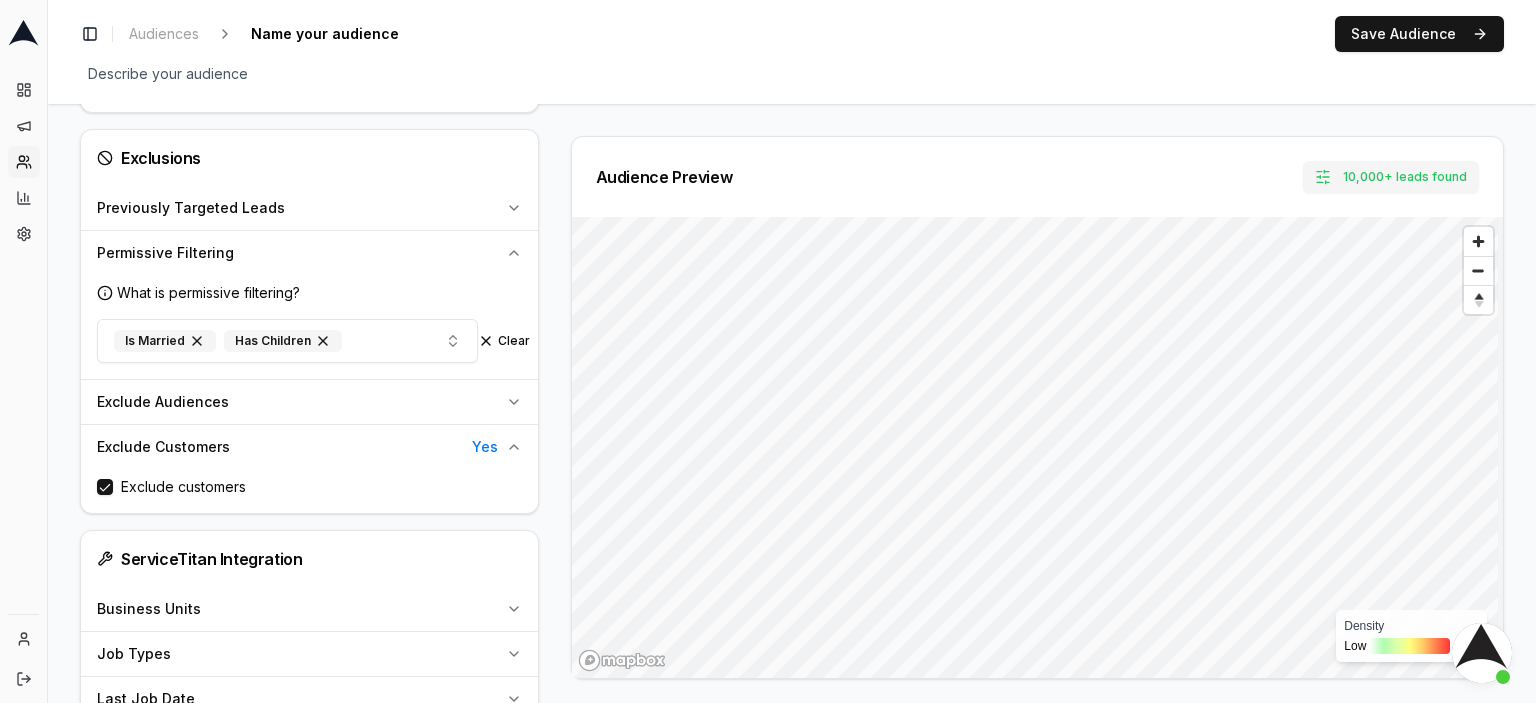 click on "Yes" at bounding box center (485, 447) 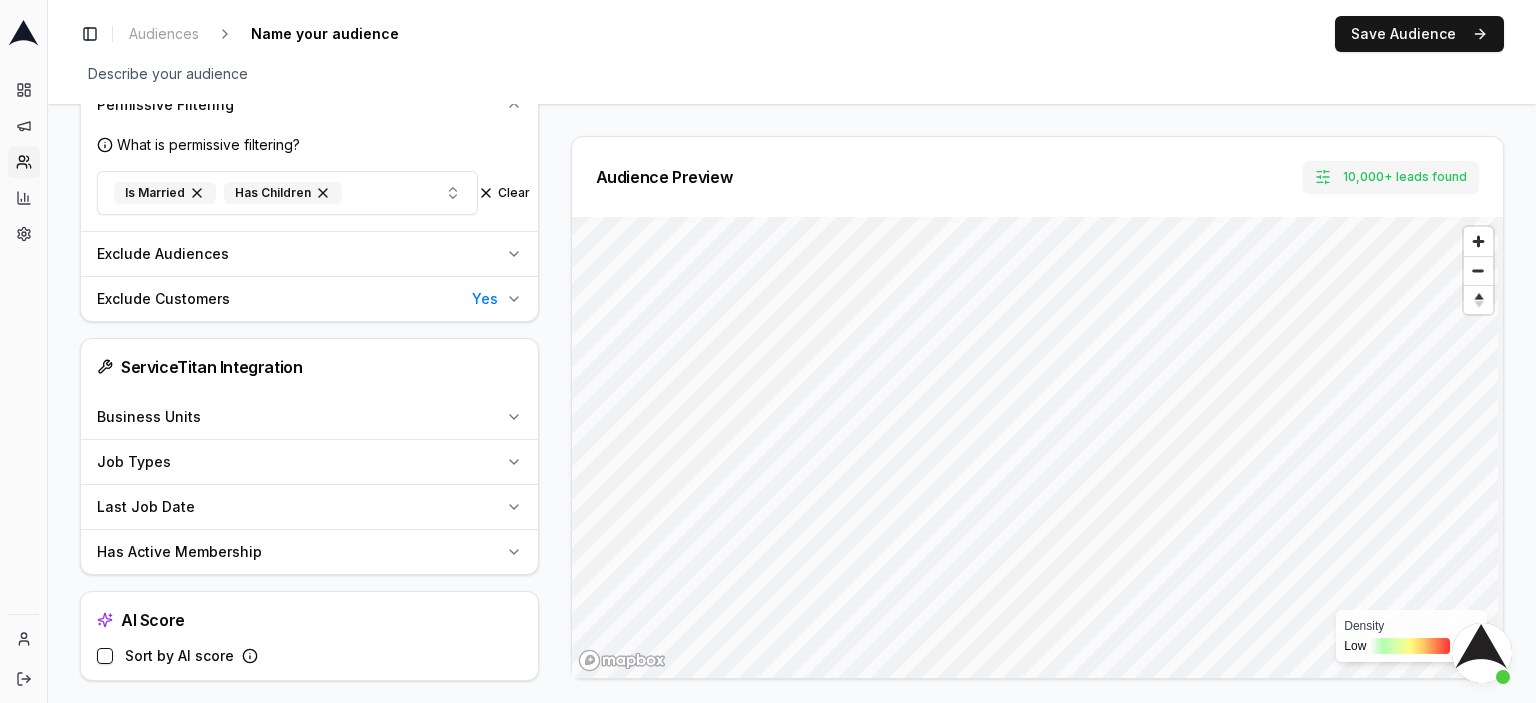 scroll, scrollTop: 1649, scrollLeft: 0, axis: vertical 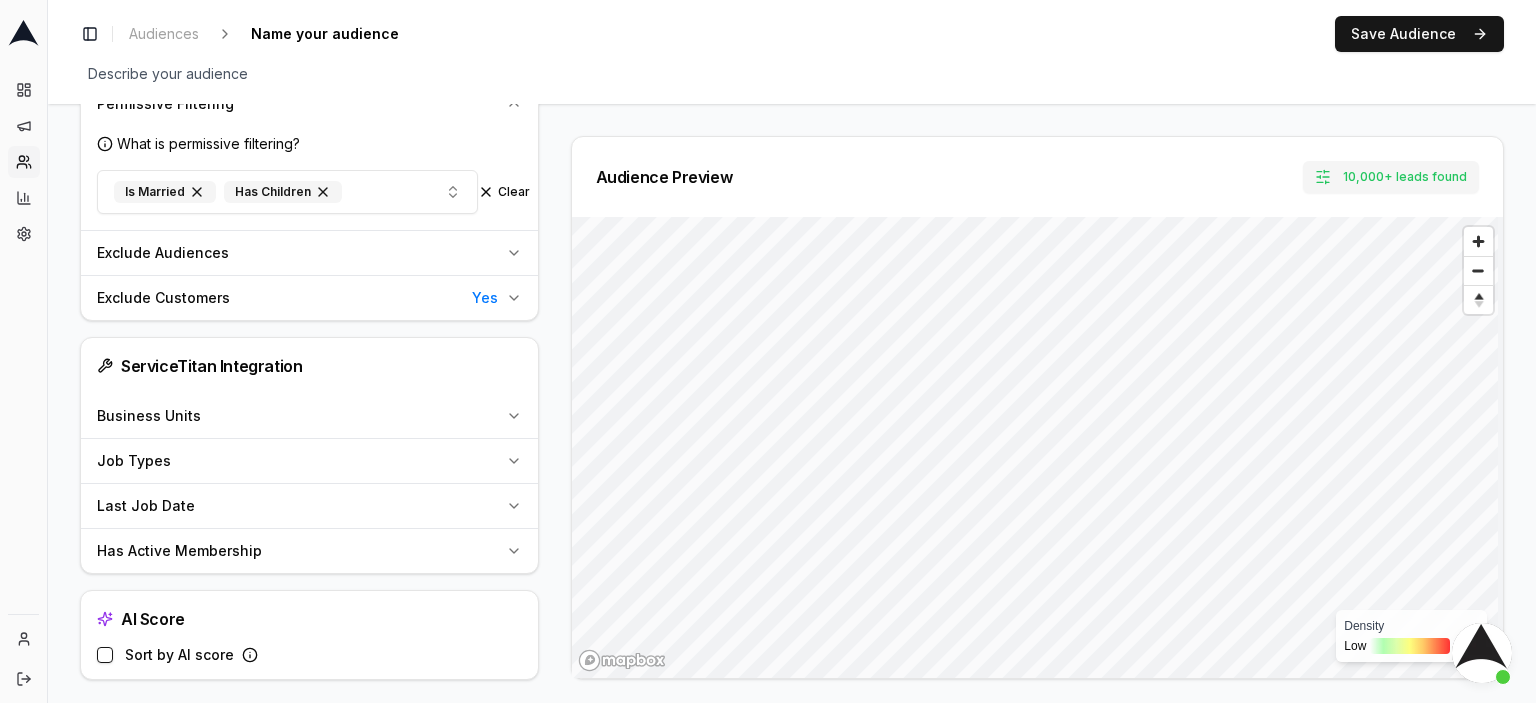 click 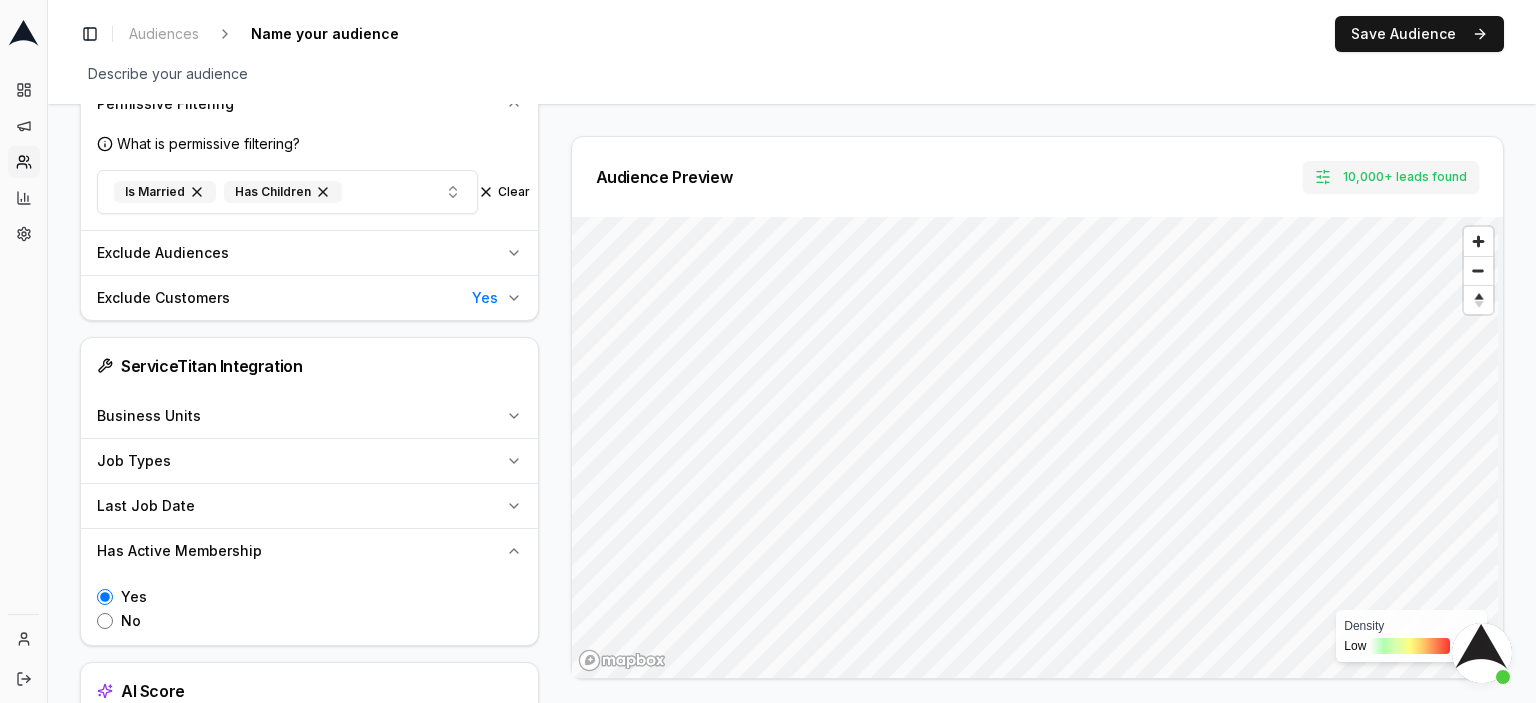 click 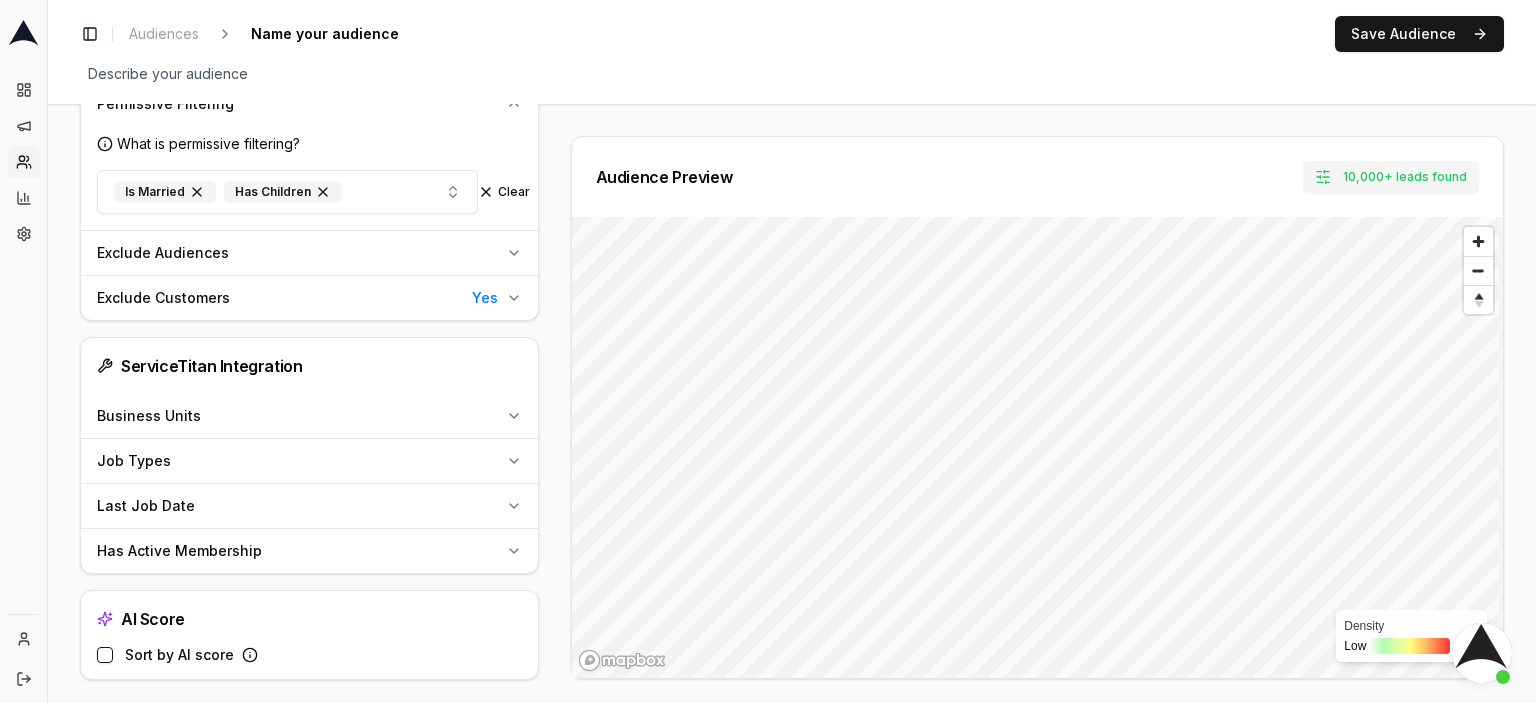 click 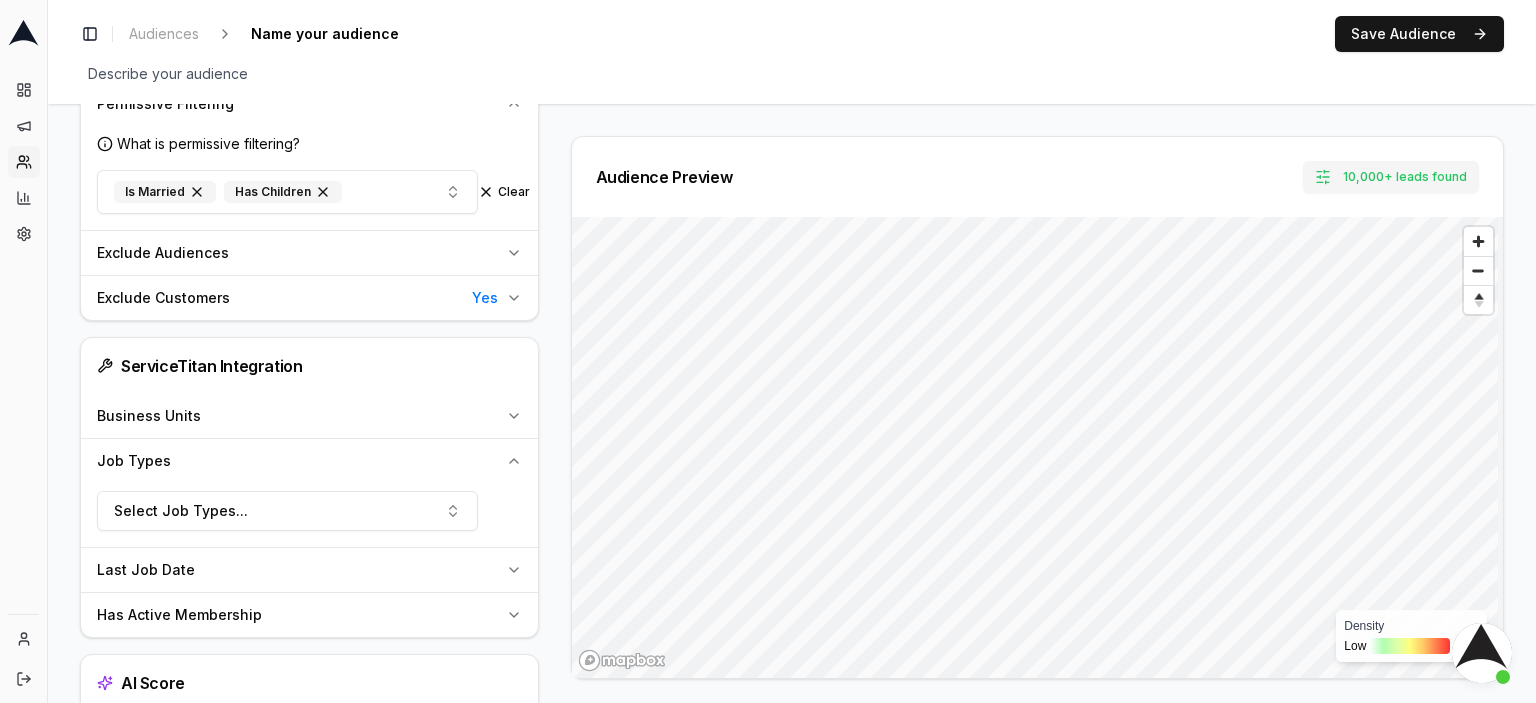 click 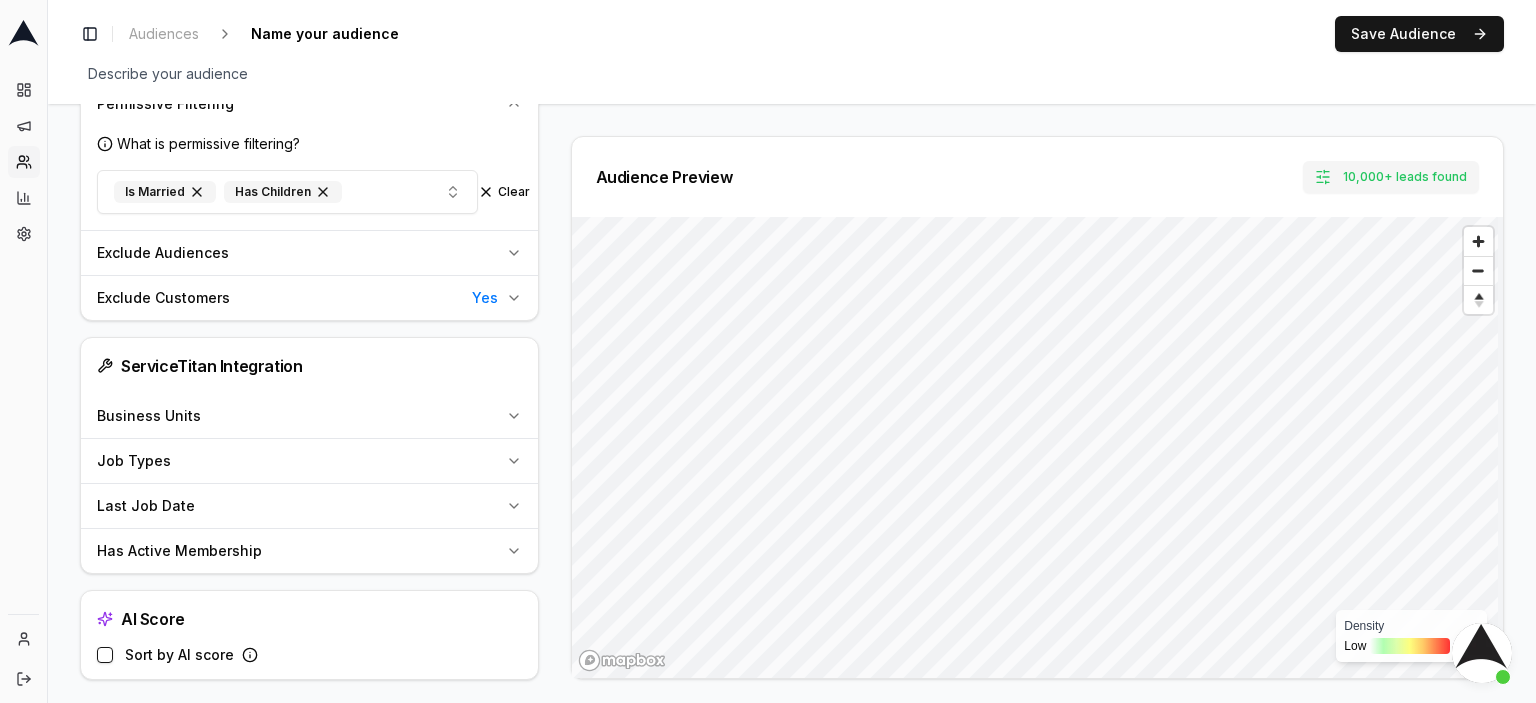 click on "Sort by AI score" at bounding box center [105, 655] 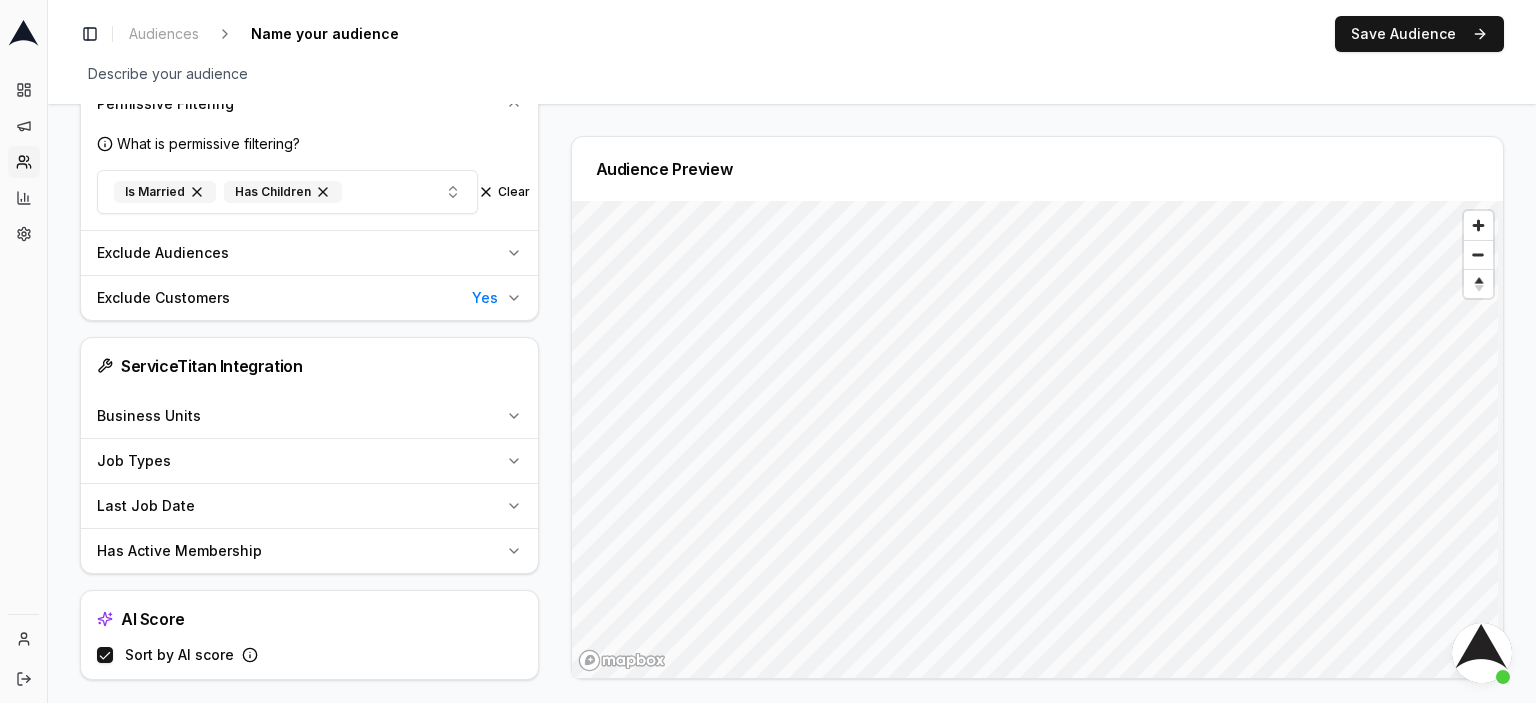 click on "Sort by AI score" at bounding box center (105, 655) 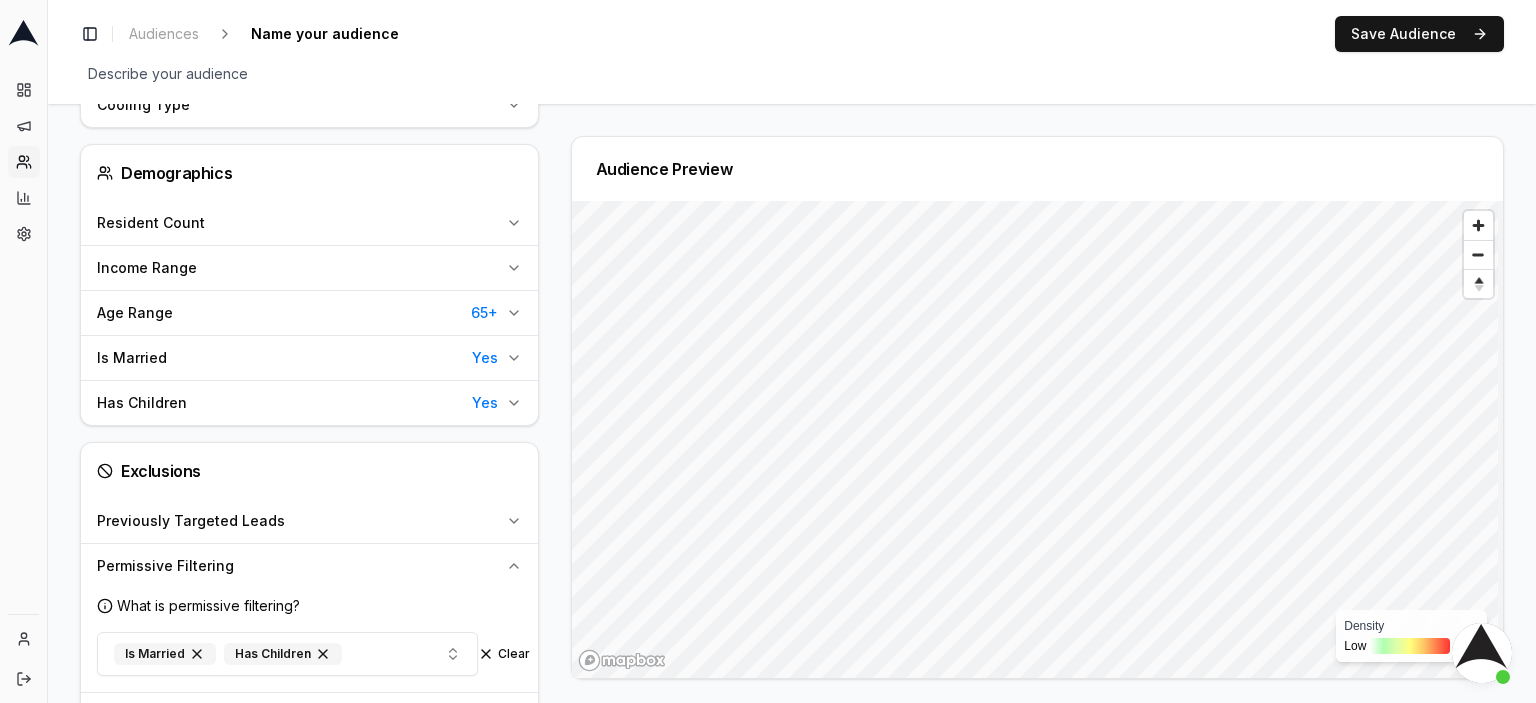 scroll, scrollTop: 1249, scrollLeft: 0, axis: vertical 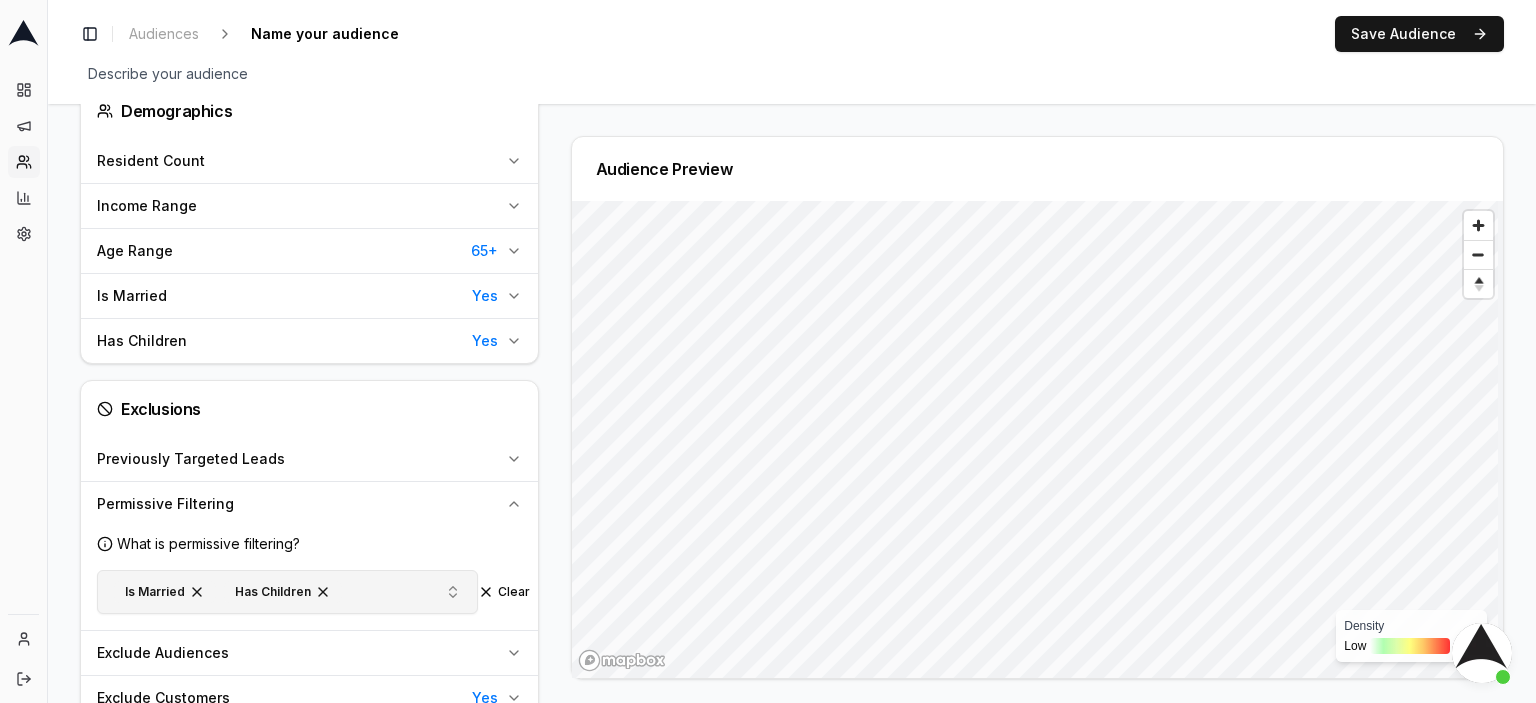 click on "Is Married Has Children" at bounding box center [287, 592] 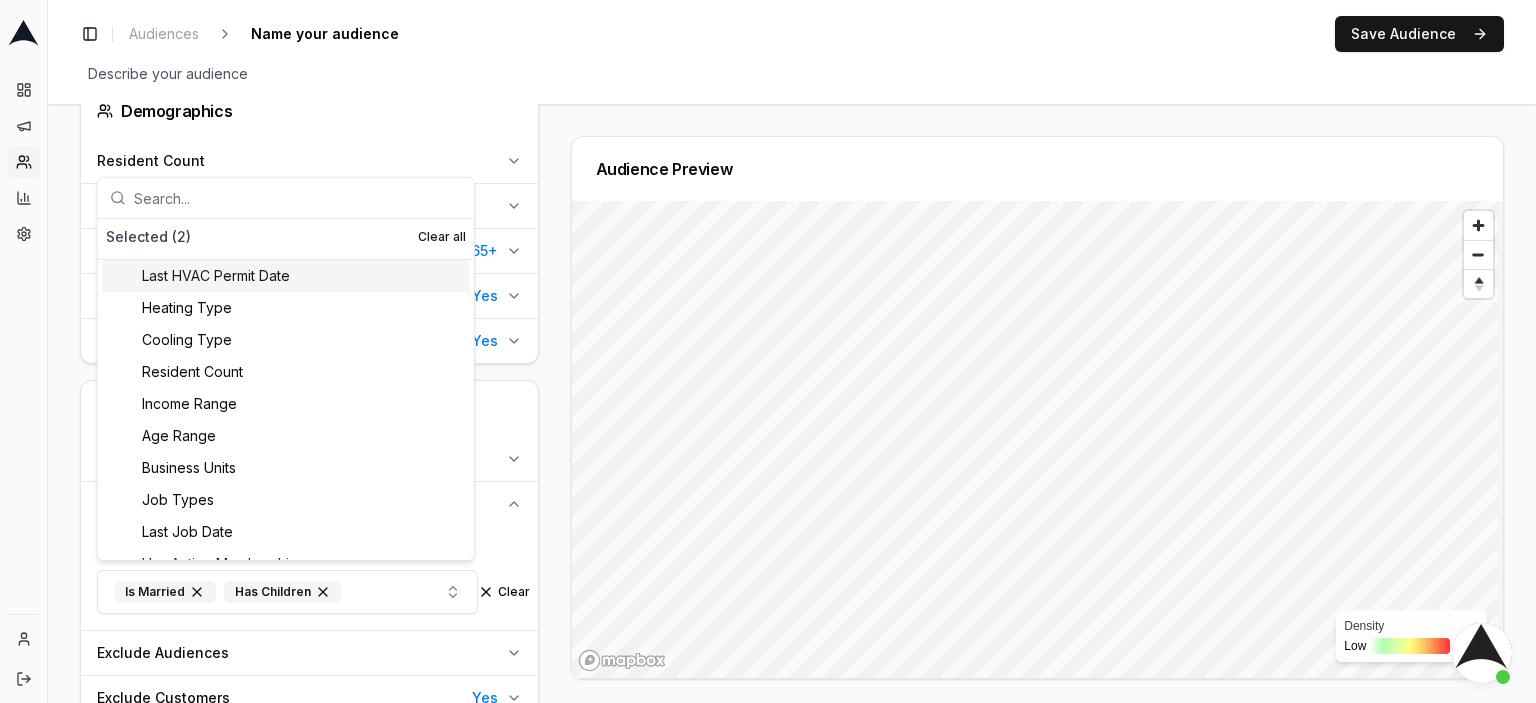 scroll, scrollTop: 252, scrollLeft: 0, axis: vertical 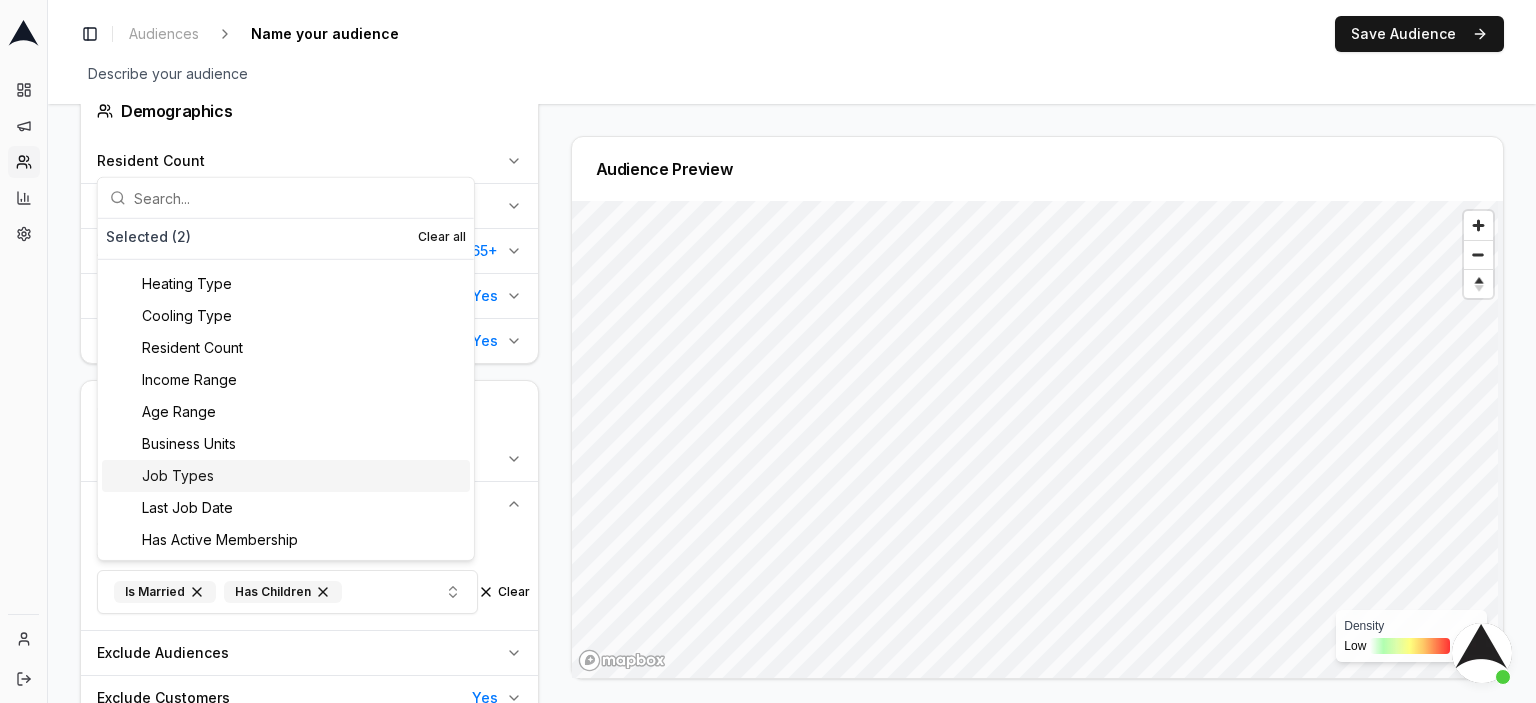 click on "Audience Preview Density Low High" at bounding box center [1029, 407] 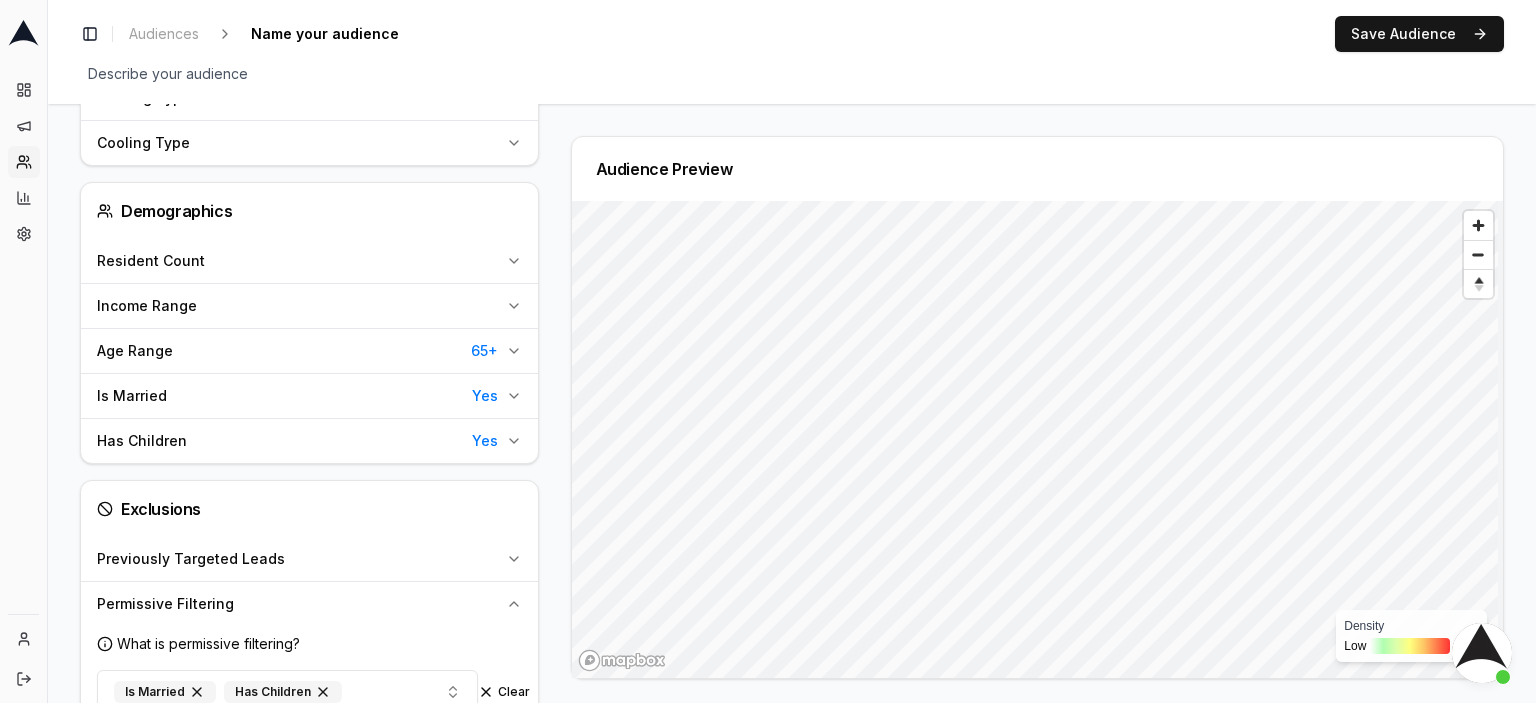 scroll, scrollTop: 1349, scrollLeft: 0, axis: vertical 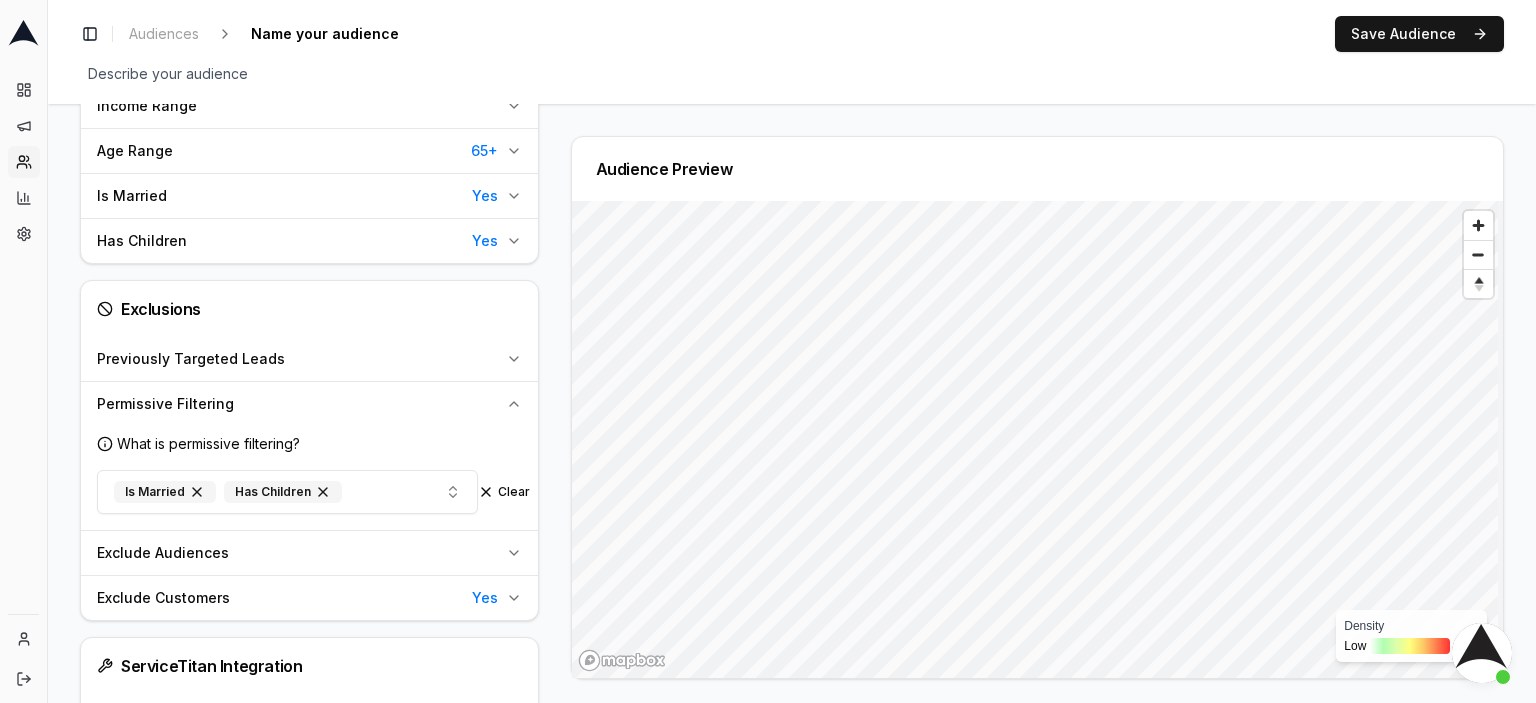 click 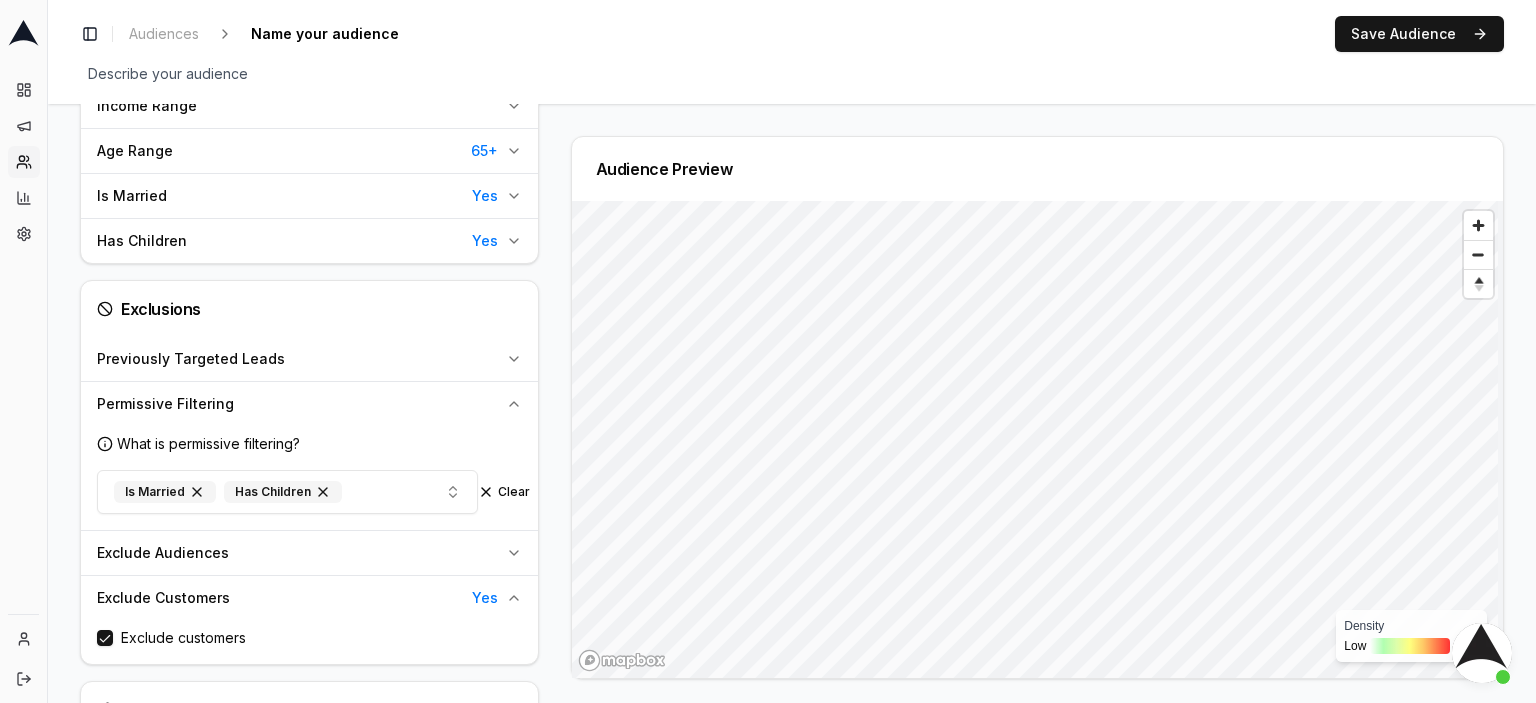 click on "Exclude customers" at bounding box center (105, 638) 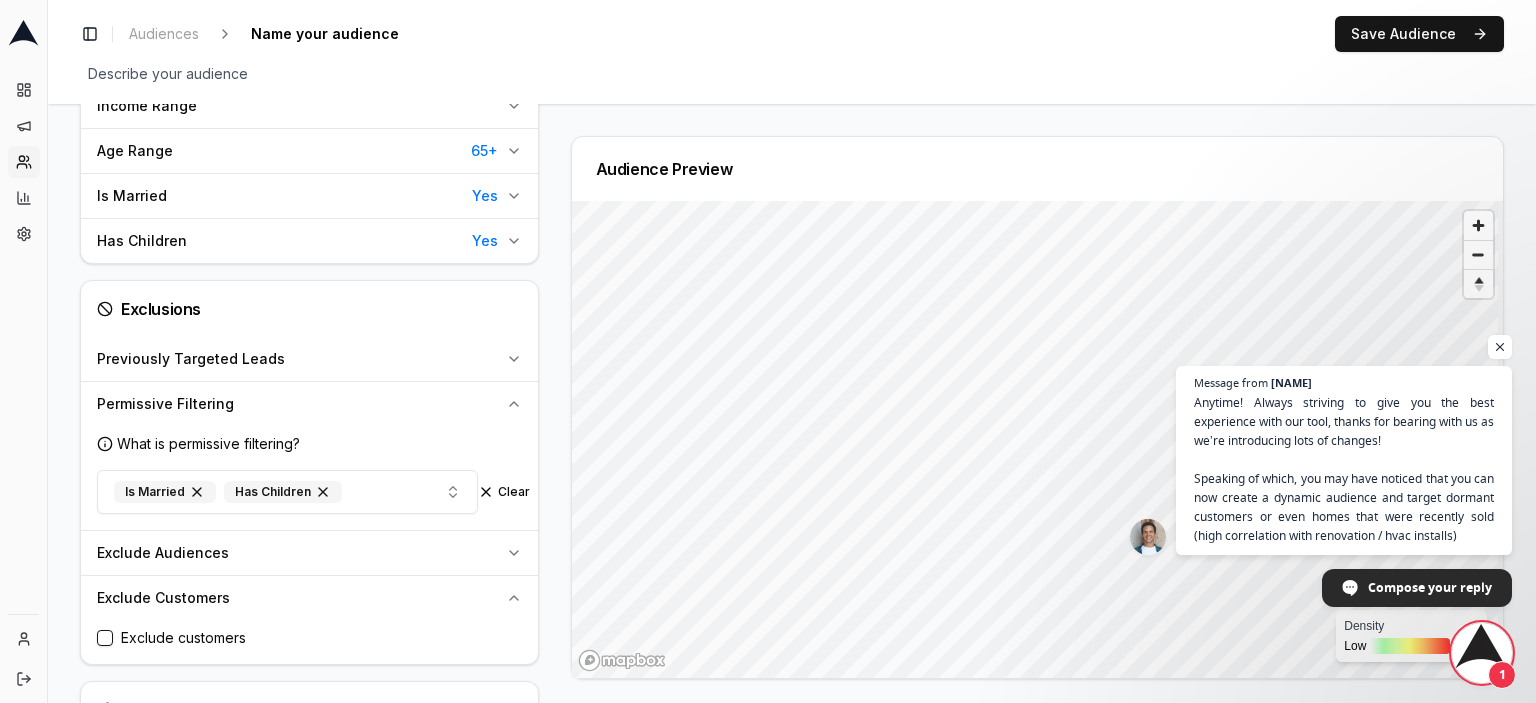 scroll, scrollTop: 1816, scrollLeft: 0, axis: vertical 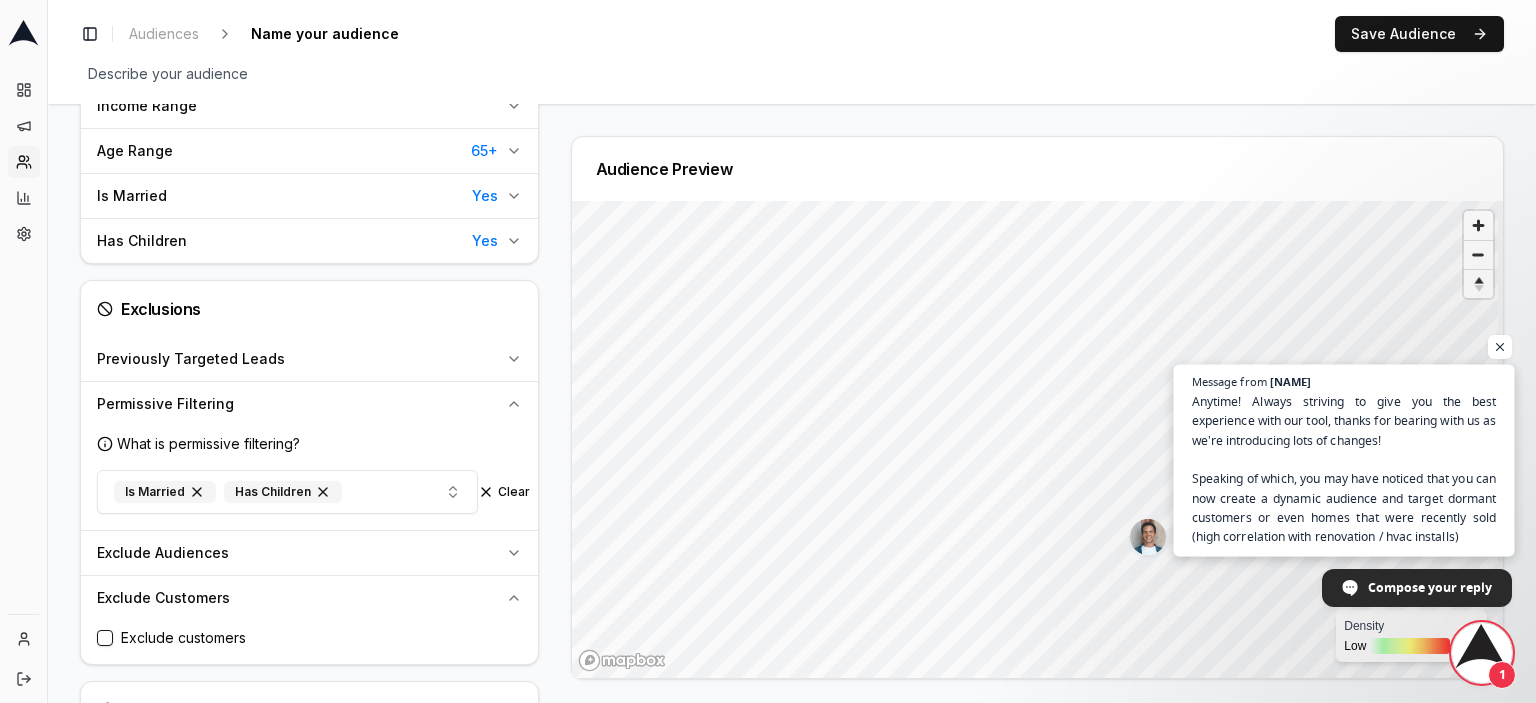 click on "Anytime! Always striving to give you the best experience with our tool, thanks for bearing with us as we’re introducing lots of changes! Speaking of which, you may have noticed that you can now create a dynamic audience and target dormant customers or even homes that were recently sold (high correlation with renovation / hvac installs)" at bounding box center [1344, 469] 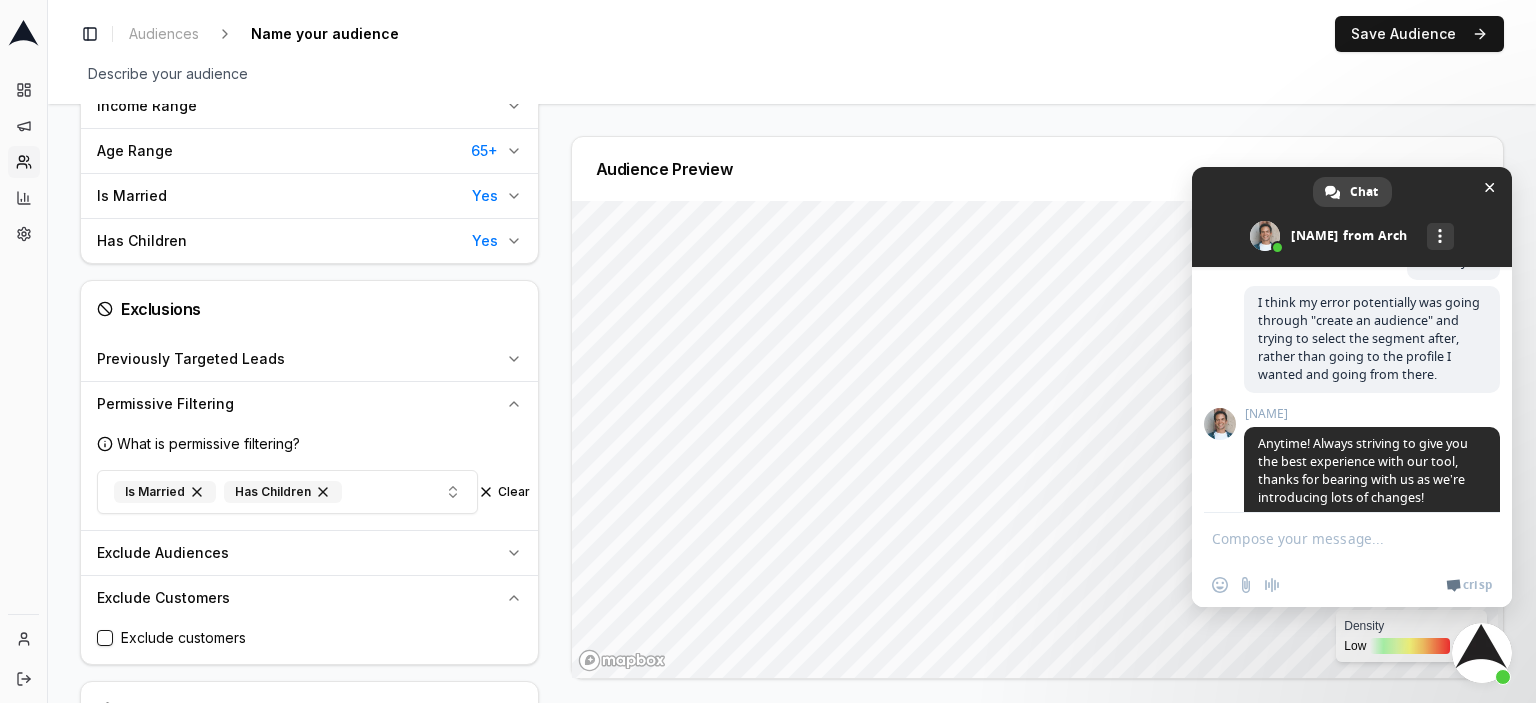 scroll, scrollTop: 2043, scrollLeft: 0, axis: vertical 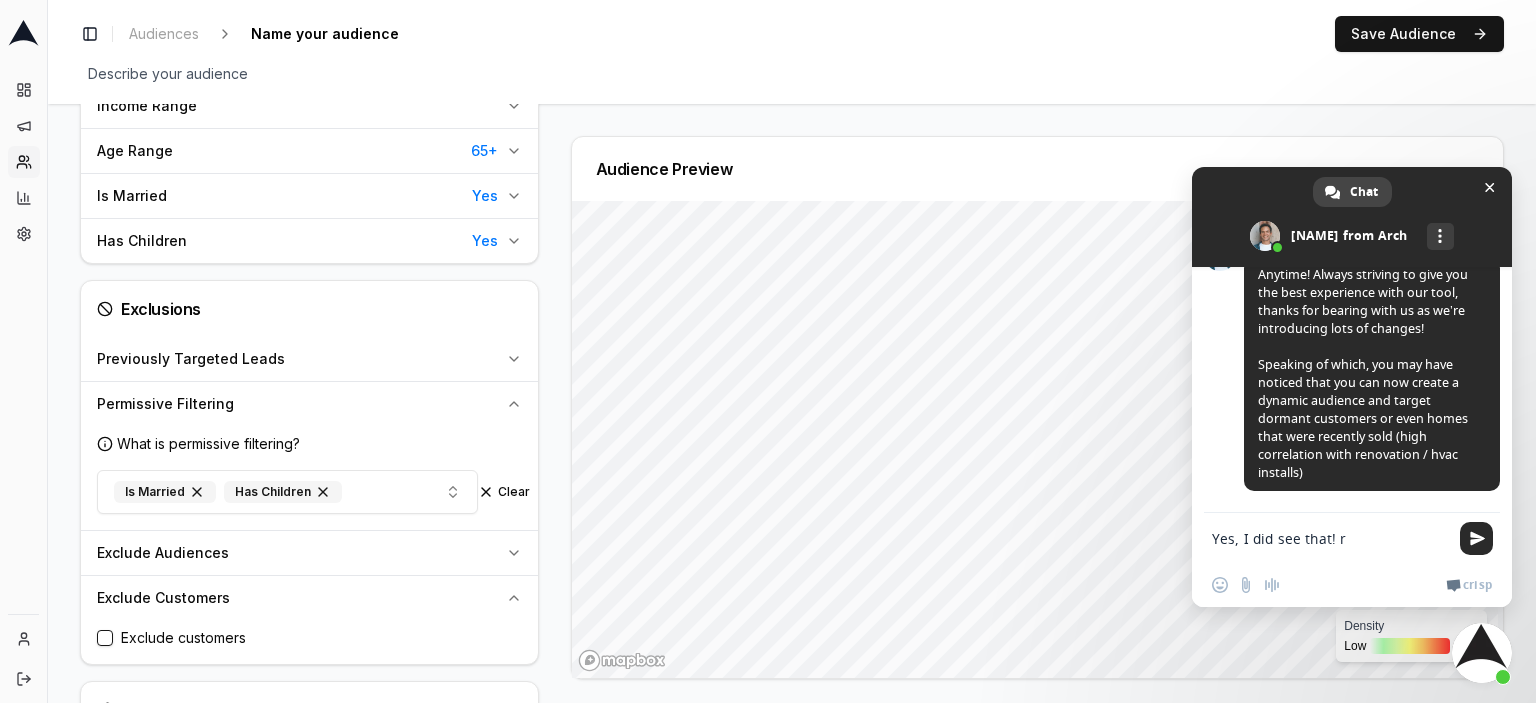 type on "Yes, I did see that!" 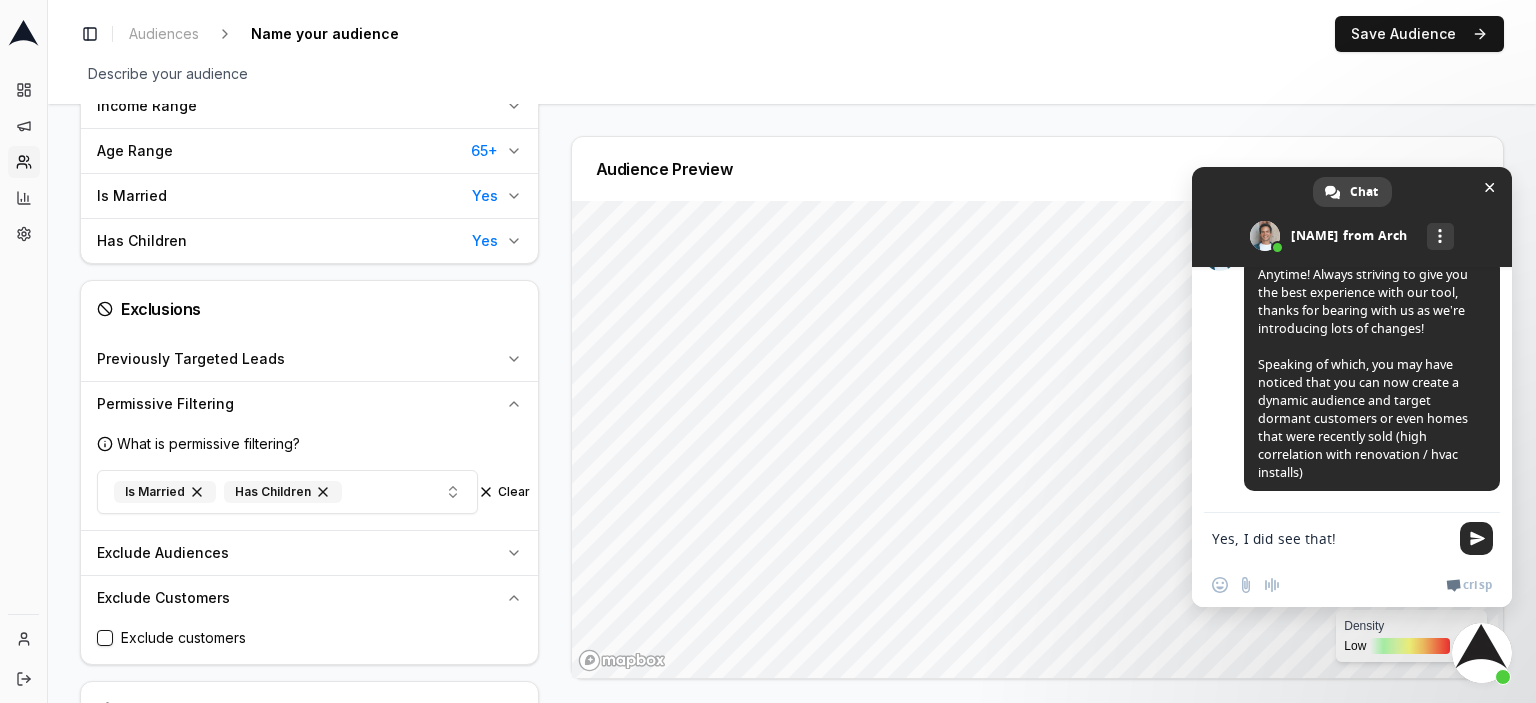 type 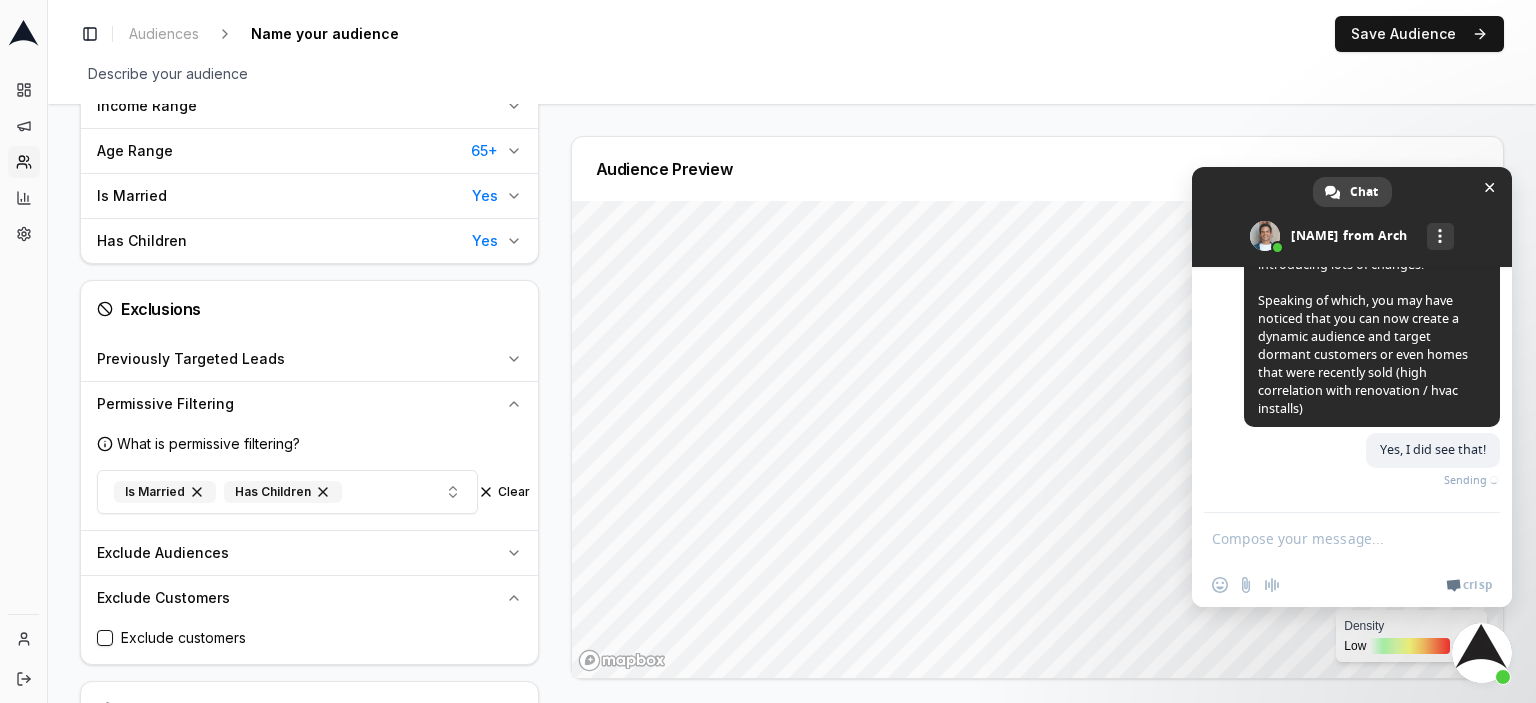 scroll, scrollTop: 2093, scrollLeft: 0, axis: vertical 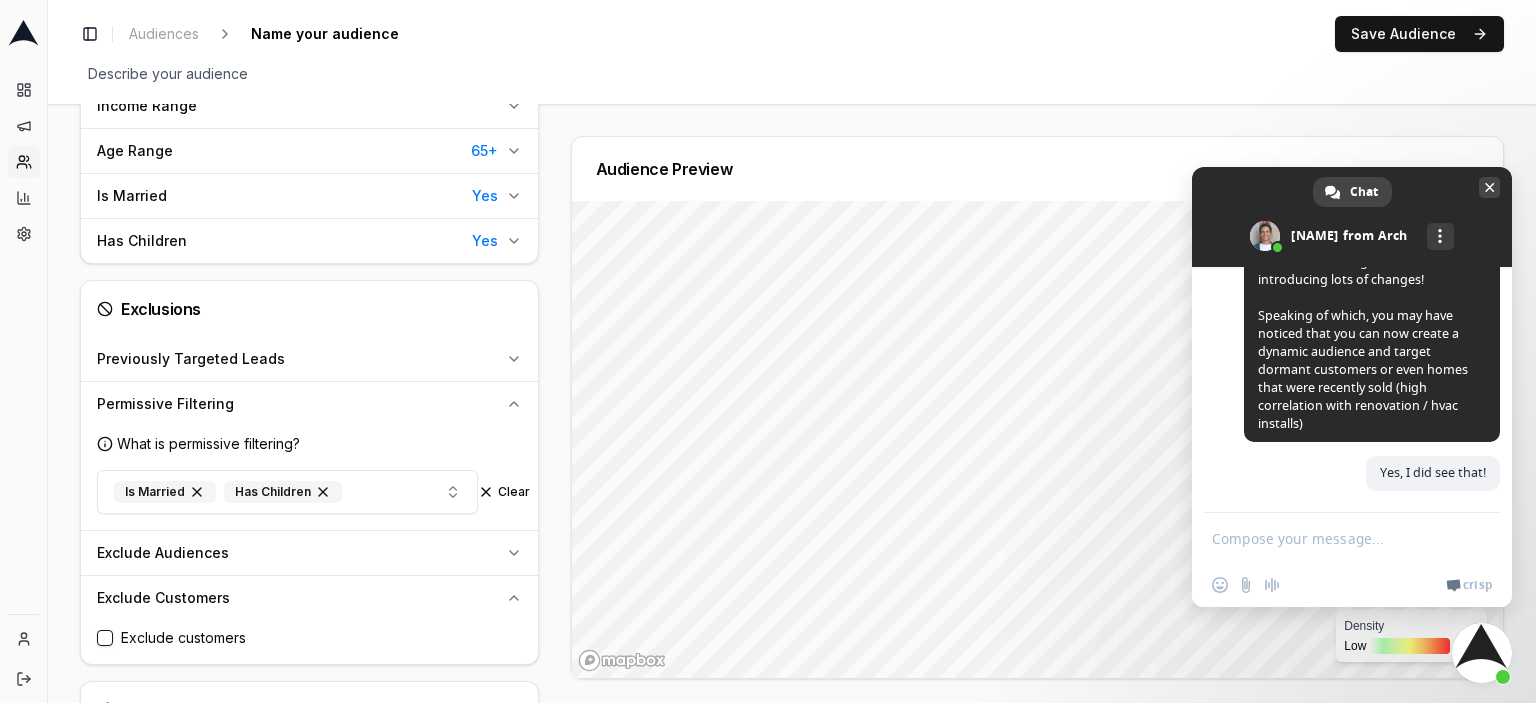 click at bounding box center [1490, 187] 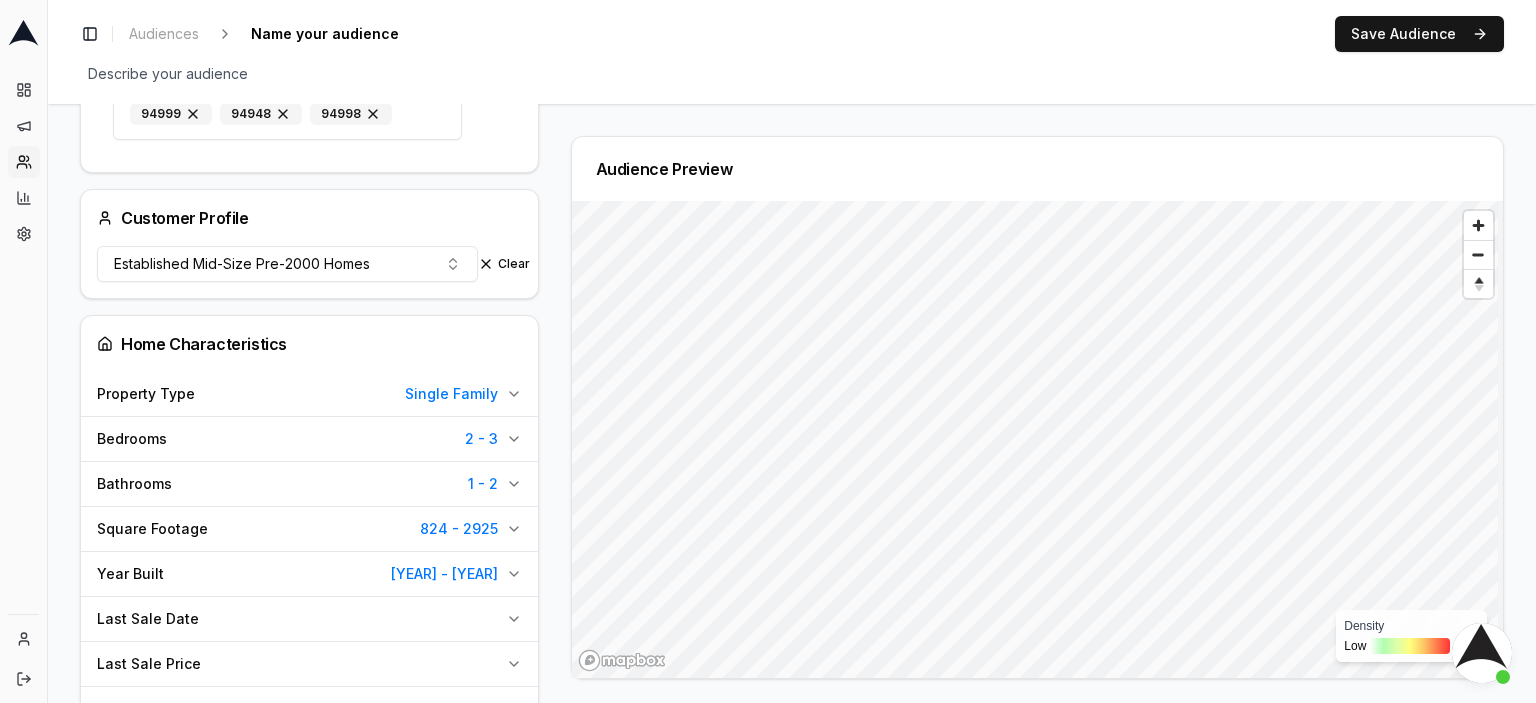 scroll, scrollTop: 0, scrollLeft: 0, axis: both 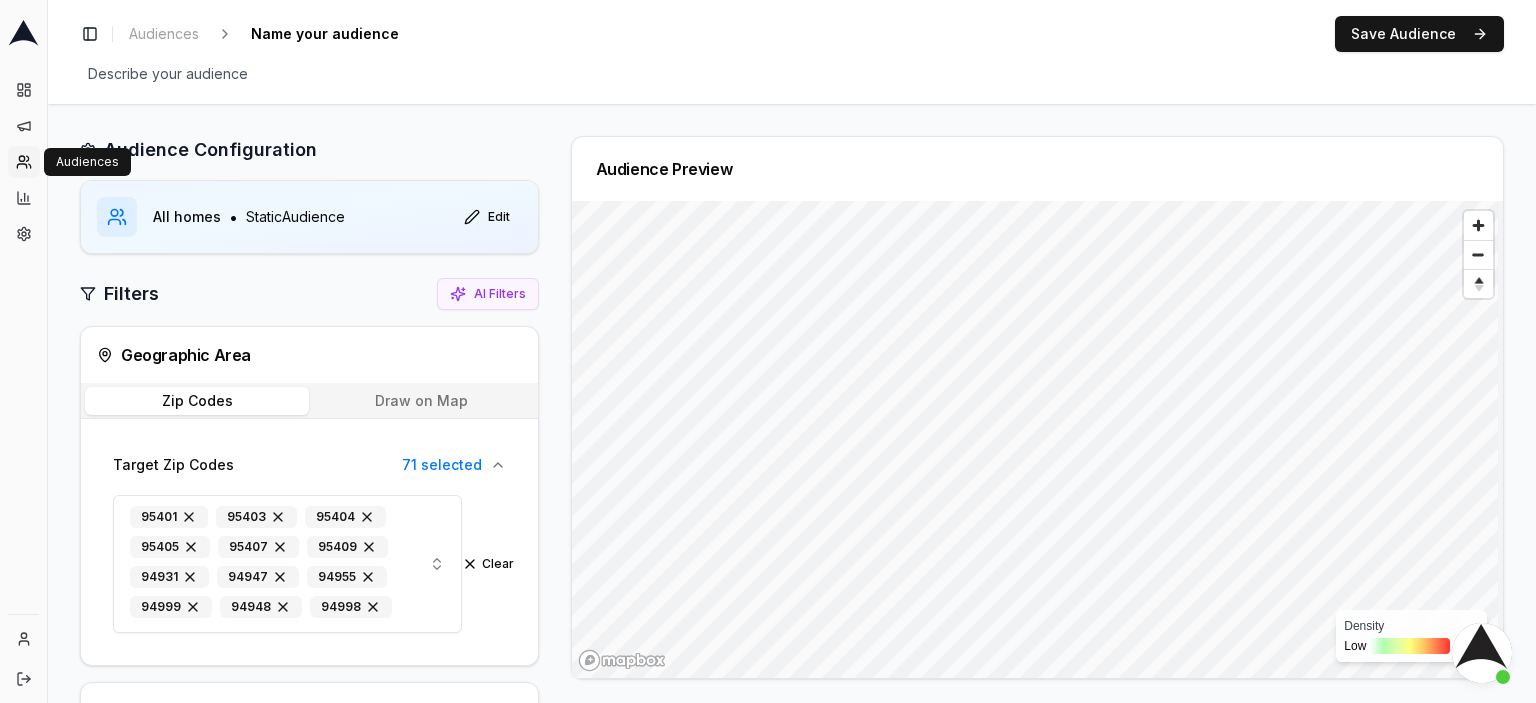 click 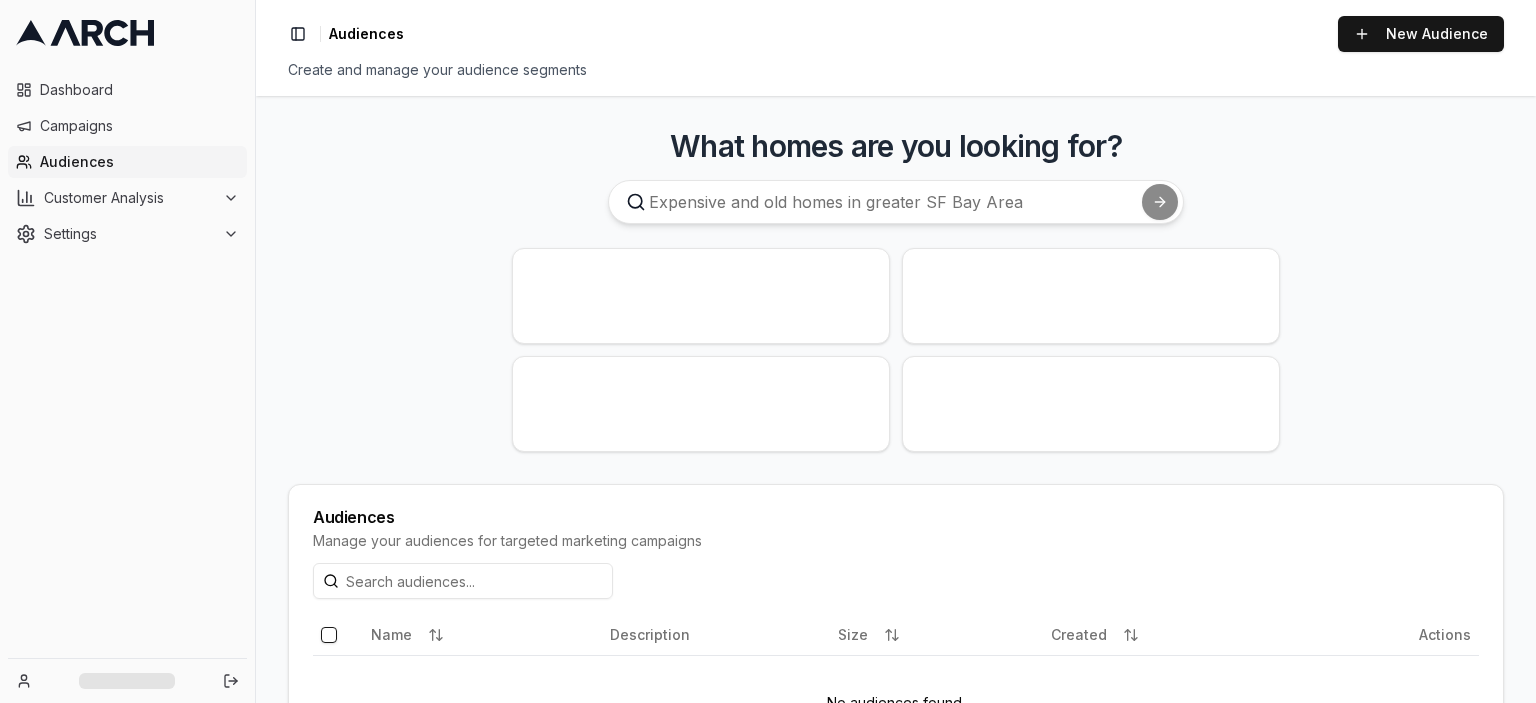 scroll, scrollTop: 0, scrollLeft: 0, axis: both 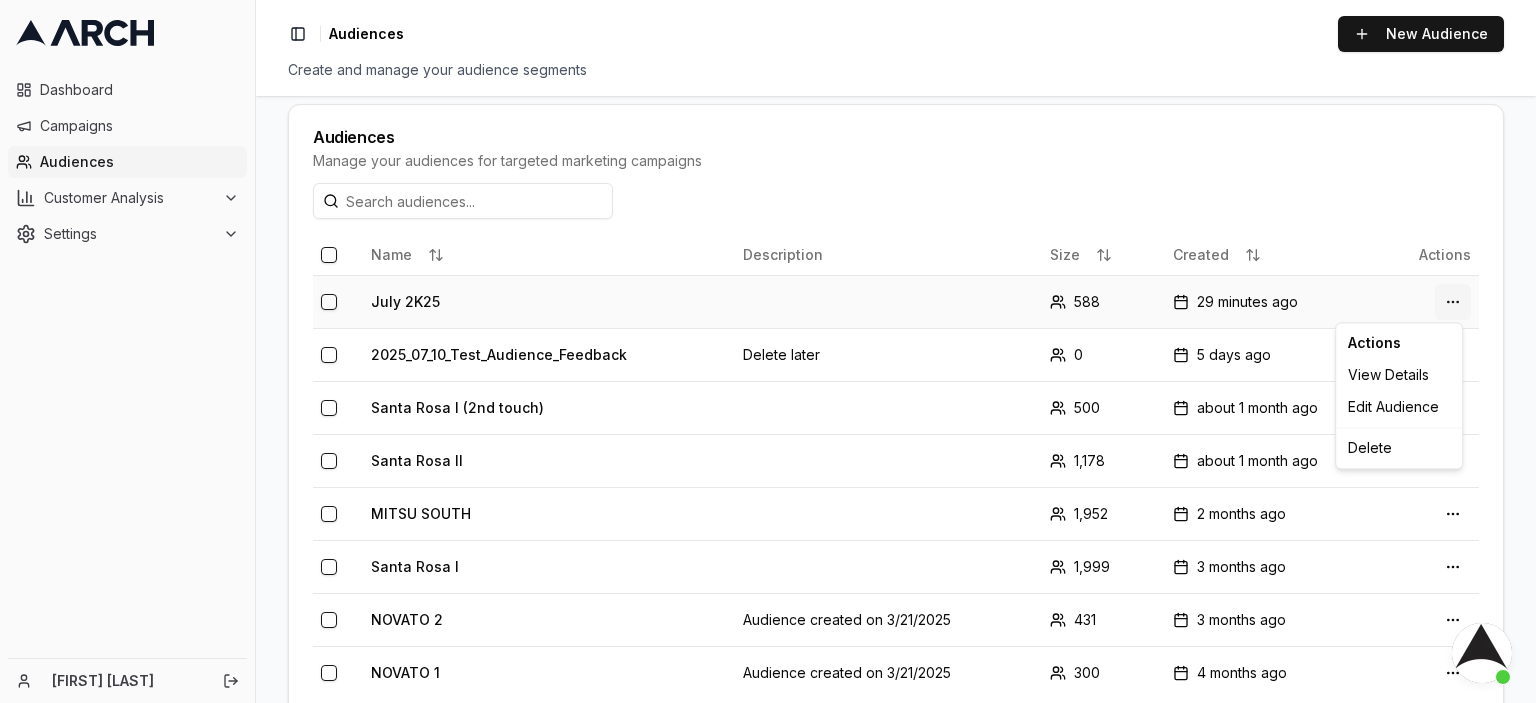 click on "Dashboard Campaigns Audiences Customer Analysis Settings [FIRST] [LAST] Toggle Sidebar Audiences  New Audience Create and manage your audience segments What homes are you looking for? Or, get started with one of your customer profiles: Established Mid-Size Pre-2000 Homes HVAC - Install $ 23,882 Avg. Revenue Spacious Late-20th Century Family Homes HVAC - Install $ 17,829 Avg. Revenue Broad Range Mature Single-Family Homes HVAC - Install $ 17,486 Avg. Revenue Smaller Older Homes with Minimal Activity HVAC - Install $ 15,079 Avg. Revenue Audiences Manage your audiences for targeted marketing campaigns Name Description Size Created Actions July 2K25 588 29 minutes ago Open menu 2025_07_10_Test_Audience_Feedback Delete later 0 5 days ago Open menu Santa Rosa I (2nd touch) 500 about 1 month ago Open menu Santa Rosa II 1,178 about 1 month ago Open menu Santa Rosa I 1,999 3 months ago Open menu NOVATO 2 Audience created on 3/21/2025 431 3 months ago Open menu NOVATO 1 300" at bounding box center (768, 351) 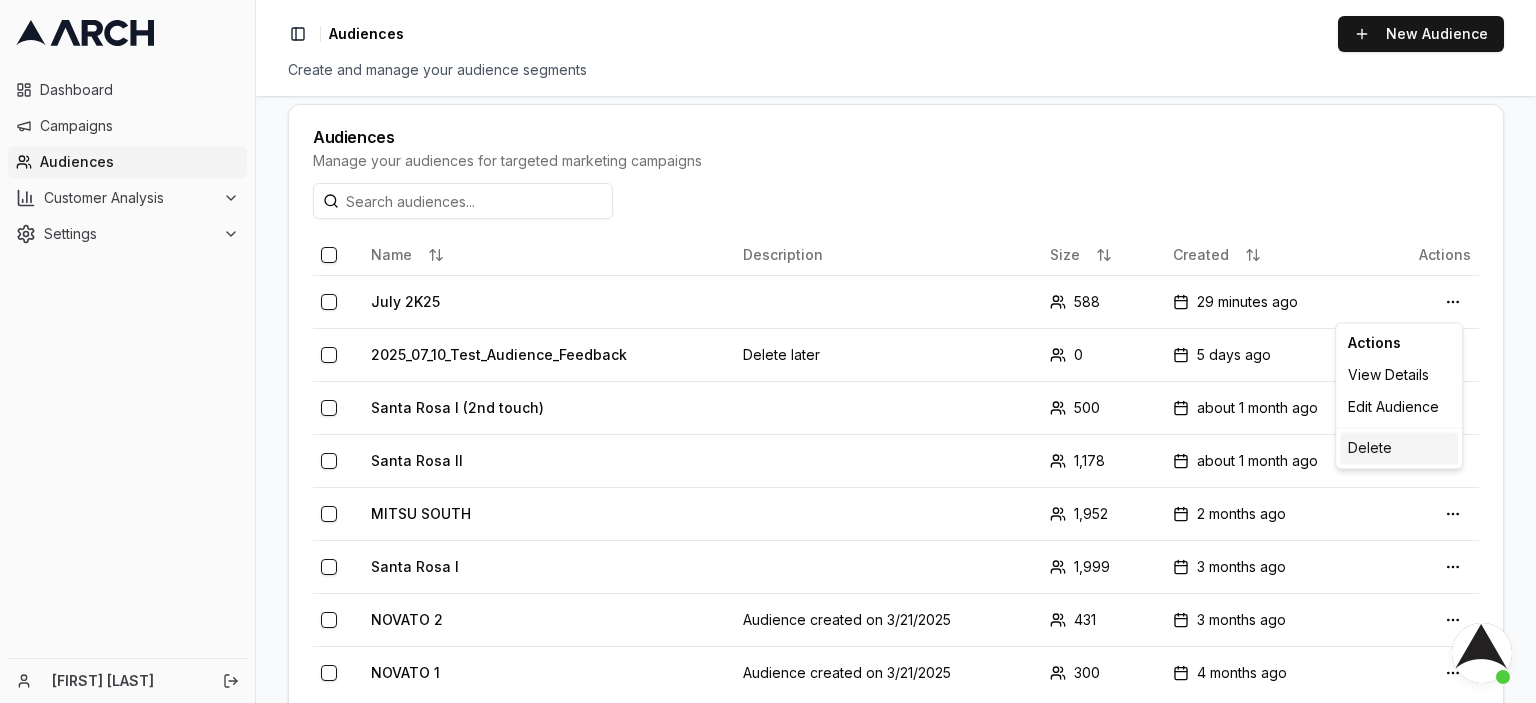 click on "Delete" at bounding box center [1399, 448] 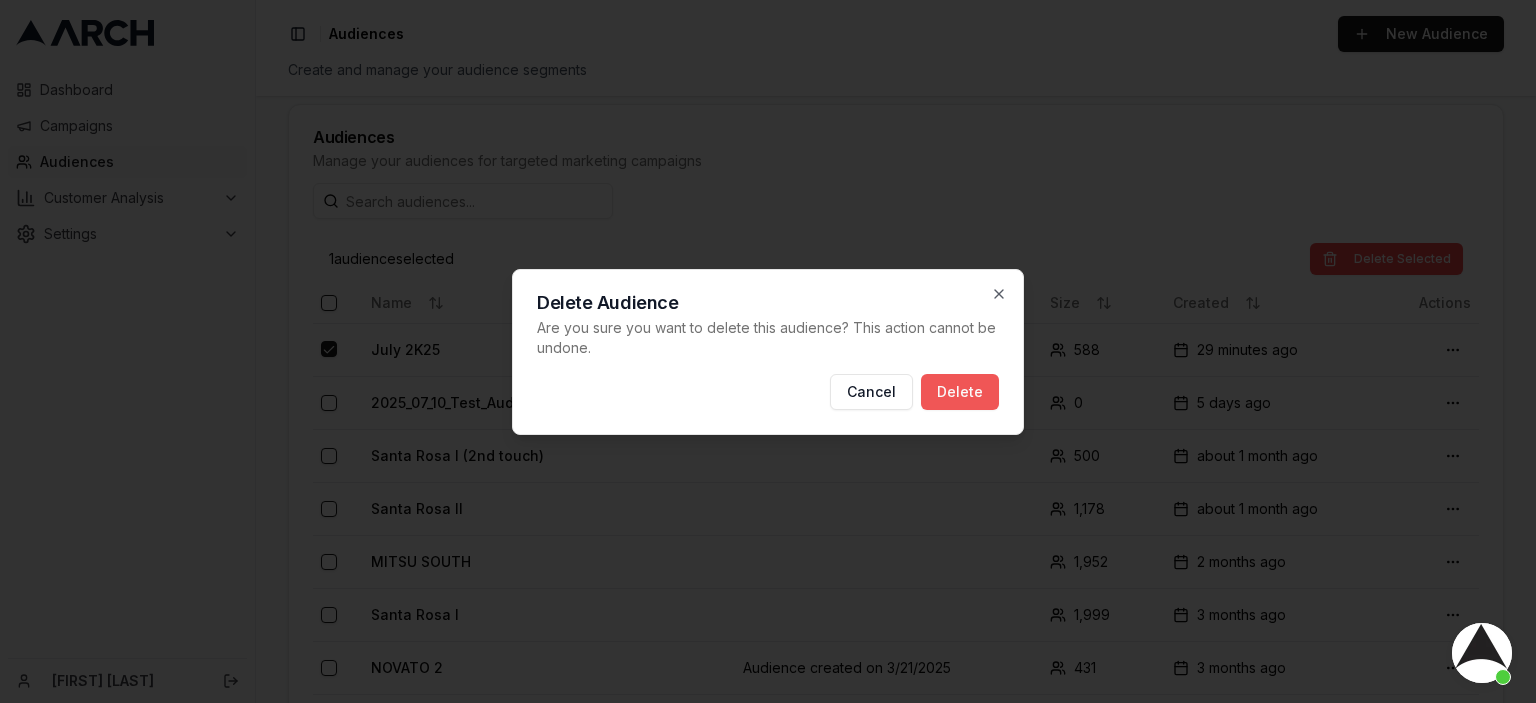 click on "Delete" at bounding box center (960, 392) 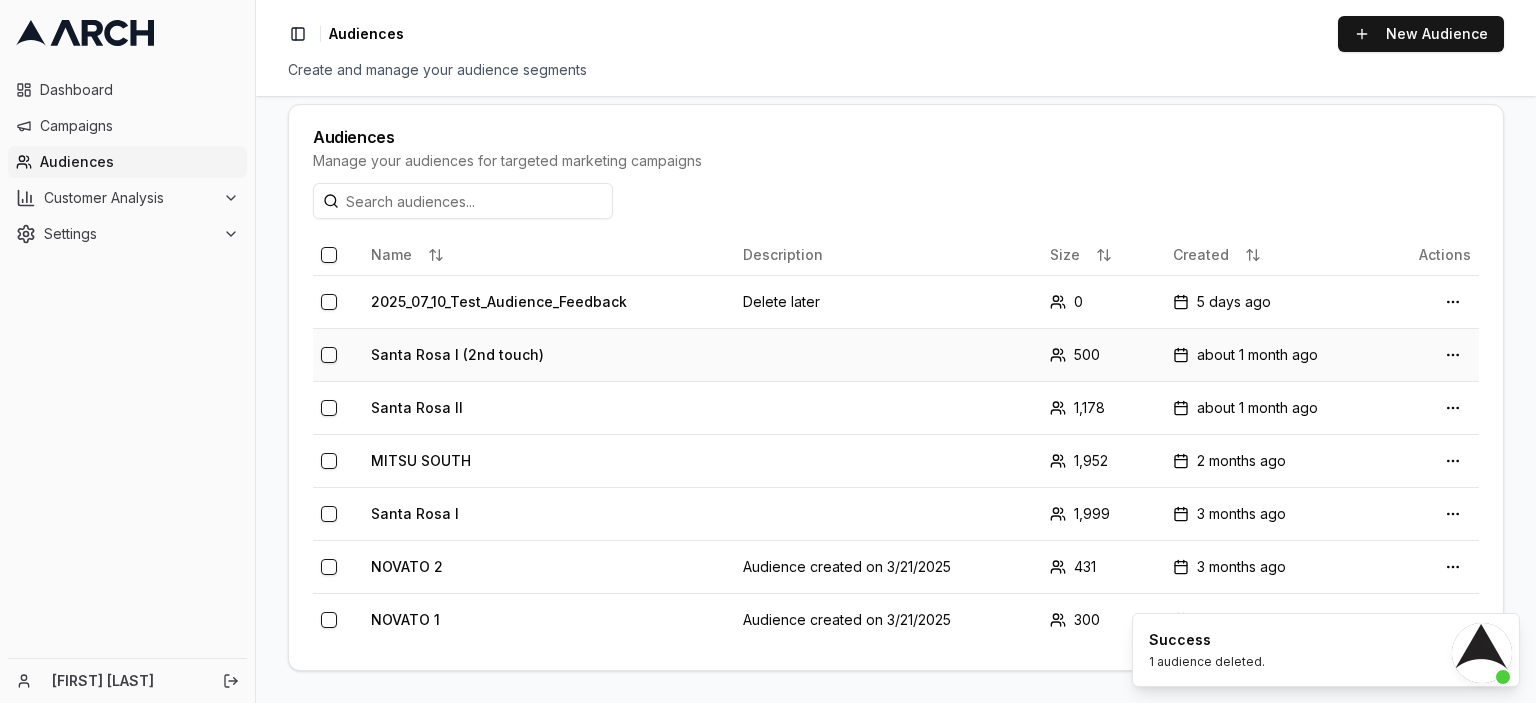 scroll, scrollTop: 396, scrollLeft: 0, axis: vertical 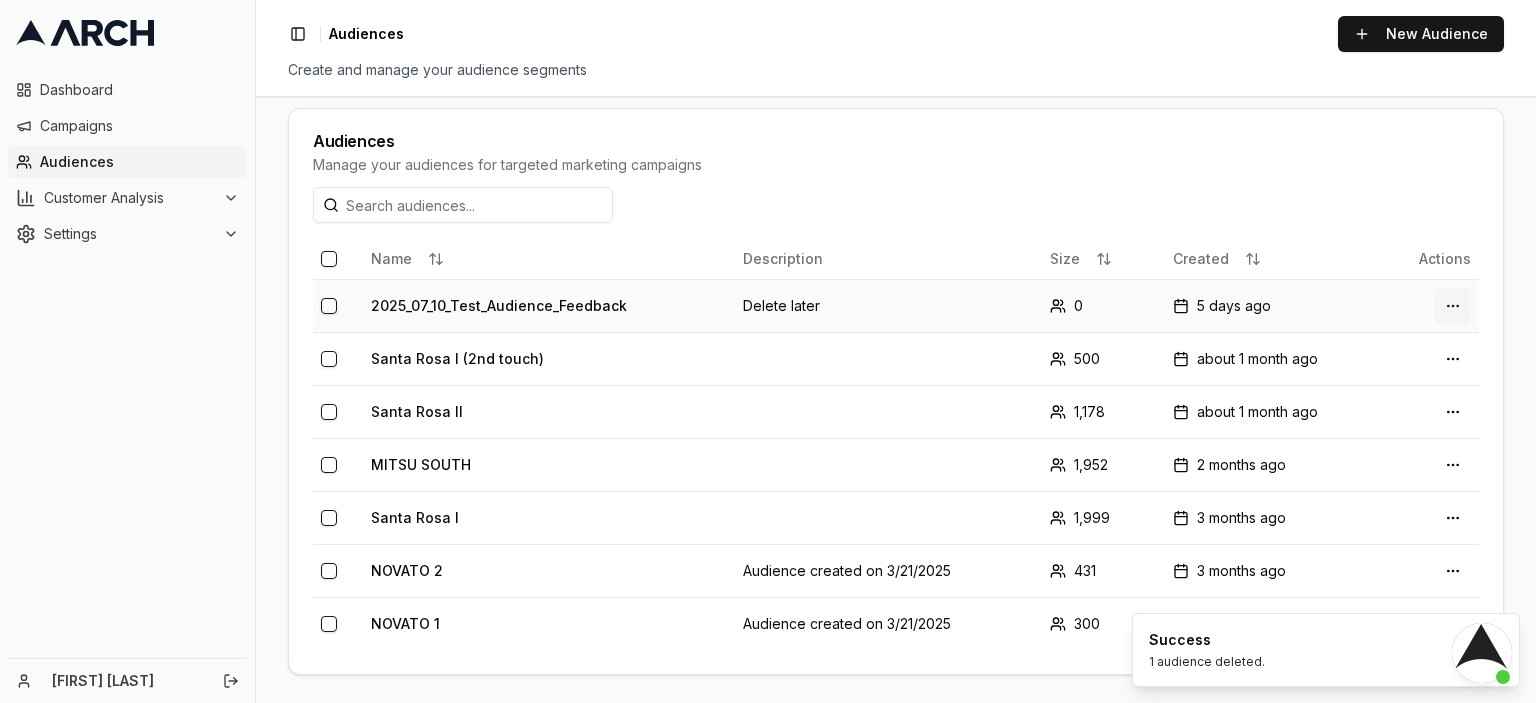 click on "Dashboard Campaigns Audiences Customer Analysis Settings Christophe Dimmitt Toggle Sidebar Audiences  New Audience Create and manage your audience segments What homes are you looking for? Or, get started with one of your customer profiles: Established Mid-Size Pre-2000 Homes HVAC - Install $ 23,882 Avg. Revenue Spacious Late-20th Century Family Homes HVAC - Install $ 17,829 Avg. Revenue Broad Range Mature Single-Family Homes HVAC - Install $ 17,486 Avg. Revenue Smaller Older Homes with Minimal Activity HVAC - Install $ 15,079 Avg. Revenue Audiences Manage your audiences for targeted marketing campaigns Name Description Size Created Actions 2025_07_10_Test_Audience_Feedback Delete later 0 5 days ago Open menu Santa Rosa I (2nd touch) 500 about 1 month ago Open menu Santa Rosa II 1,178 about 1 month ago Open menu MITSU SOUTH 1,952 2 months ago Open menu Santa Rosa I 1,999 3 months ago Open menu NOVATO 2 Audience created on 3/21/2025 431 3 months ago Open menu NOVATO 1 Audience created on 3/21/2025 300 Open menu" at bounding box center [768, 351] 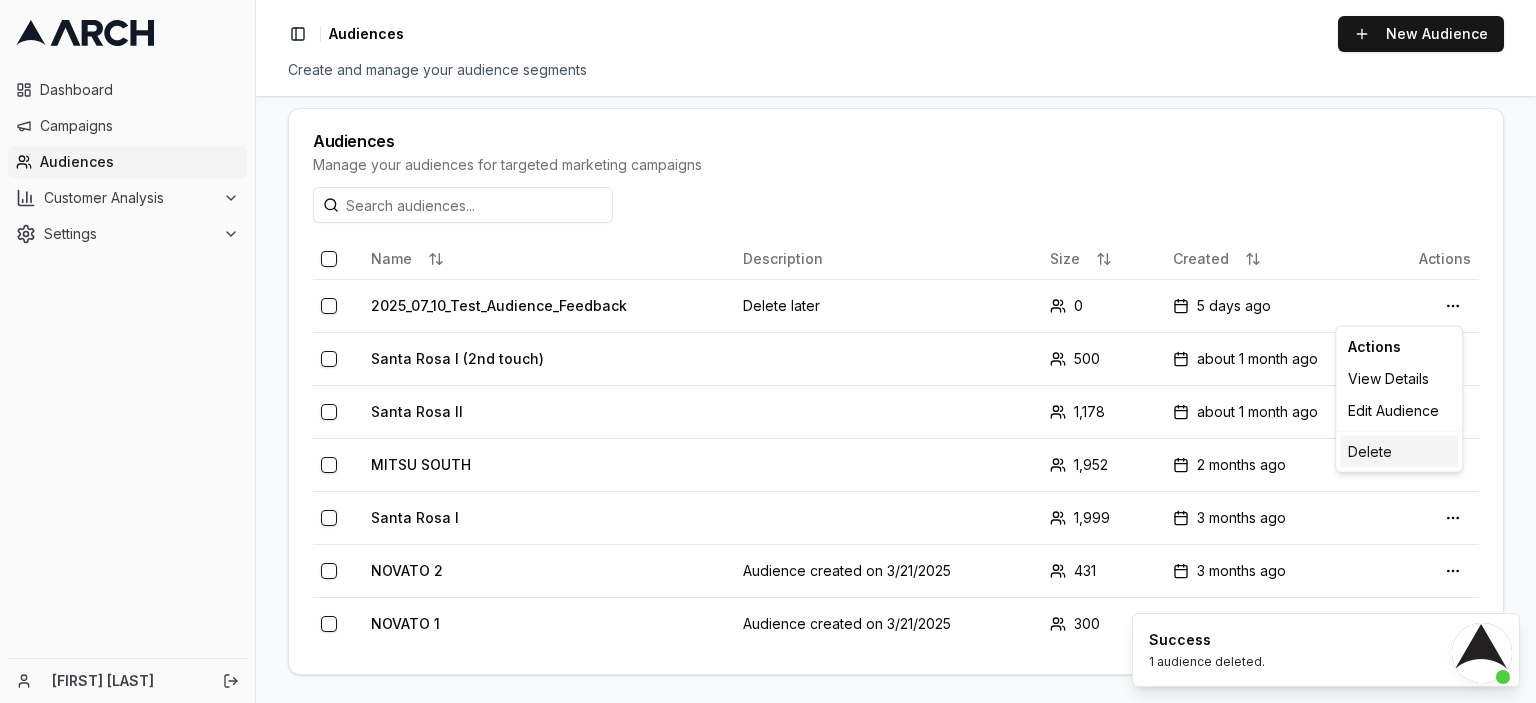 click on "Delete" at bounding box center [1399, 452] 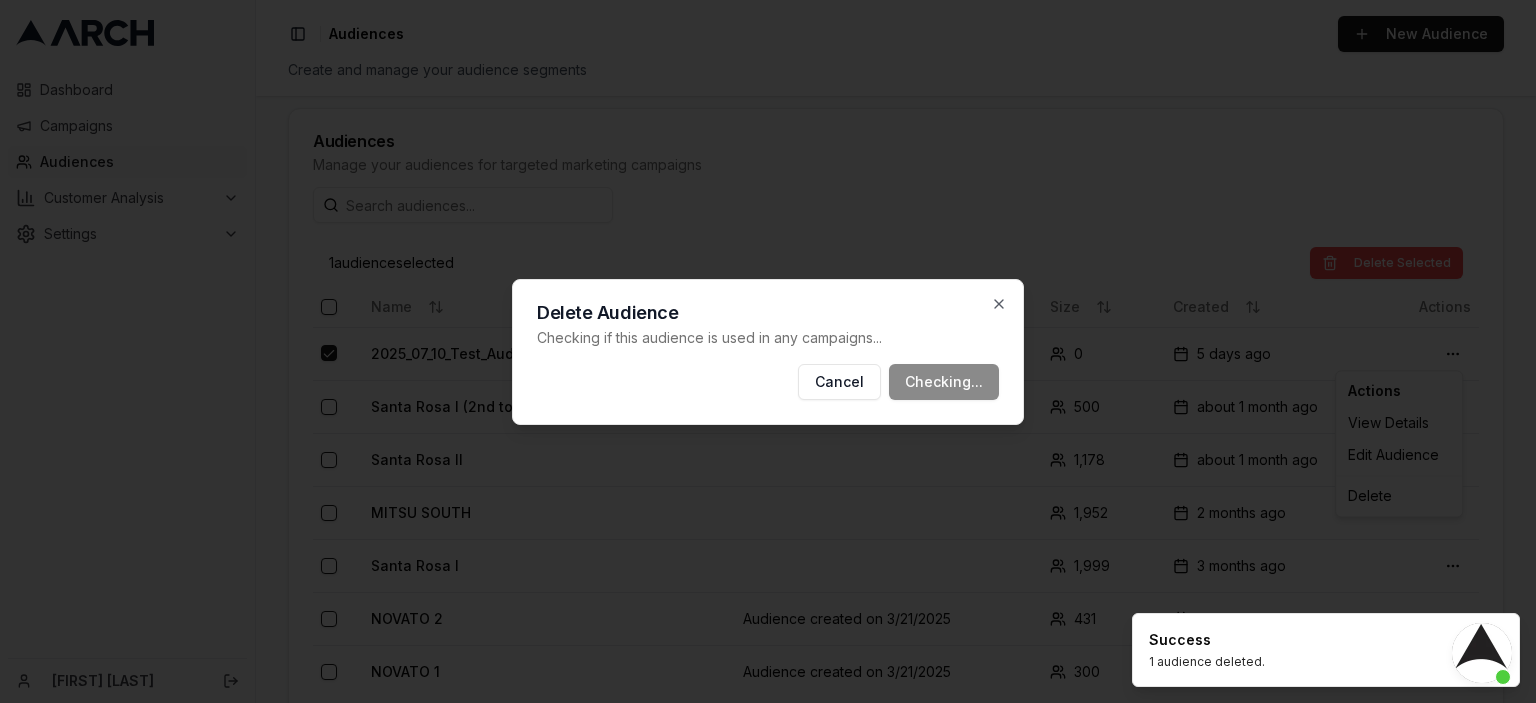 scroll, scrollTop: 400, scrollLeft: 0, axis: vertical 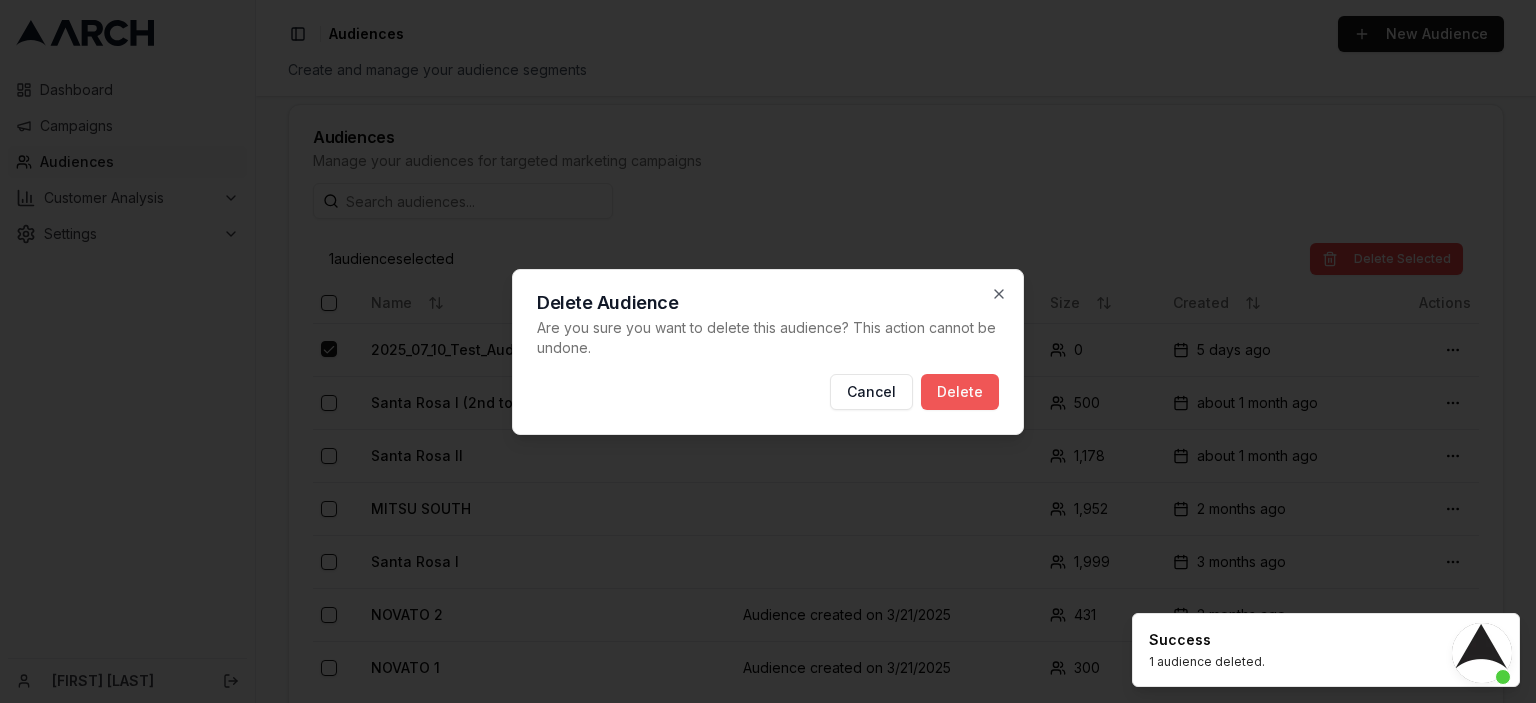 click on "Delete" at bounding box center [960, 392] 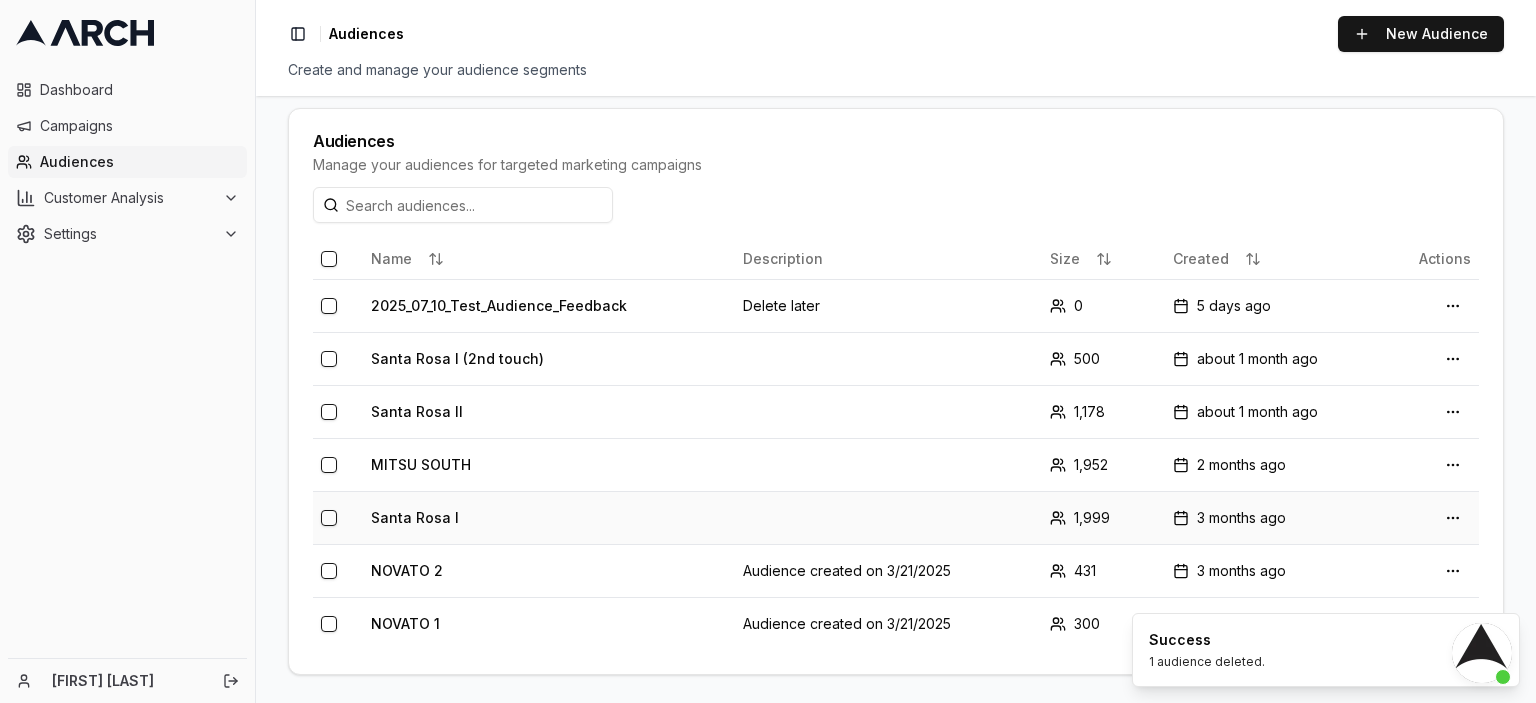 scroll, scrollTop: 344, scrollLeft: 0, axis: vertical 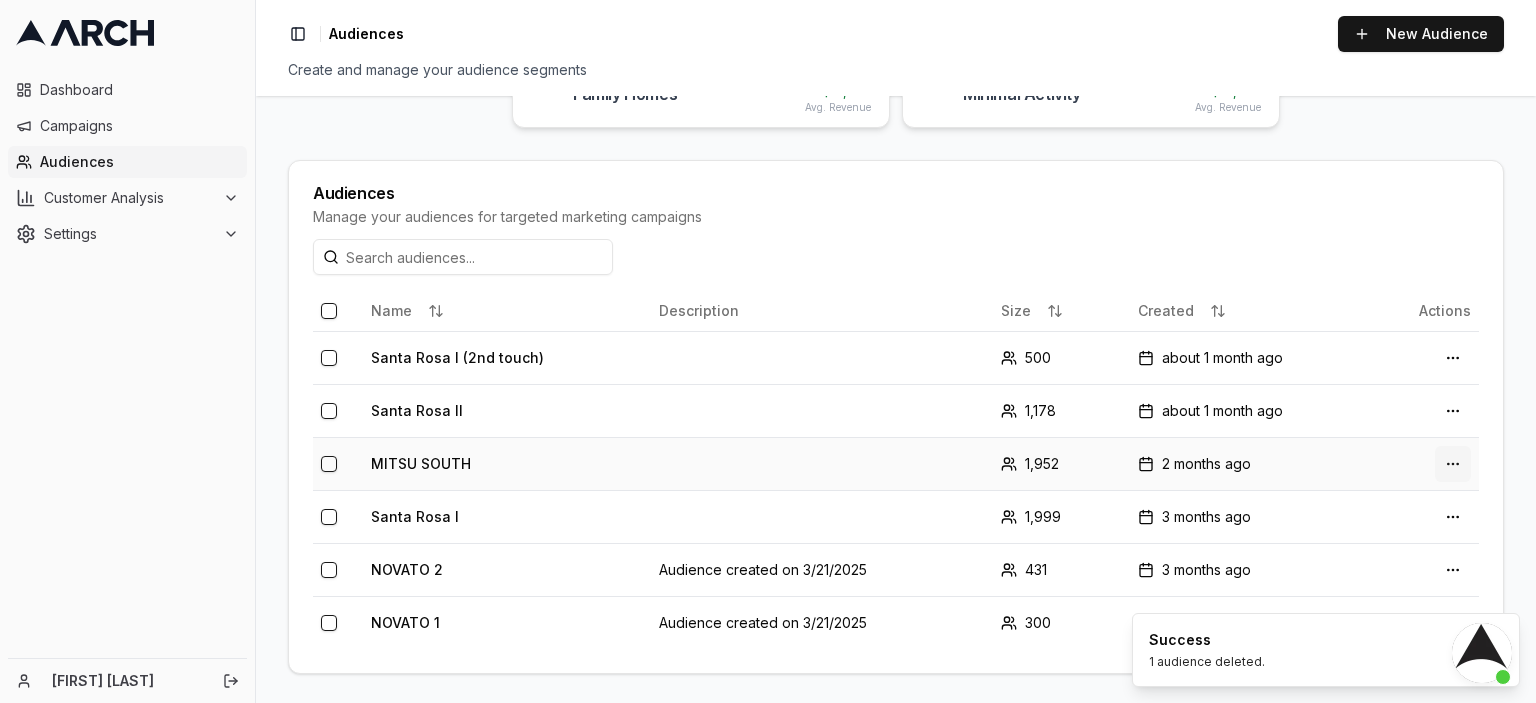 click on "Dashboard Campaigns Audiences Customer Analysis Settings Christophe Dimmitt Toggle Sidebar Audiences  New Audience Create and manage your audience segments What homes are you looking for? Or, get started with one of your customer profiles: Established Mid-Size Pre-2000 Homes HVAC - Install $ 23,882 Avg. Revenue Spacious Late-20th Century Family Homes HVAC - Install $ 17,829 Avg. Revenue Broad Range Mature Single-Family Homes HVAC - Install $ 17,486 Avg. Revenue Smaller Older Homes with Minimal Activity HVAC - Install $ 15,079 Avg. Revenue Audiences Manage your audiences for targeted marketing campaigns Name Description Size Created Actions Santa Rosa I (2nd touch) 500 about 1 month ago Open menu Santa Rosa II 1,178 about 1 month ago Open menu MITSU SOUTH 1,952 2 months ago Open menu Santa Rosa I 1,999 3 months ago Open menu NOVATO 2 Audience created on 3/21/2025 431 3 months ago Open menu NOVATO 1 Audience created on 3/21/2025 300 4 months ago Open menu Success 1 audience deleted. Chat Sacha from Arch Arch" at bounding box center (768, 351) 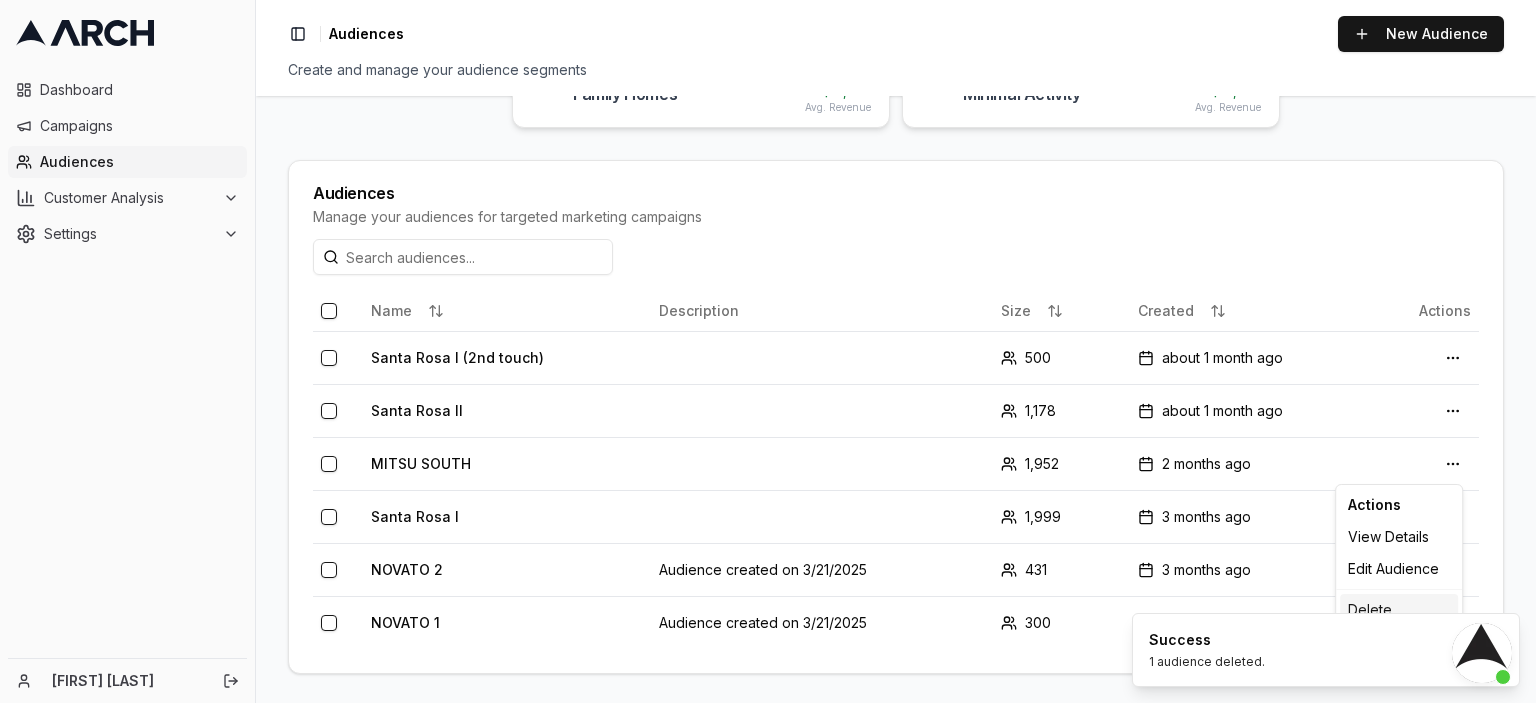 click on "Delete" at bounding box center [1399, 610] 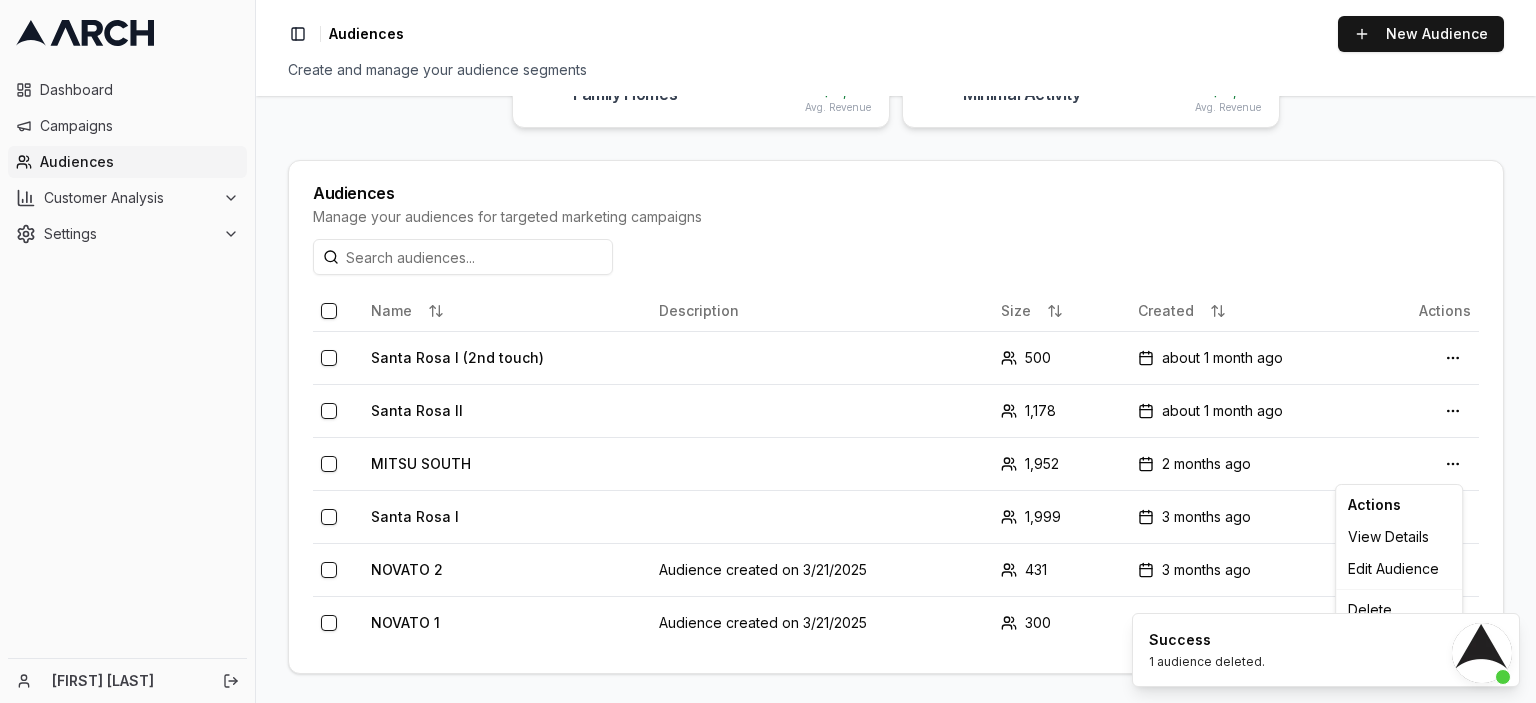scroll, scrollTop: 392, scrollLeft: 0, axis: vertical 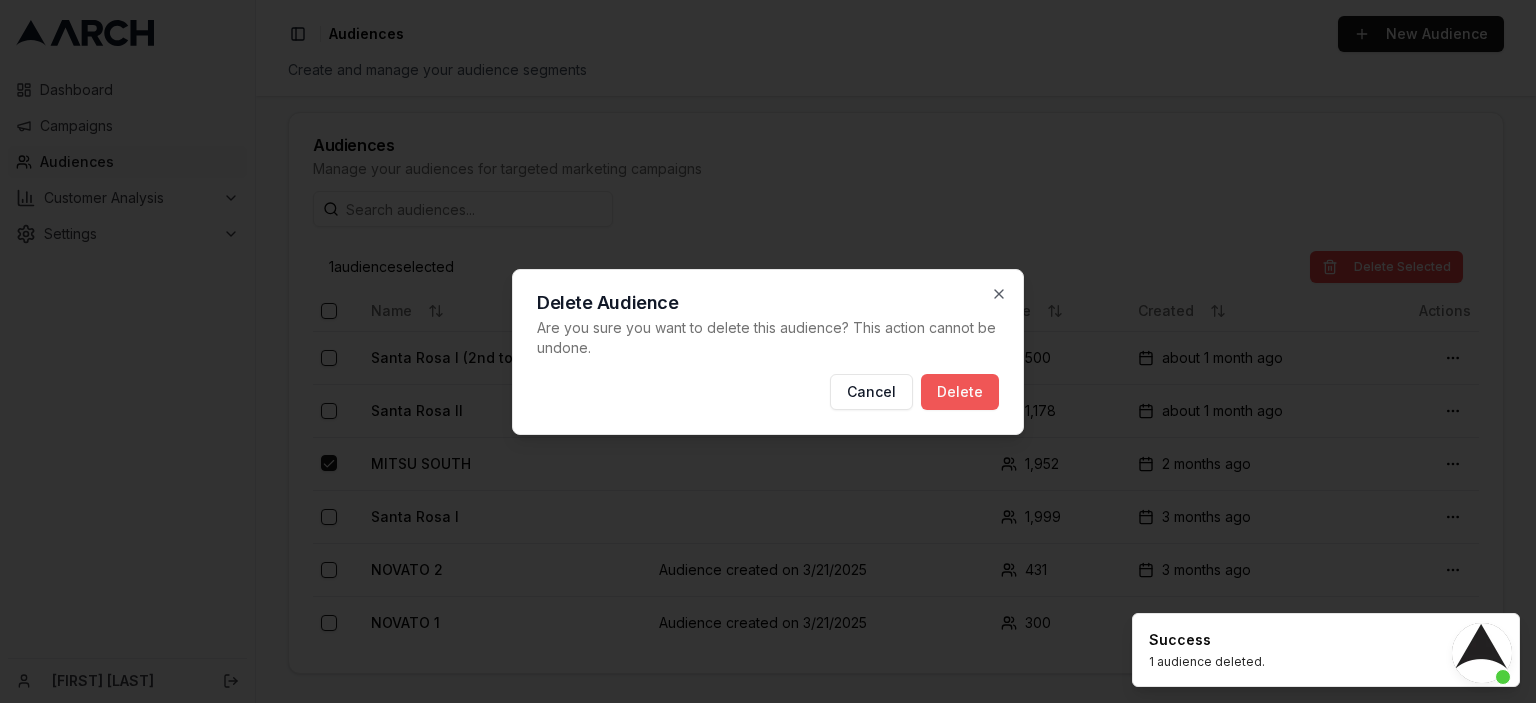 click on "Delete" at bounding box center (960, 392) 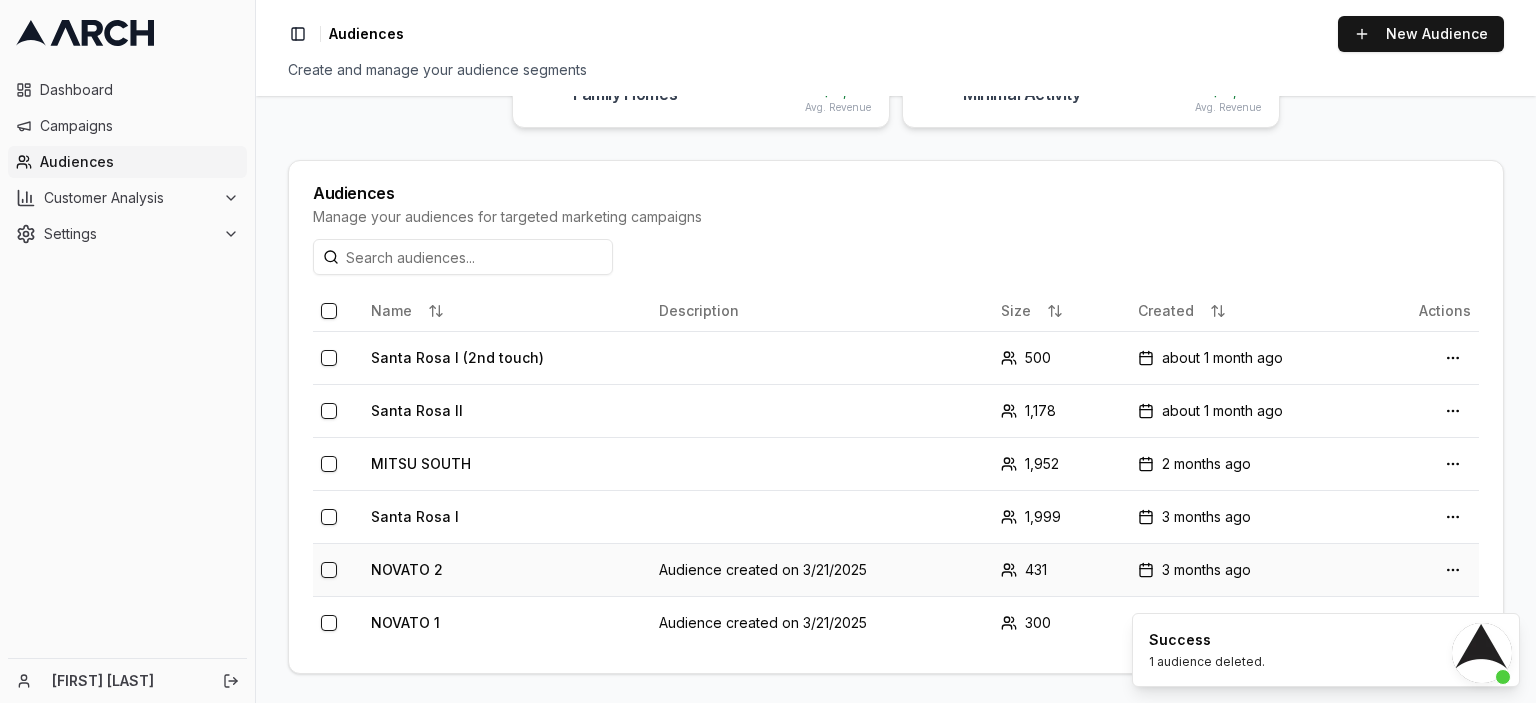 scroll, scrollTop: 291, scrollLeft: 0, axis: vertical 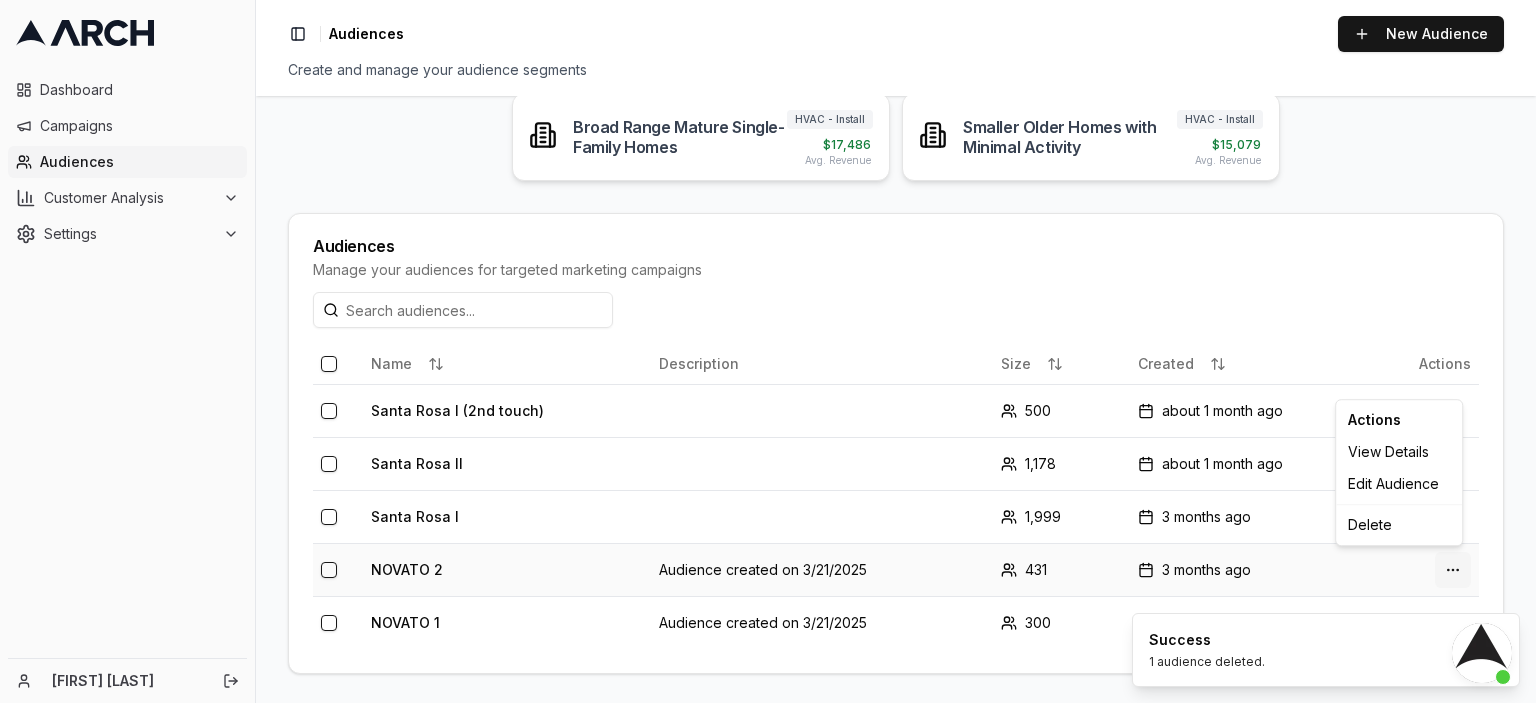 click on "Dashboard Campaigns Audiences Customer Analysis Settings Christophe Dimmitt Toggle Sidebar Audiences  New Audience Create and manage your audience segments What homes are you looking for? Or, get started with one of your customer profiles: Established Mid-Size Pre-2000 Homes HVAC - Install $ 23,882 Avg. Revenue Spacious Late-20th Century Family Homes HVAC - Install $ 17,829 Avg. Revenue Broad Range Mature Single-Family Homes HVAC - Install $ 17,486 Avg. Revenue Smaller Older Homes with Minimal Activity HVAC - Install $ 15,079 Avg. Revenue Audiences Manage your audiences for targeted marketing campaigns Name Description Size Created Actions Santa Rosa I (2nd touch) 500 about 1 month ago Open menu Santa Rosa II 1,178 about 1 month ago Open menu Santa Rosa I 1,999 3 months ago Open menu NOVATO 2 Audience created on 3/21/2025 431 3 months ago Open menu NOVATO 1 Audience created on 3/21/2025 300 4 months ago Open menu Success 1 audience deleted. Chat Sacha from Arch More channels Continue on Email Arch Sacha Sacha" at bounding box center (768, 351) 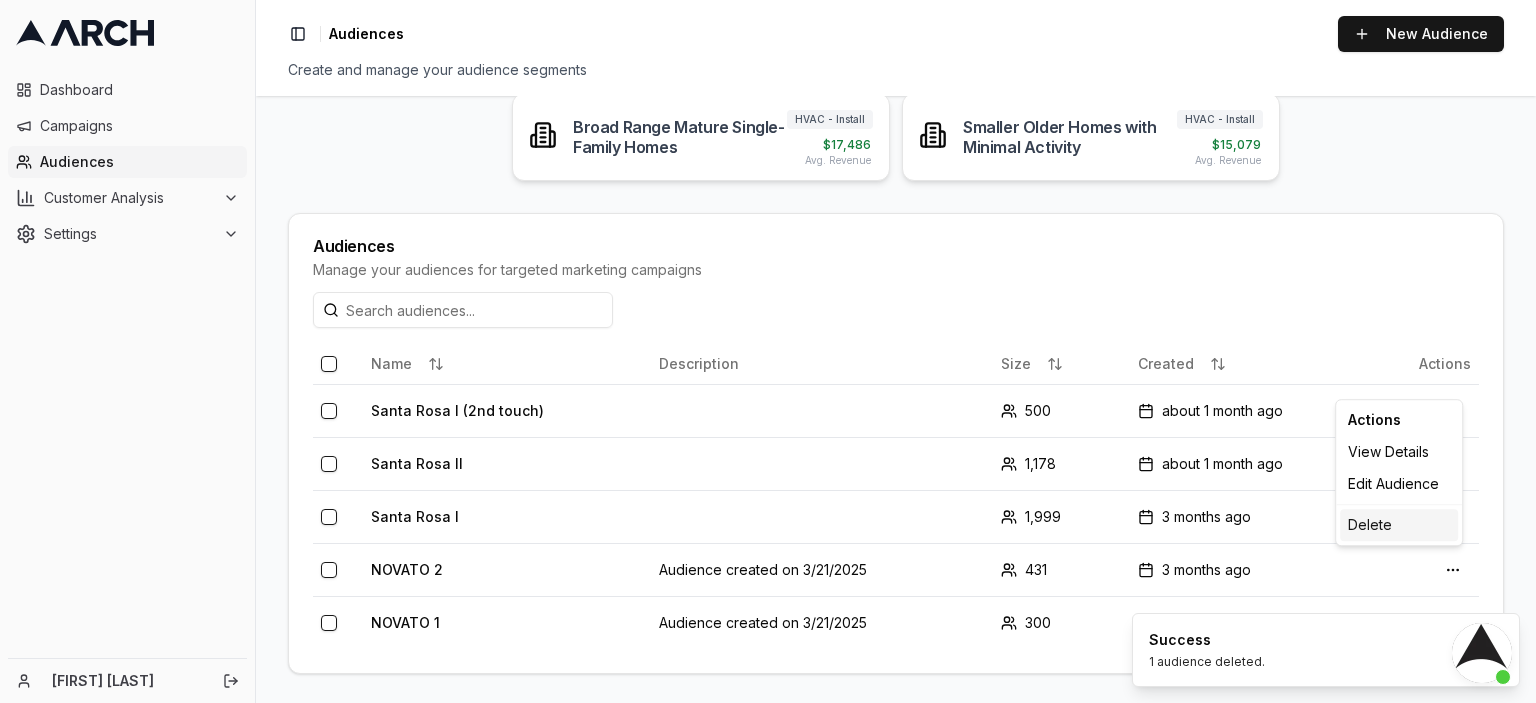 click on "Delete" at bounding box center (1399, 525) 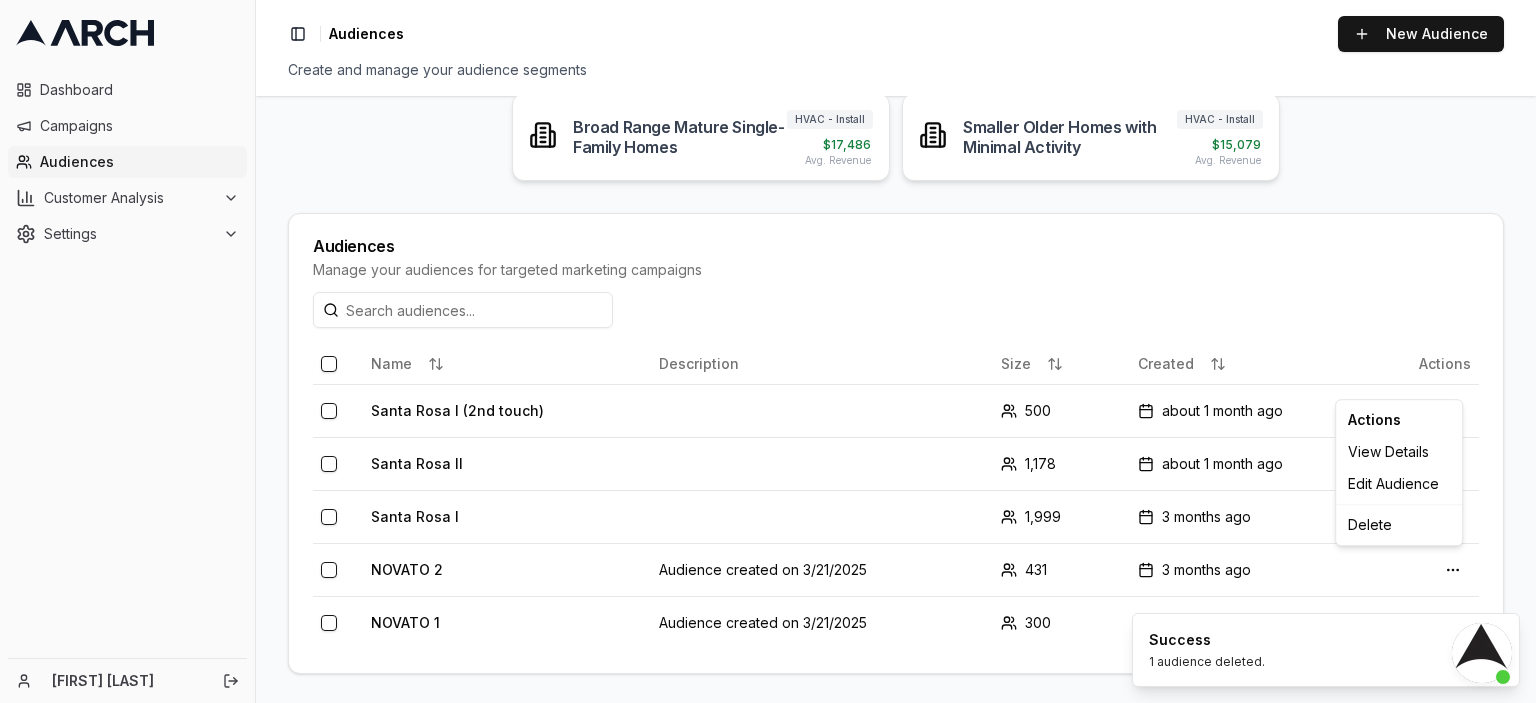 scroll, scrollTop: 339, scrollLeft: 0, axis: vertical 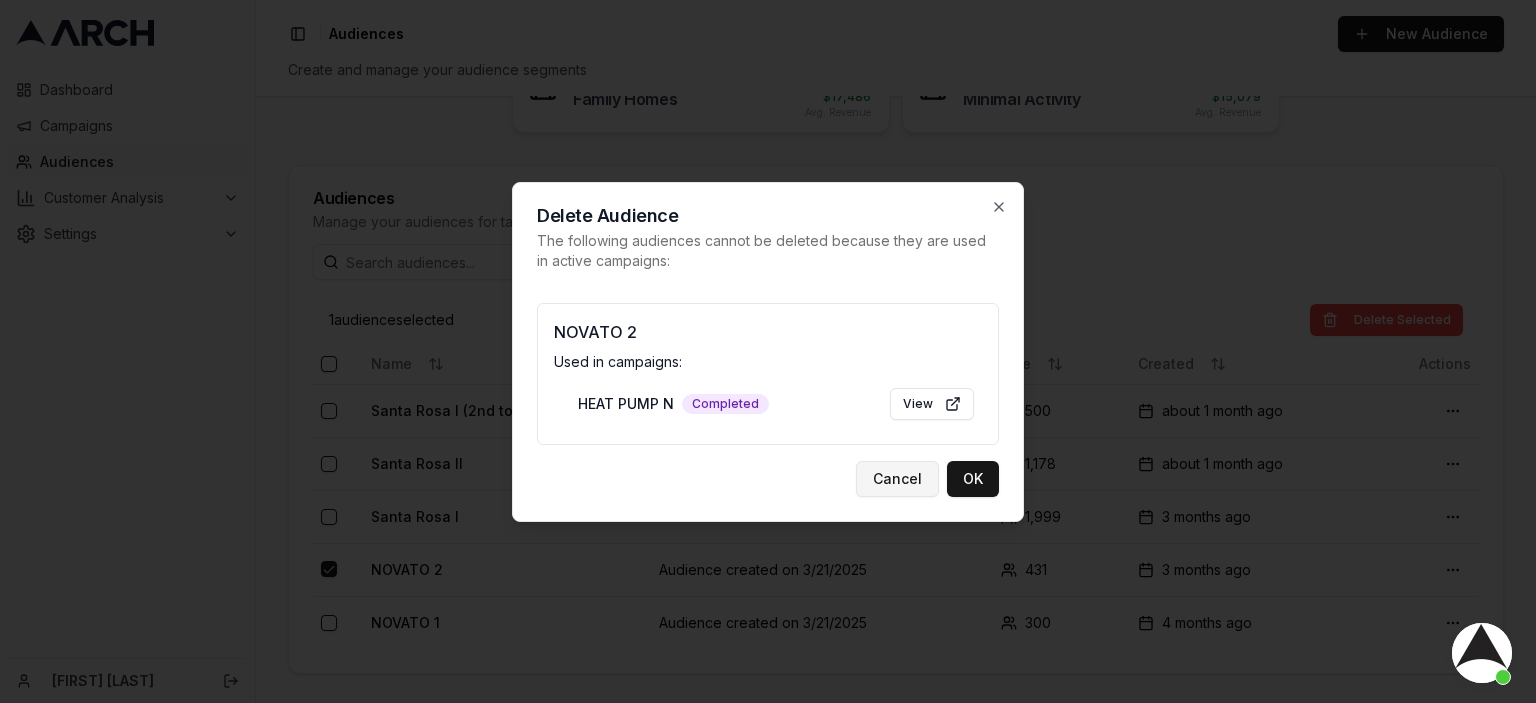 click on "Cancel" at bounding box center [897, 479] 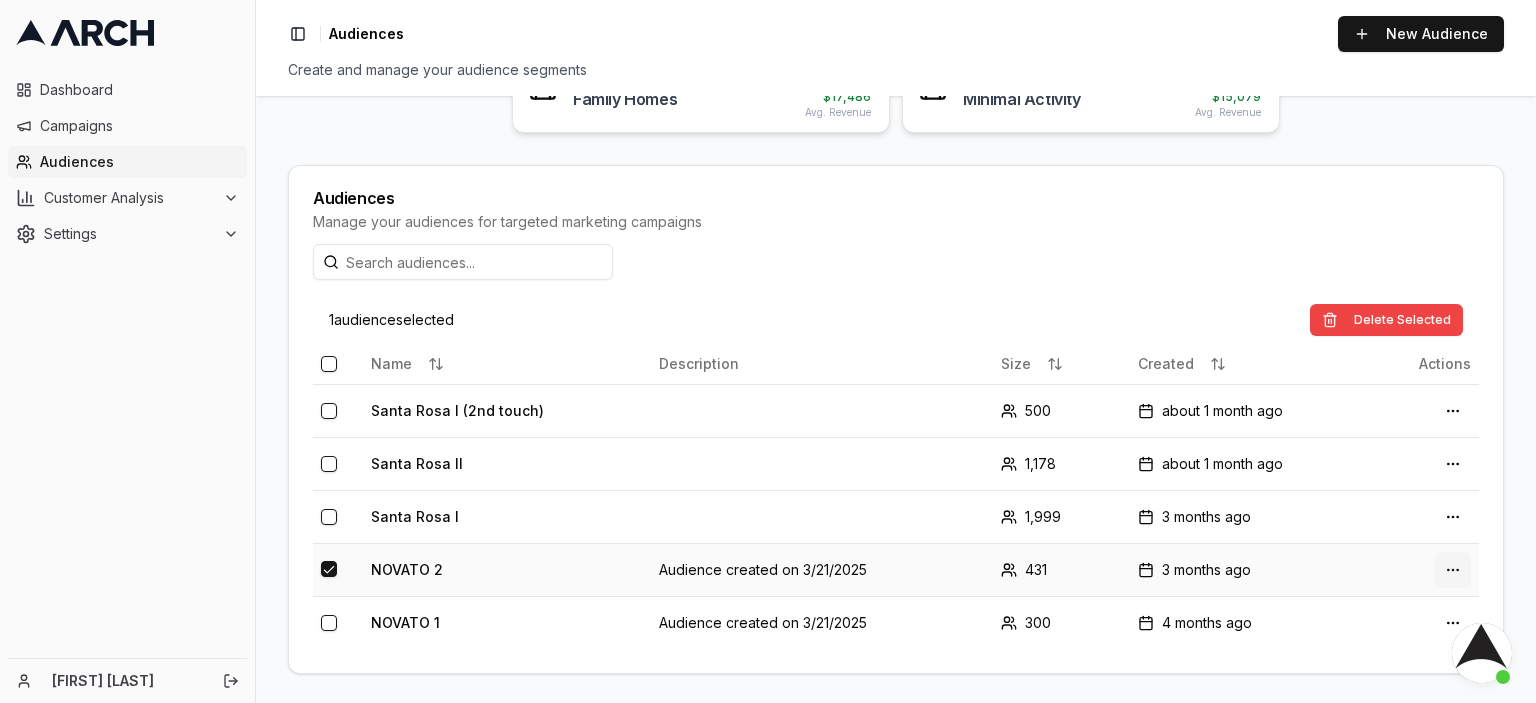 click on "Dashboard Campaigns Audiences Customer Analysis Settings Christophe Dimmitt Toggle Sidebar Audiences  New Audience Create and manage your audience segments What homes are you looking for? Or, get started with one of your customer profiles: Established Mid-Size Pre-2000 Homes HVAC - Install $ 23,882 Avg. Revenue Spacious Late-20th Century Family Homes HVAC - Install $ 17,829 Avg. Revenue Broad Range Mature Single-Family Homes HVAC - Install $ 17,486 Avg. Revenue Smaller Older Homes with Minimal Activity HVAC - Install $ 15,079 Avg. Revenue Audiences Manage your audiences for targeted marketing campaigns 1  audience  selected Delete Selected Name Description Size Created Actions Santa Rosa I (2nd touch) 500 about 1 month ago Open menu Santa Rosa II 1,178 about 1 month ago Open menu Santa Rosa I 1,999 3 months ago Open menu NOVATO 2 Audience created on 3/21/2025 431 3 months ago Open menu NOVATO 1 Audience created on 3/21/2025 300 4 months ago Open menu Chat Sacha from Arch More channels Continue on Email Arch" at bounding box center (768, 351) 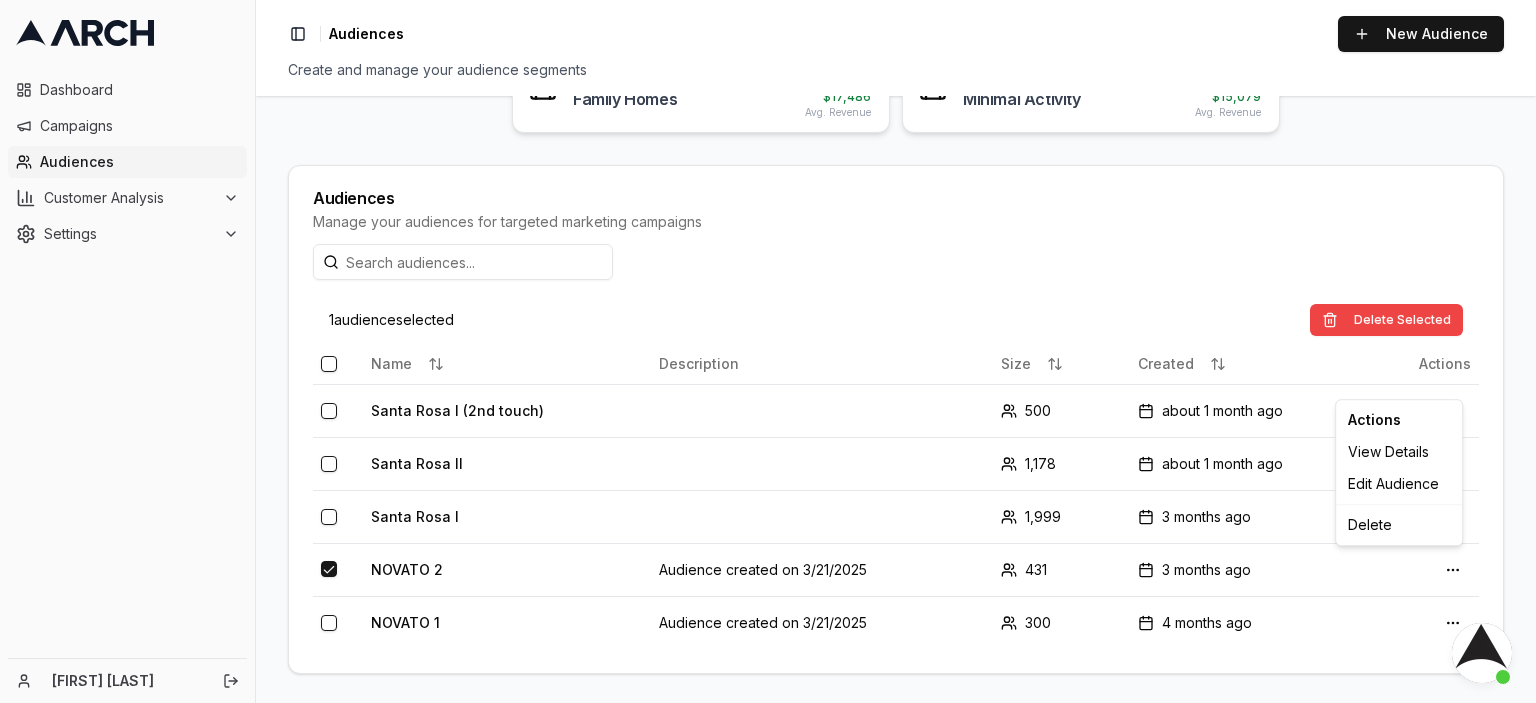 click on "Dashboard Campaigns Audiences Customer Analysis Settings Christophe Dimmitt Toggle Sidebar Audiences  New Audience Create and manage your audience segments What homes are you looking for? Or, get started with one of your customer profiles: Established Mid-Size Pre-2000 Homes HVAC - Install $ 23,882 Avg. Revenue Spacious Late-20th Century Family Homes HVAC - Install $ 17,829 Avg. Revenue Broad Range Mature Single-Family Homes HVAC - Install $ 17,486 Avg. Revenue Smaller Older Homes with Minimal Activity HVAC - Install $ 15,079 Avg. Revenue Audiences Manage your audiences for targeted marketing campaigns 1  audience  selected Delete Selected Name Description Size Created Actions Santa Rosa I (2nd touch) 500 about 1 month ago Open menu Santa Rosa II 1,178 about 1 month ago Open menu Santa Rosa I 1,999 3 months ago Open menu NOVATO 2 Audience created on 3/21/2025 431 3 months ago Open menu NOVATO 1 Audience created on 3/21/2025 300 4 months ago Open menu Chat Sacha from Arch More channels Continue on Email Arch" at bounding box center (768, 351) 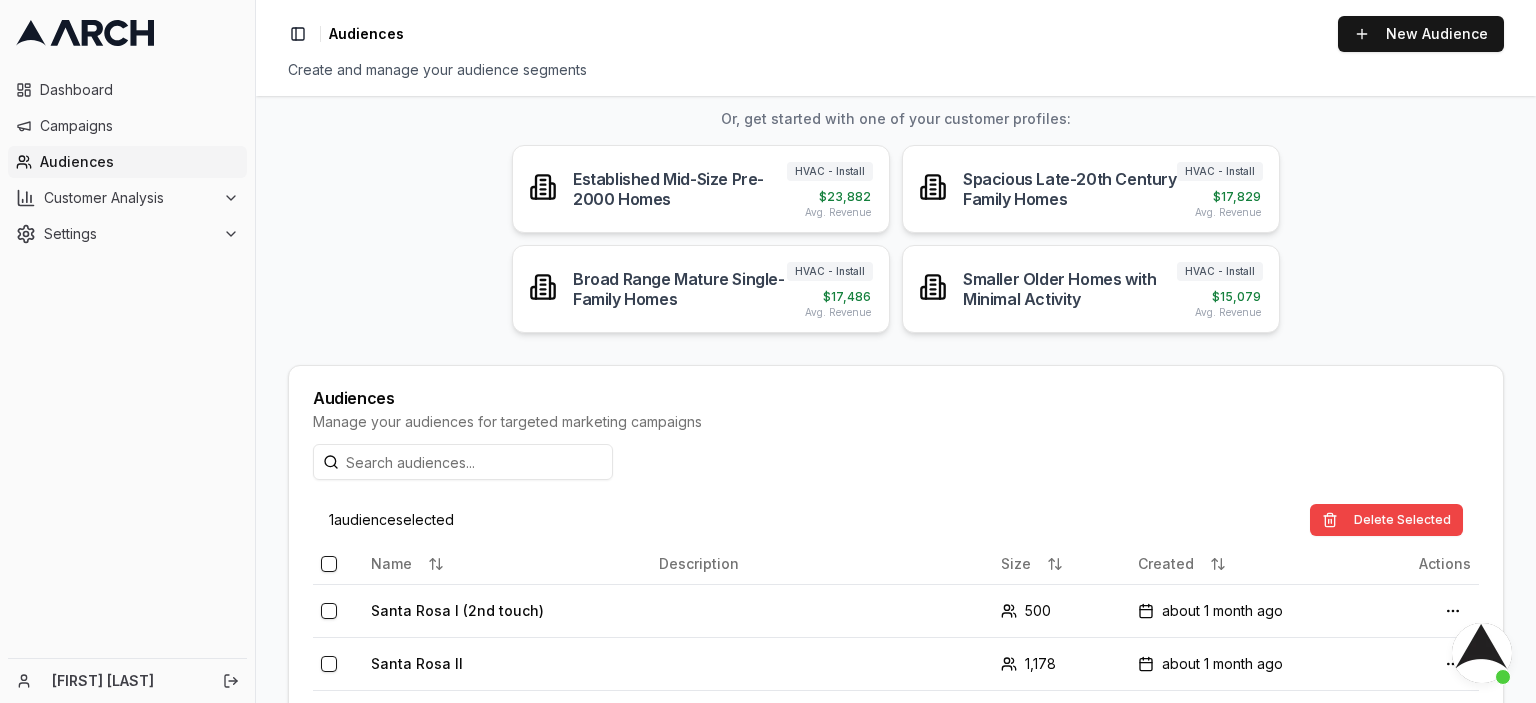 scroll, scrollTop: 339, scrollLeft: 0, axis: vertical 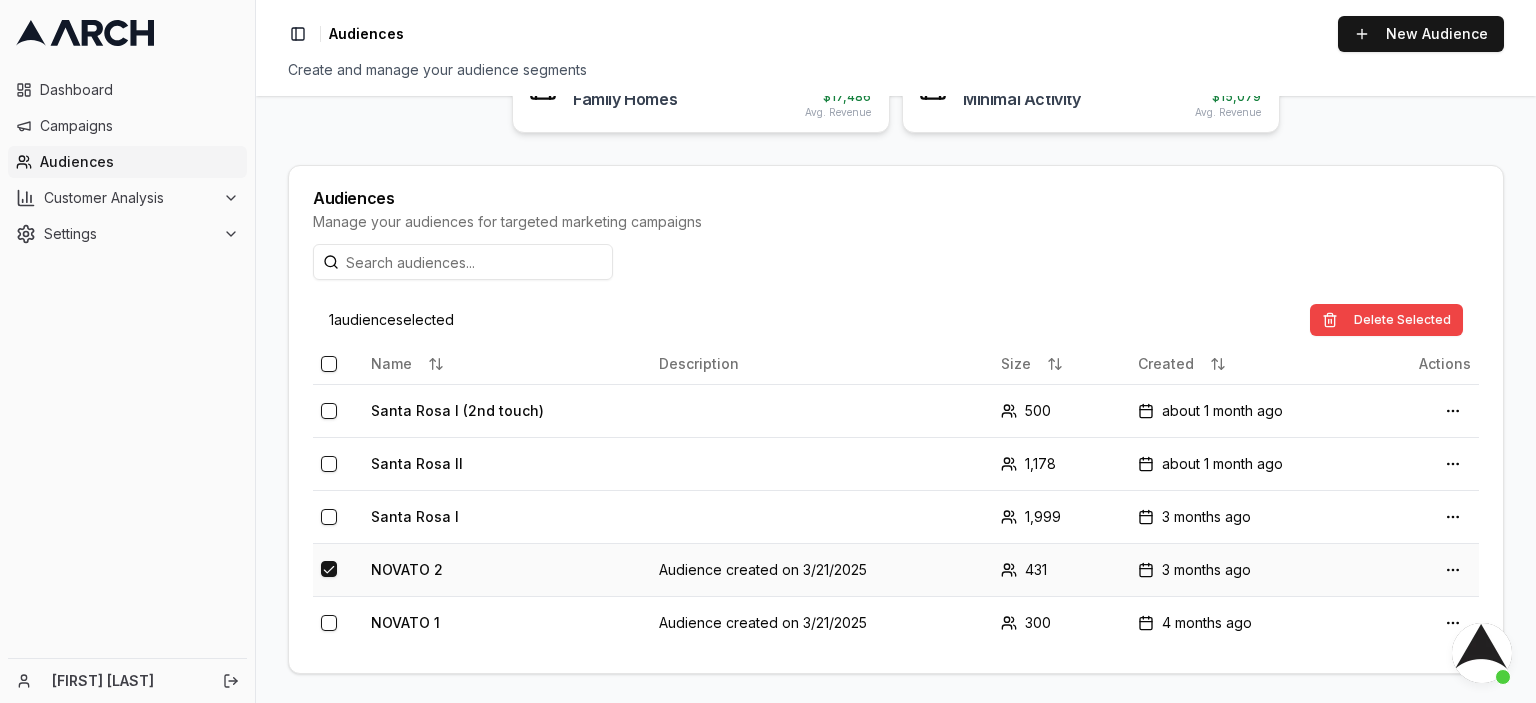 click at bounding box center [329, 569] 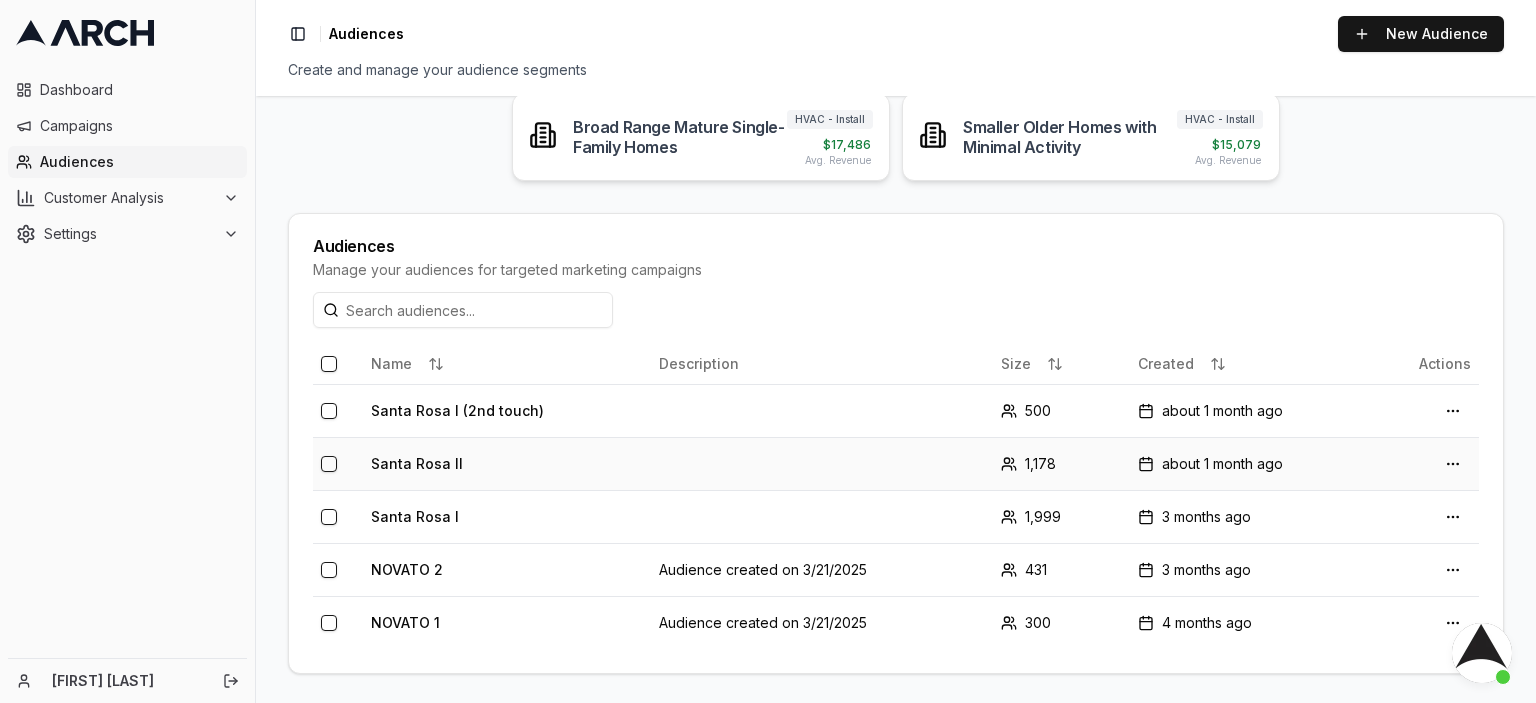 scroll, scrollTop: 0, scrollLeft: 0, axis: both 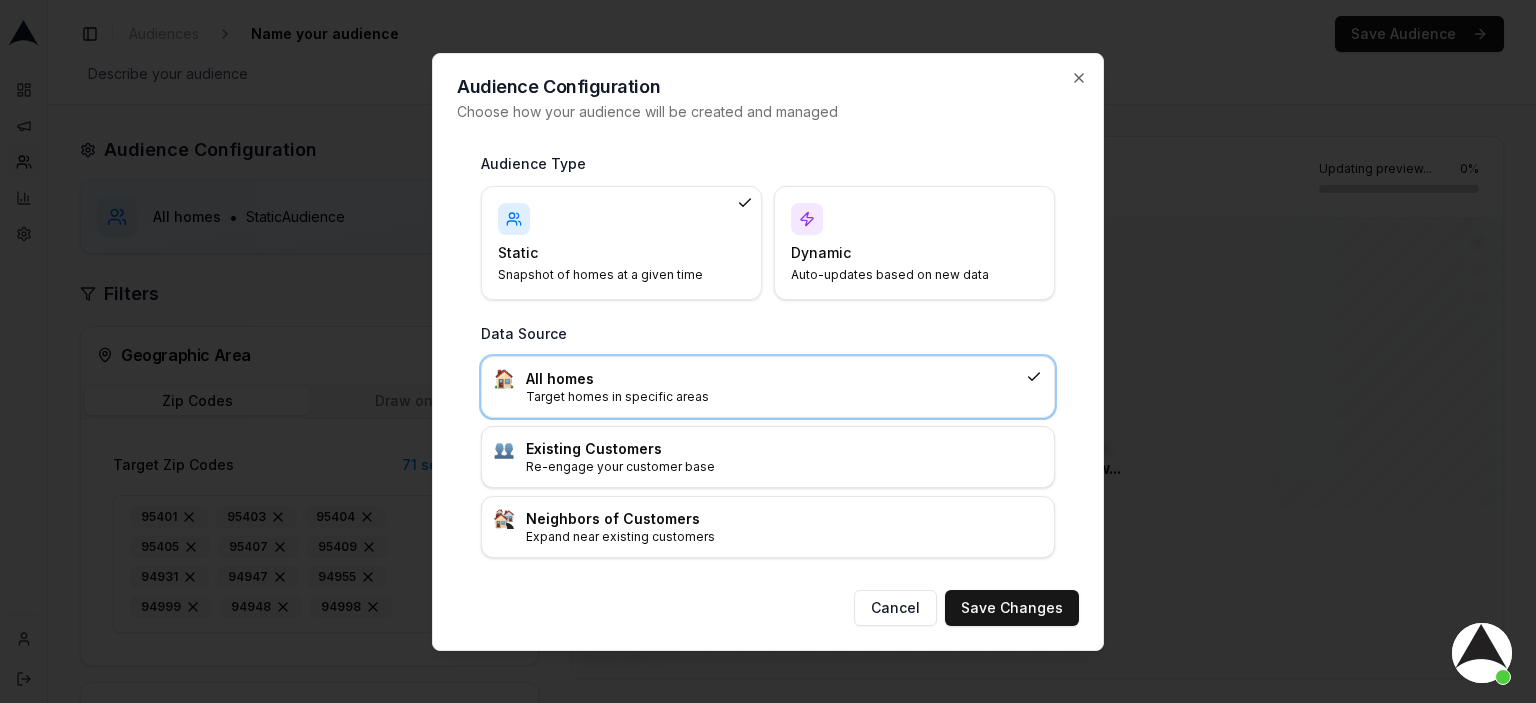 click on "Static Snapshot of homes at a given time" at bounding box center (621, 243) 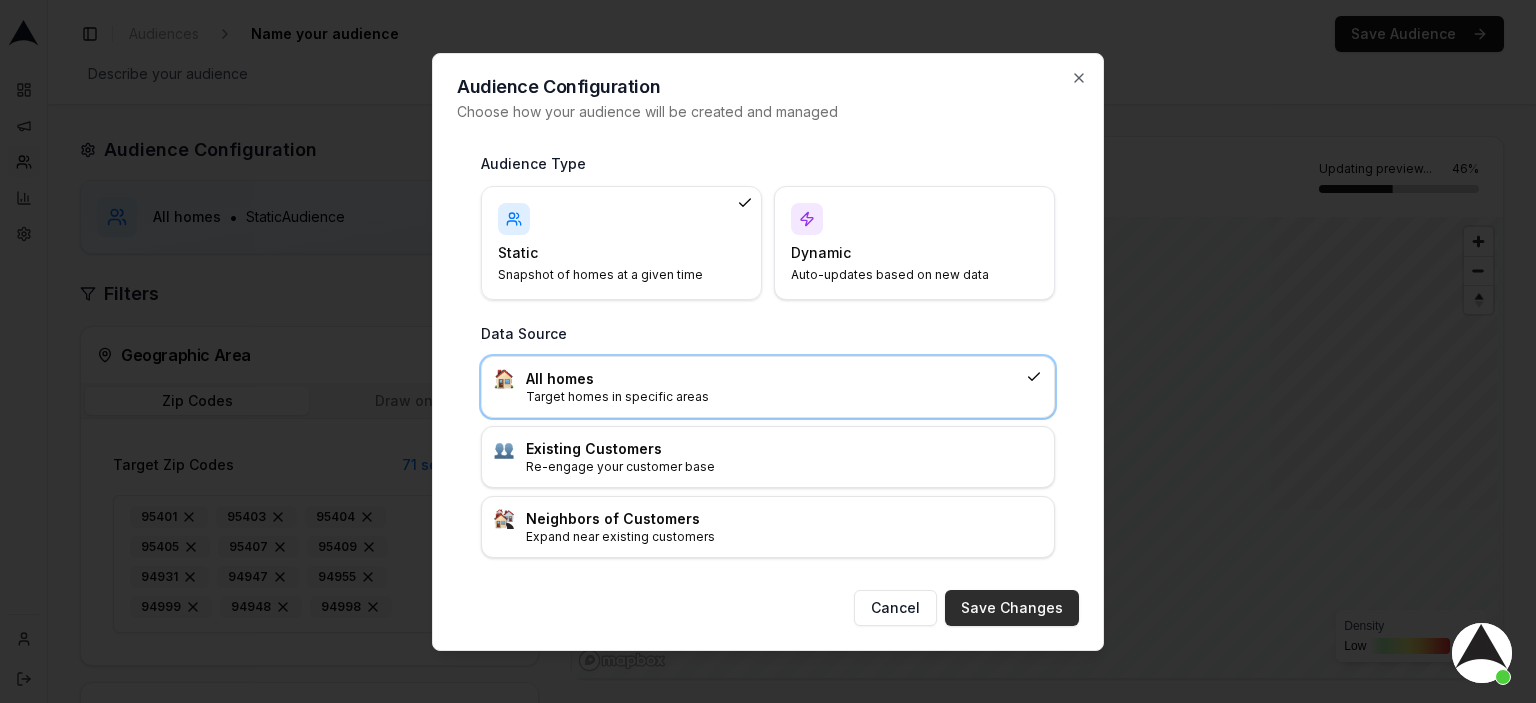 click on "Save Changes" at bounding box center (1012, 608) 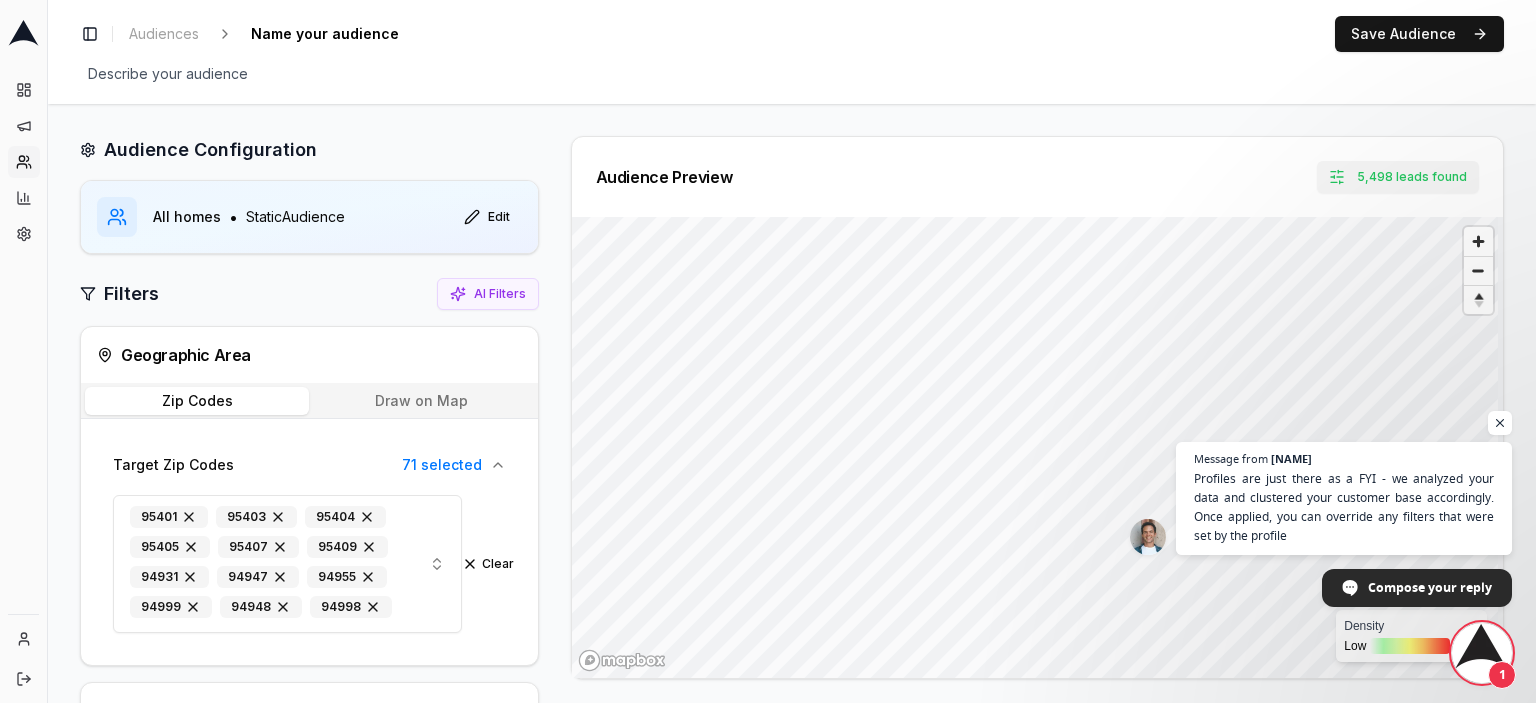 scroll, scrollTop: 2074, scrollLeft: 0, axis: vertical 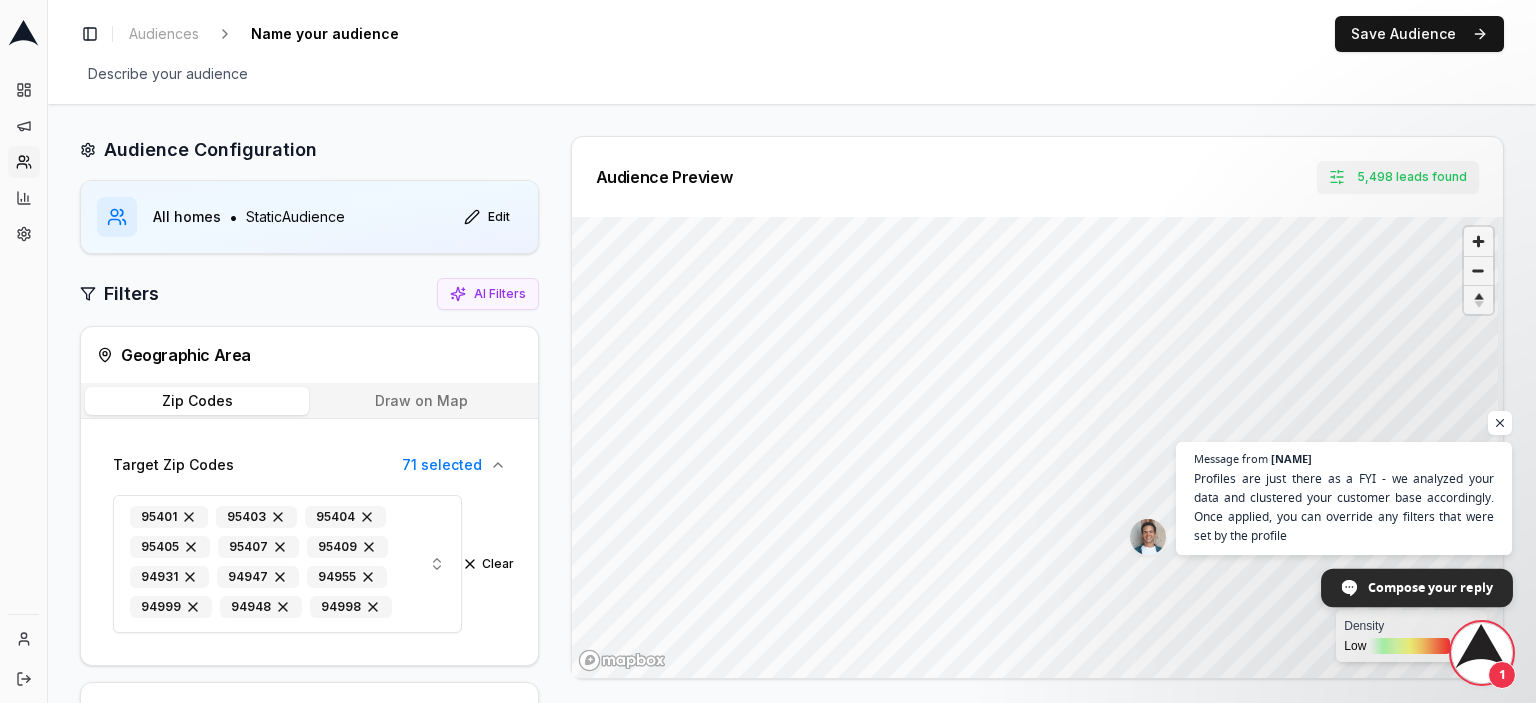 click on "Compose your reply" at bounding box center [1430, 586] 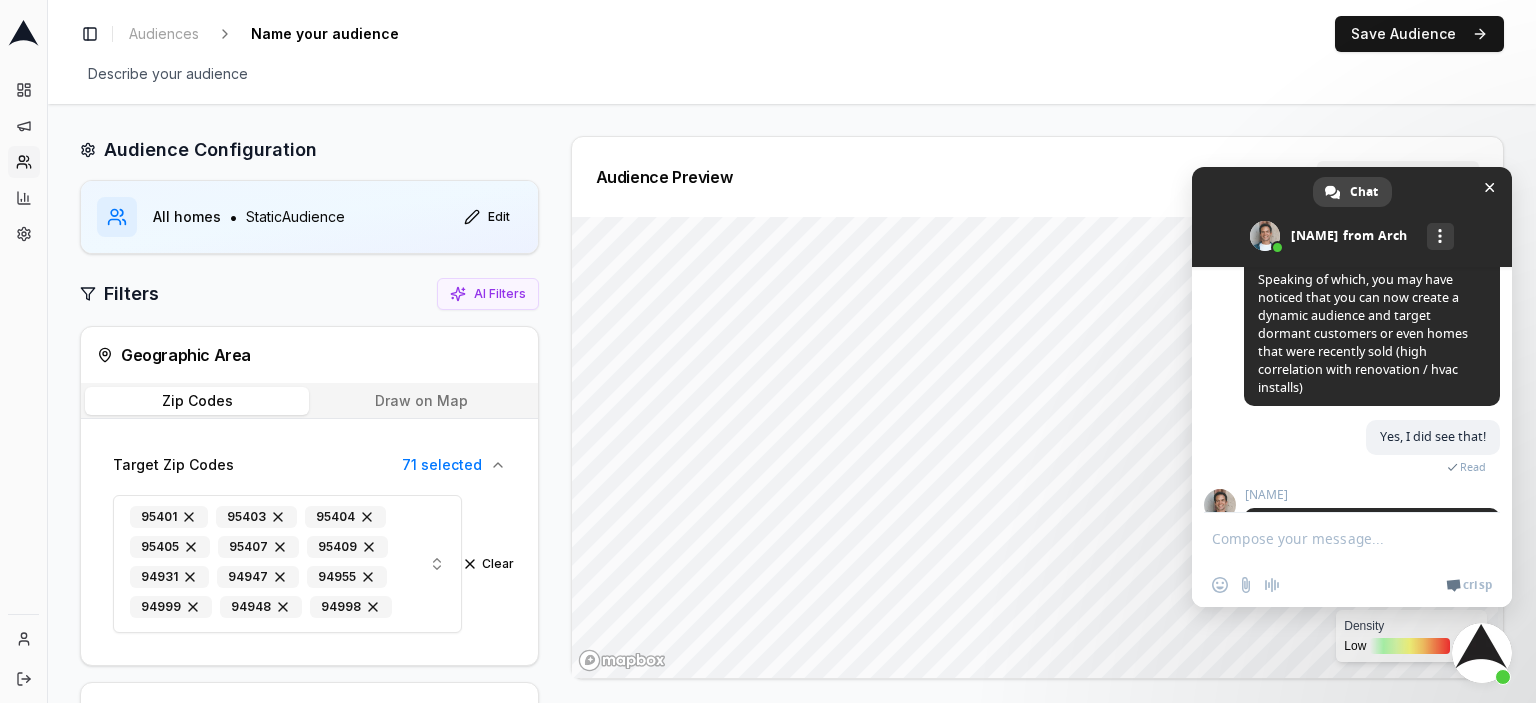 scroll, scrollTop: 2238, scrollLeft: 0, axis: vertical 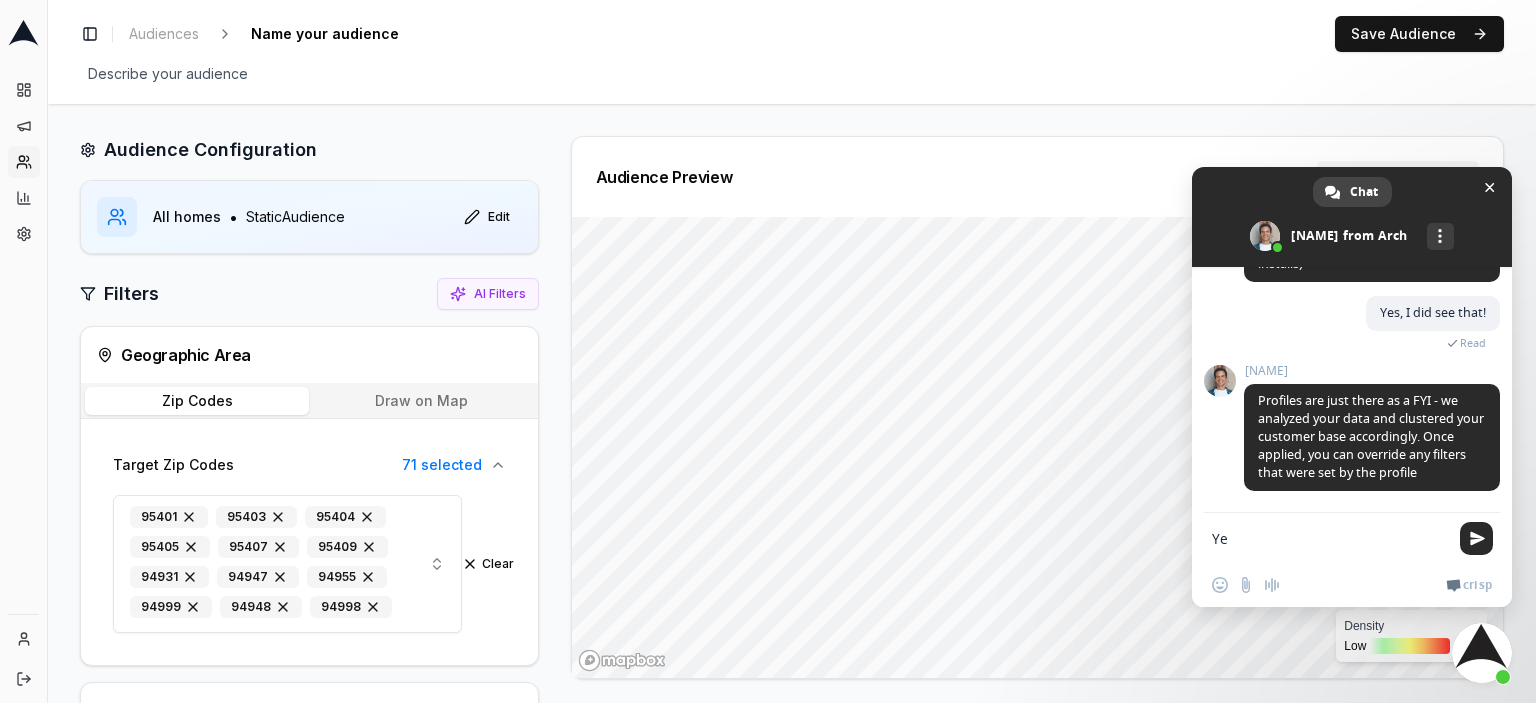 type on "Y" 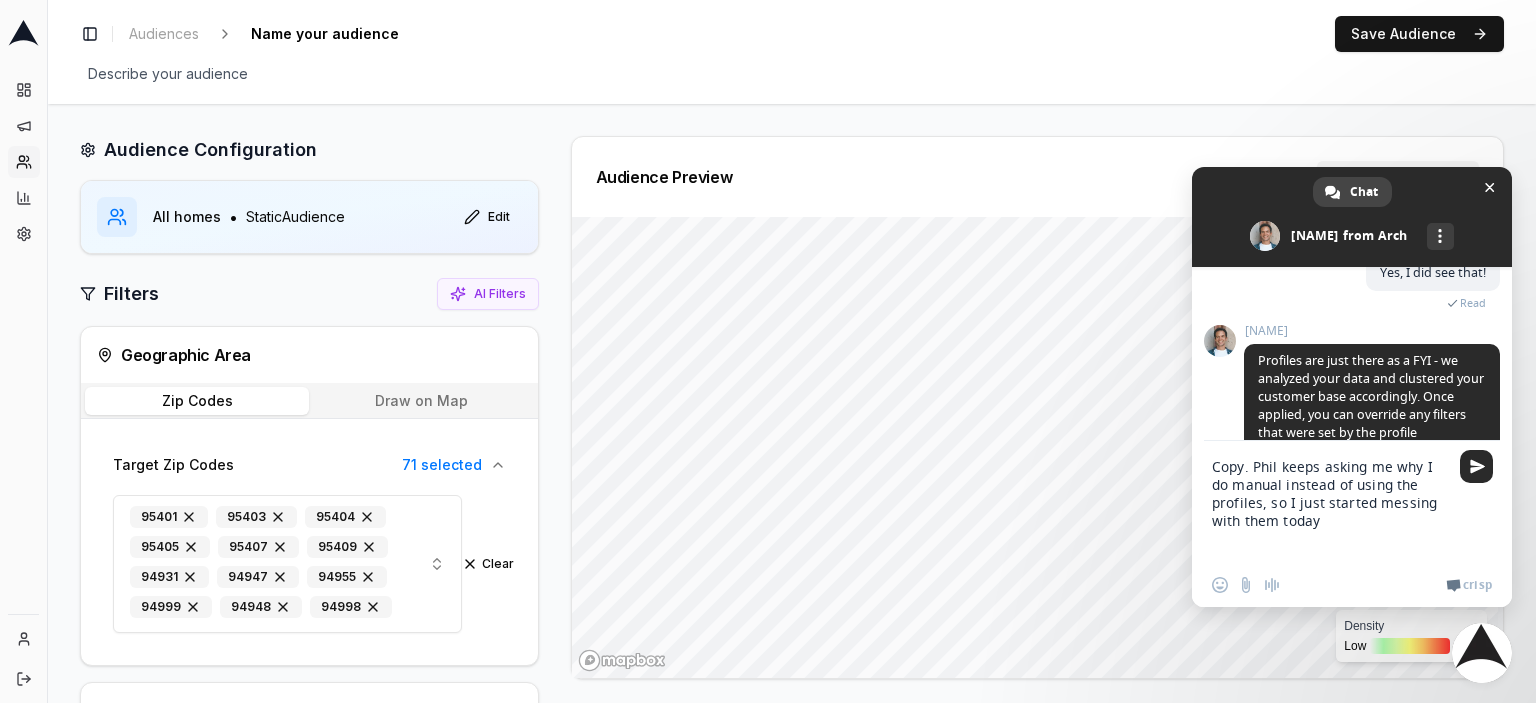 type on "Copy. Phil keeps asking me why I do manual instead of using the profiles, so I just started messing with them today." 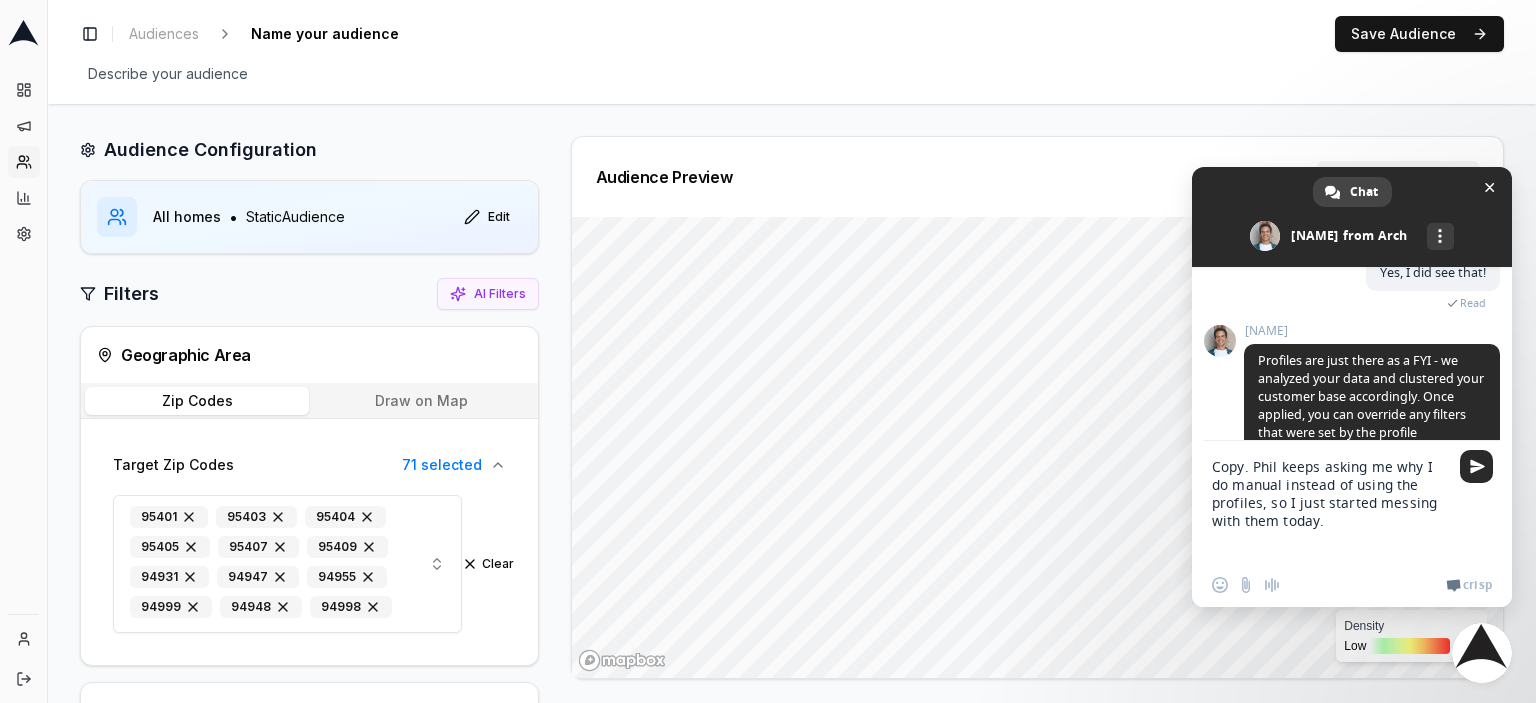 type 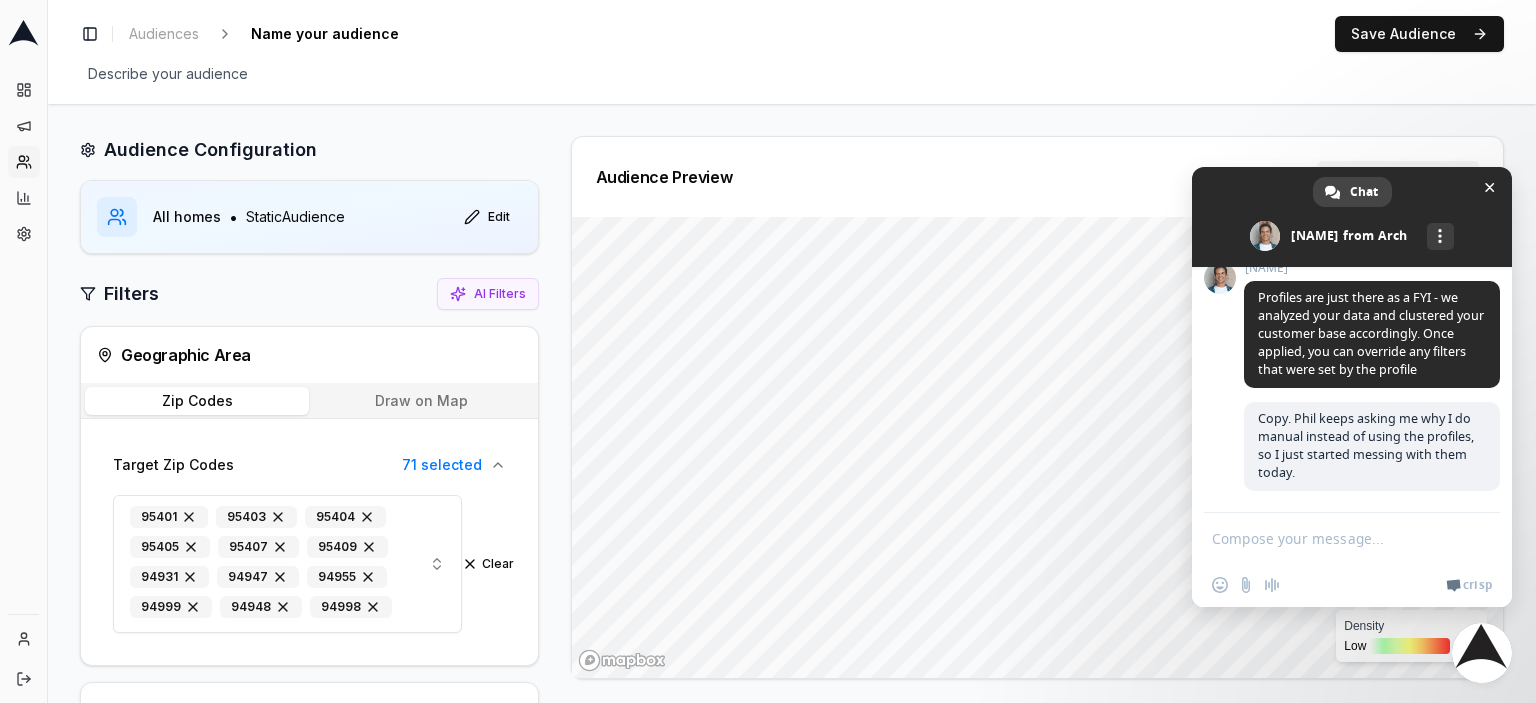 scroll, scrollTop: 2344, scrollLeft: 0, axis: vertical 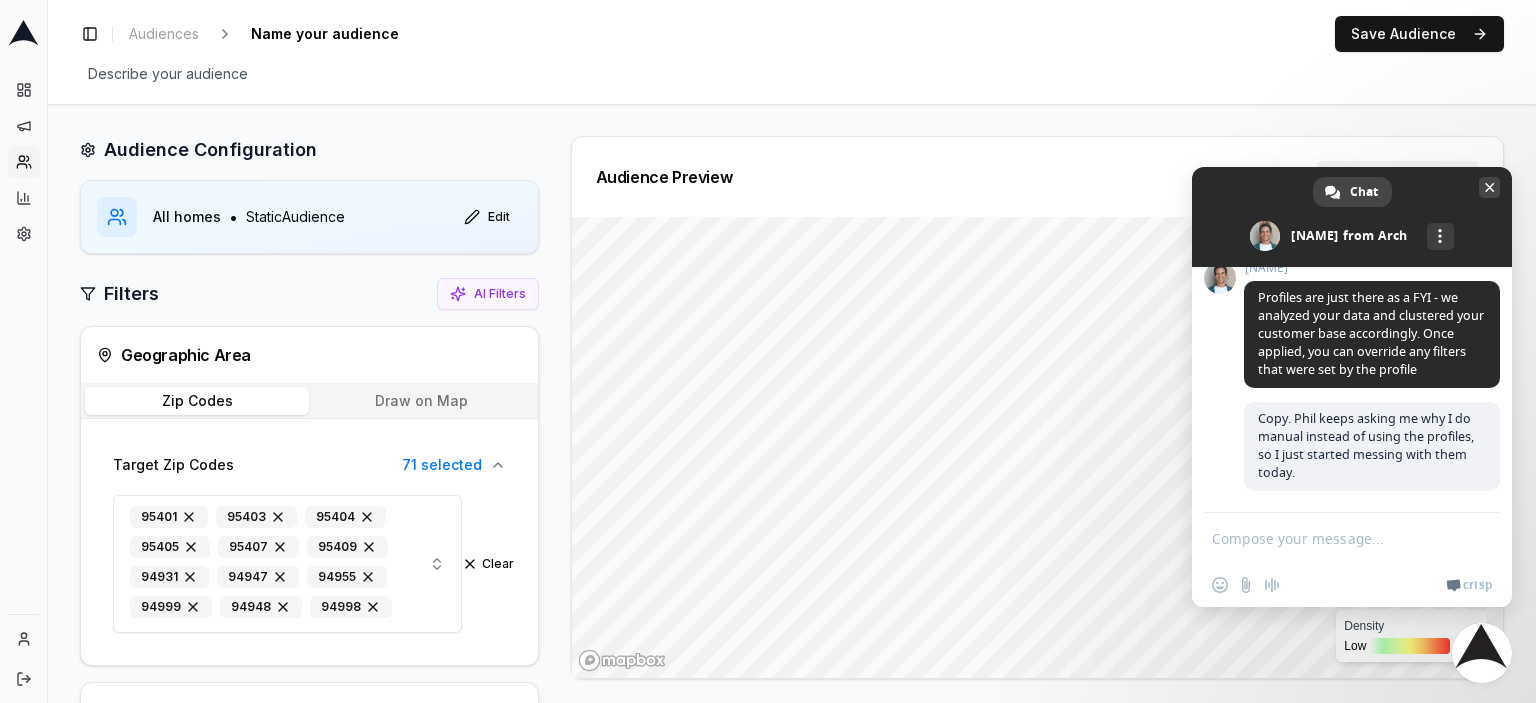 click at bounding box center [1489, 187] 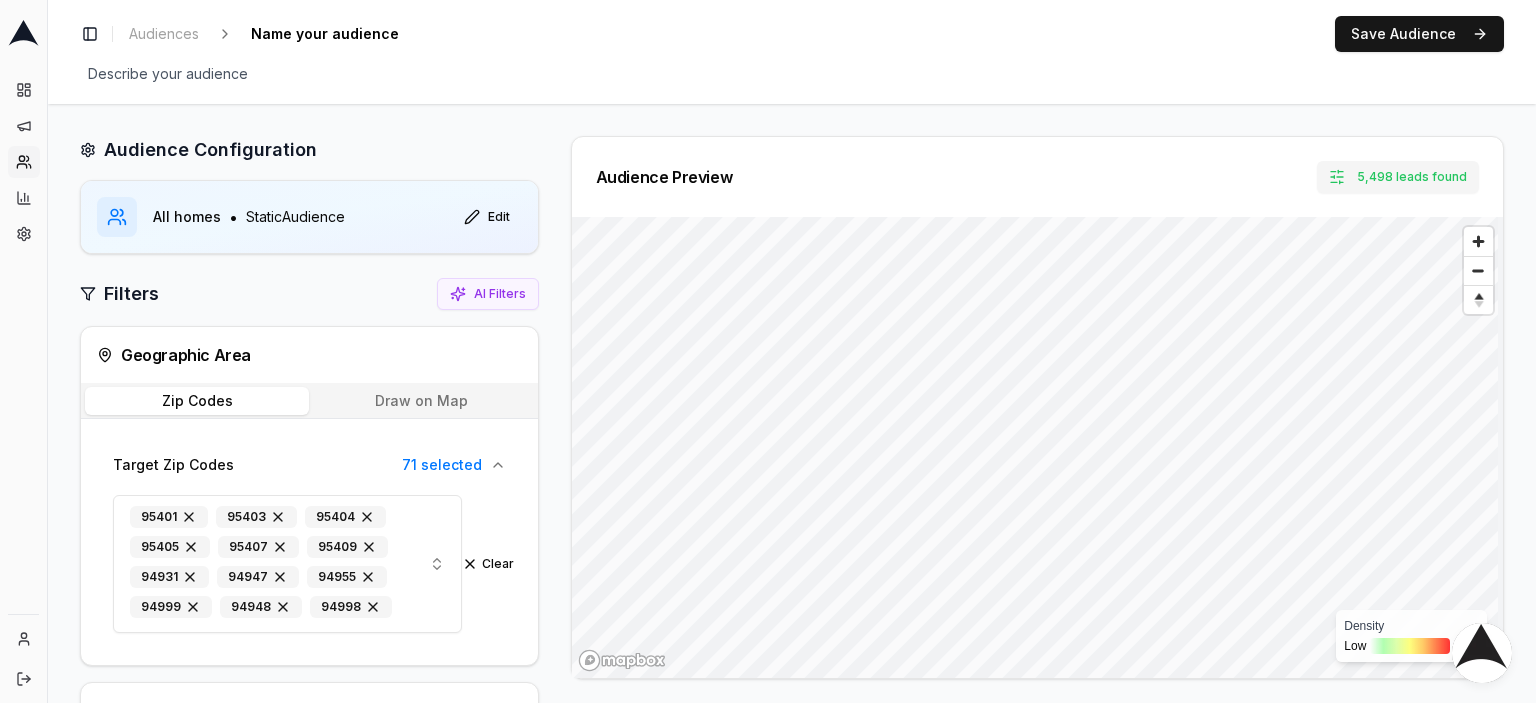 click on "Draw on Map" at bounding box center (421, 401) 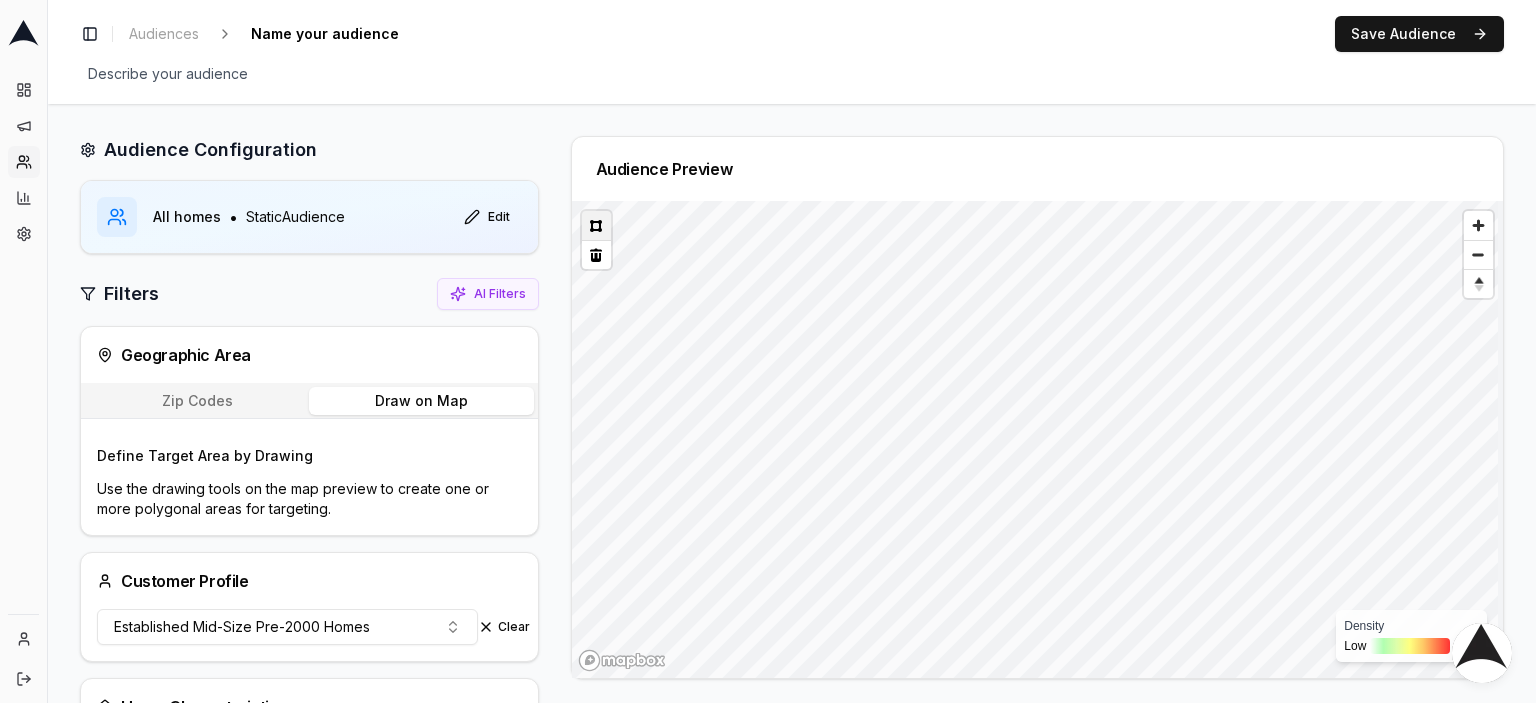 click at bounding box center (596, 225) 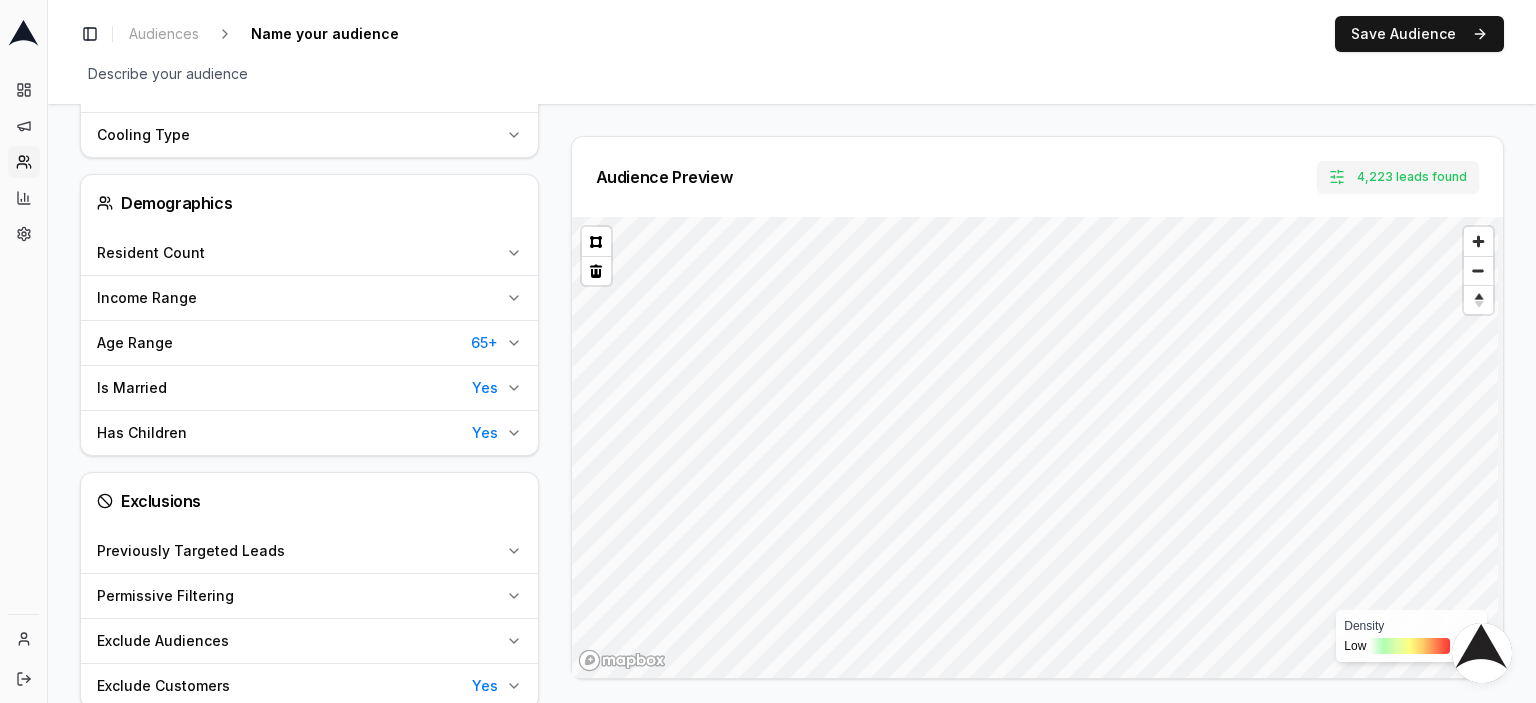 scroll, scrollTop: 1200, scrollLeft: 0, axis: vertical 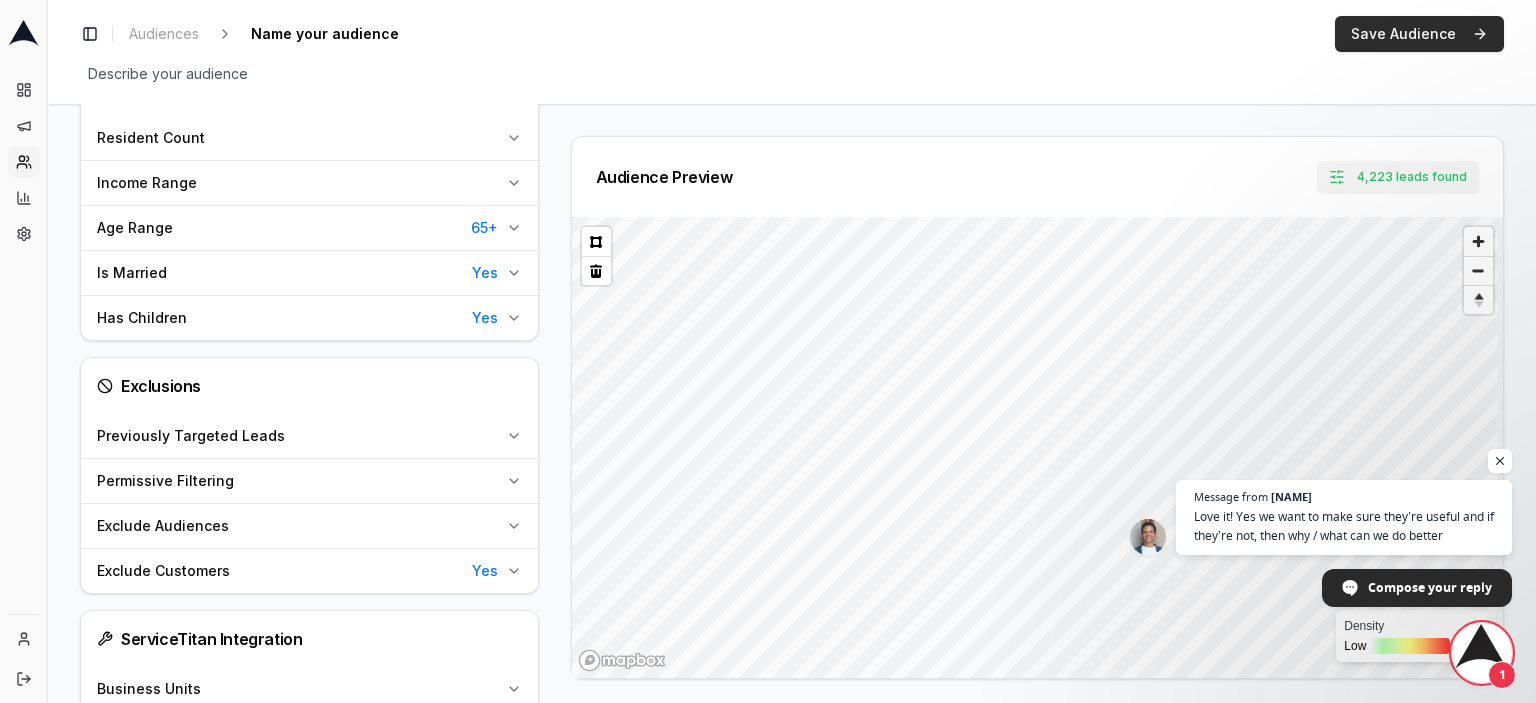 click on "Save Audience" at bounding box center (1419, 34) 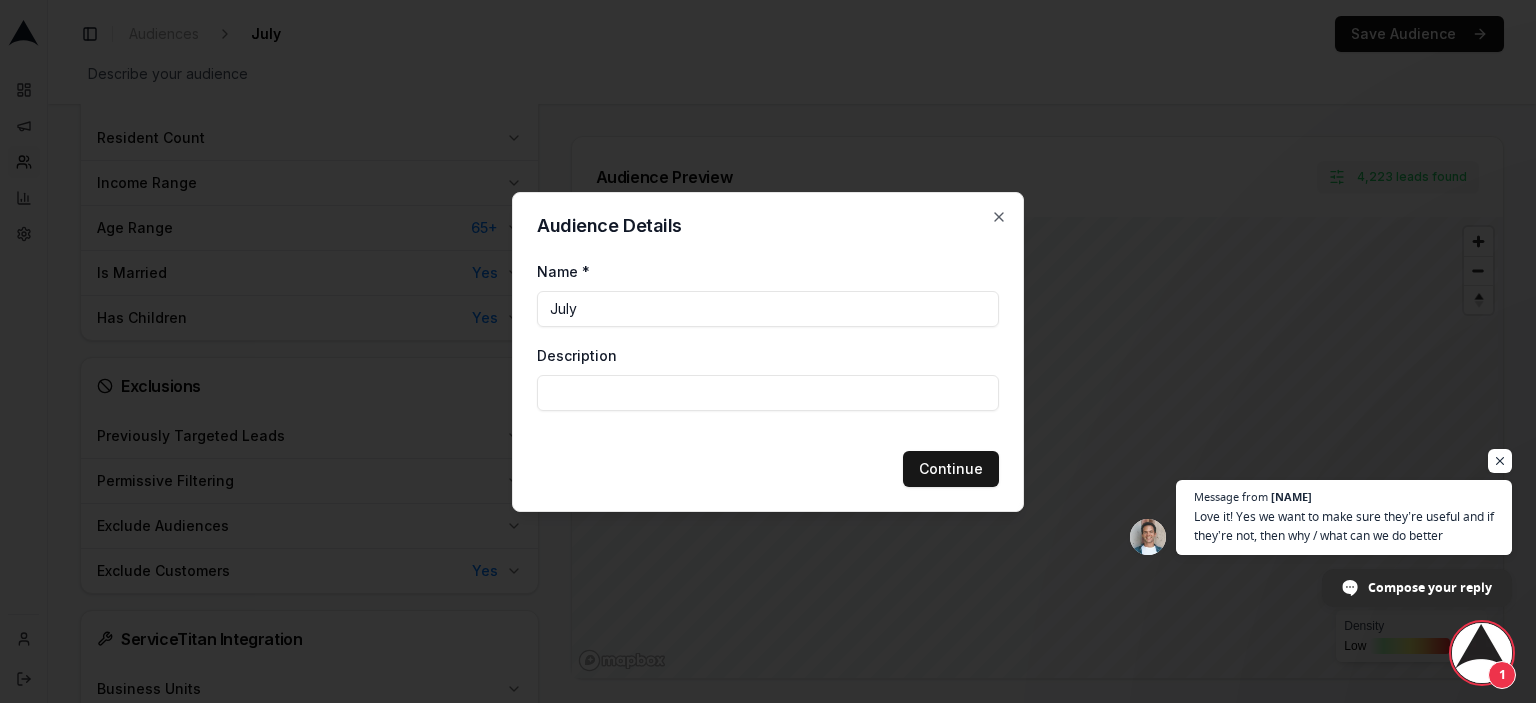 type on "July 2K25" 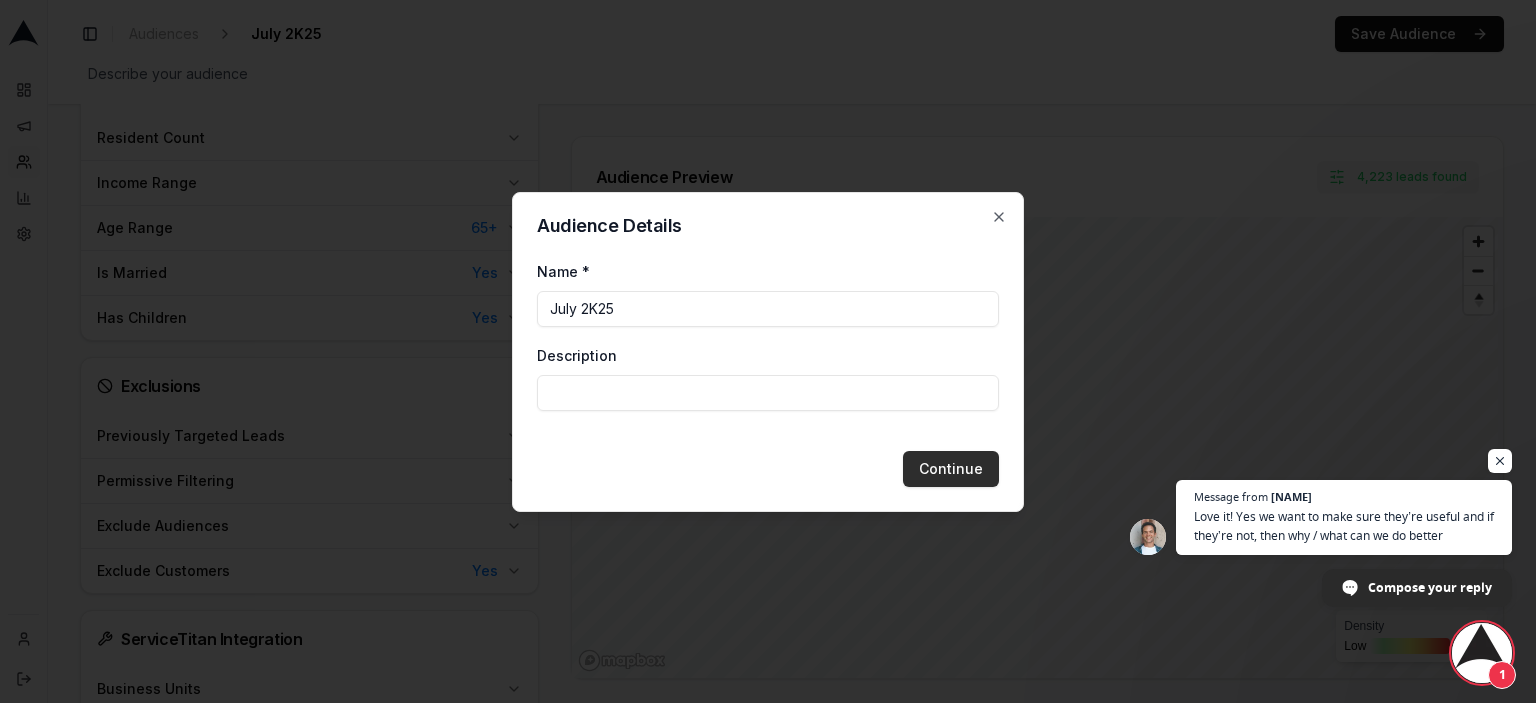 click on "Continue" at bounding box center [951, 469] 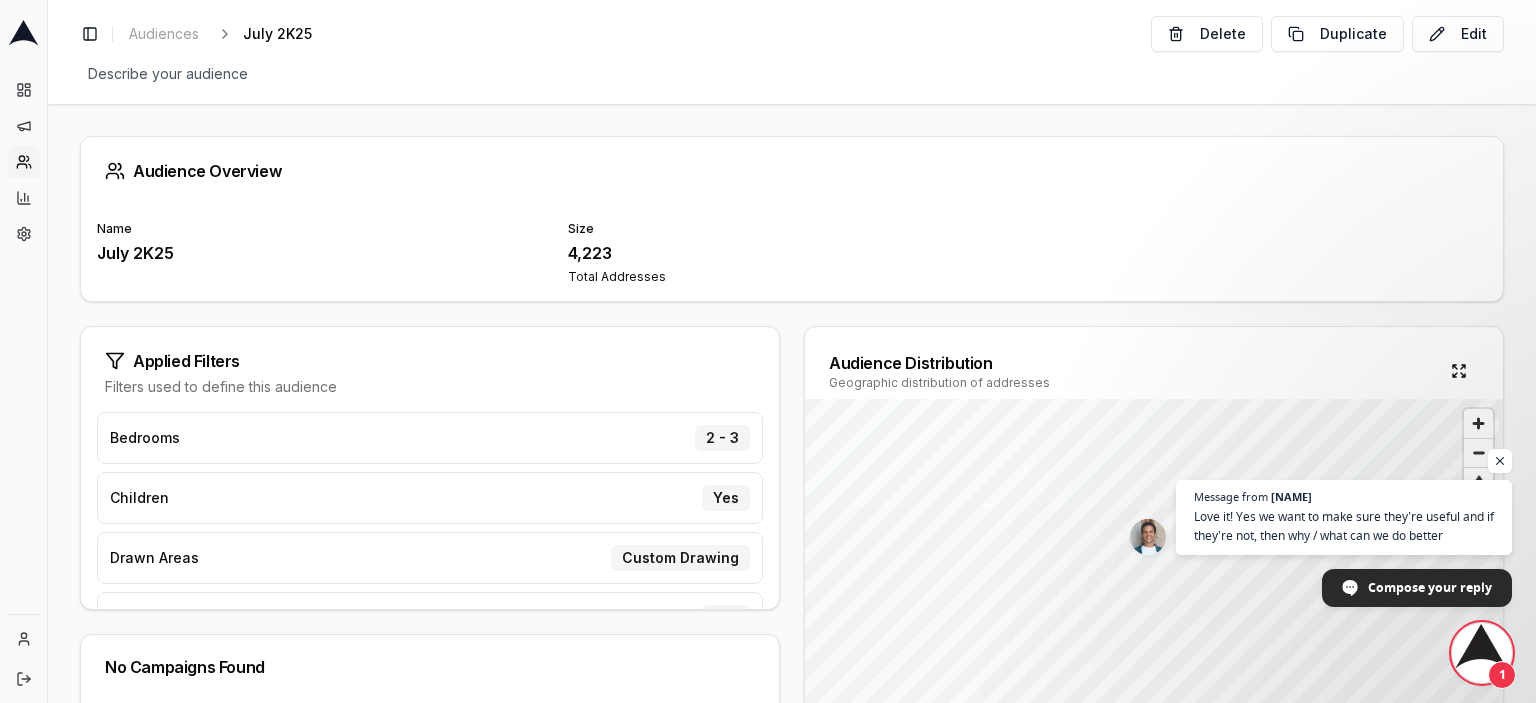 scroll, scrollTop: 200, scrollLeft: 0, axis: vertical 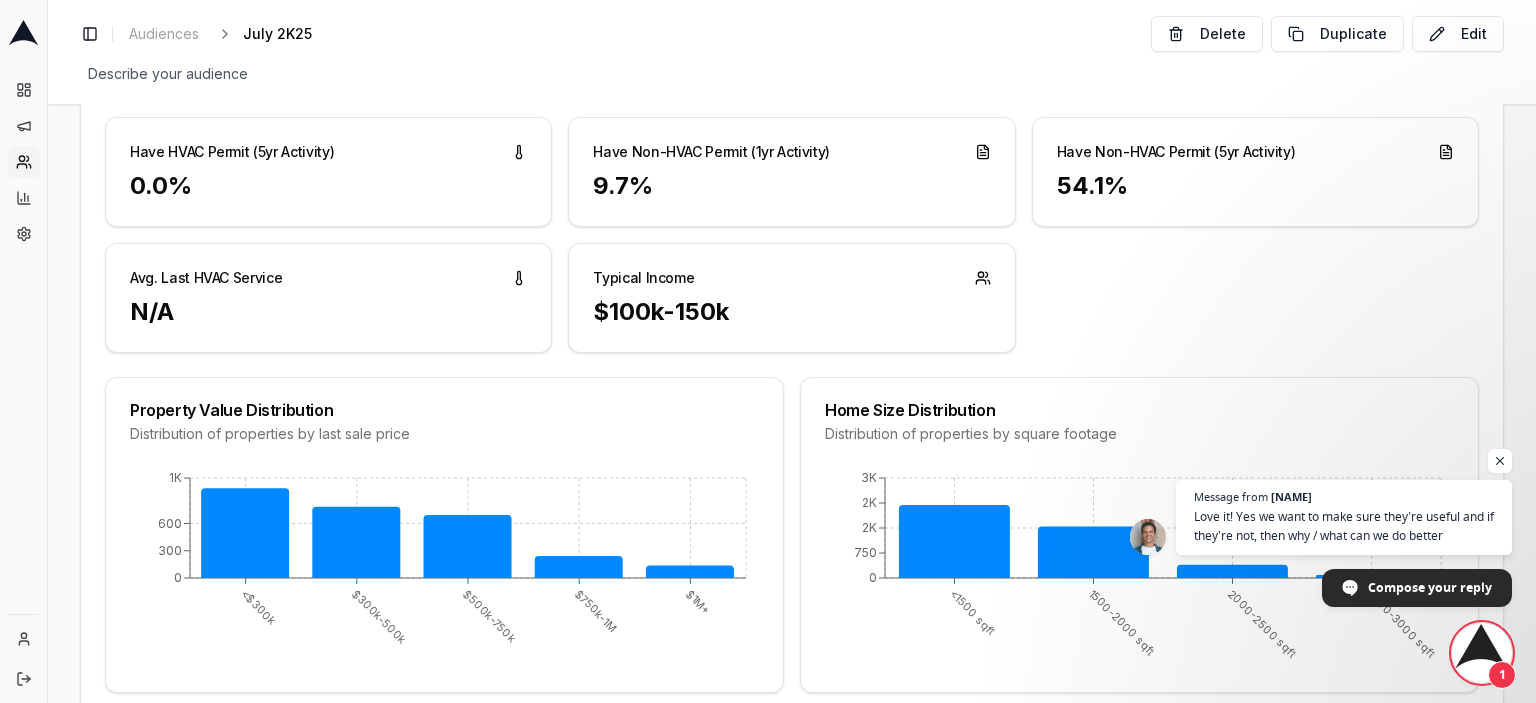 click on "Love it! Yes we want to make sure they’re useful and if they’re not, then why / what can we do better" at bounding box center [1344, 526] 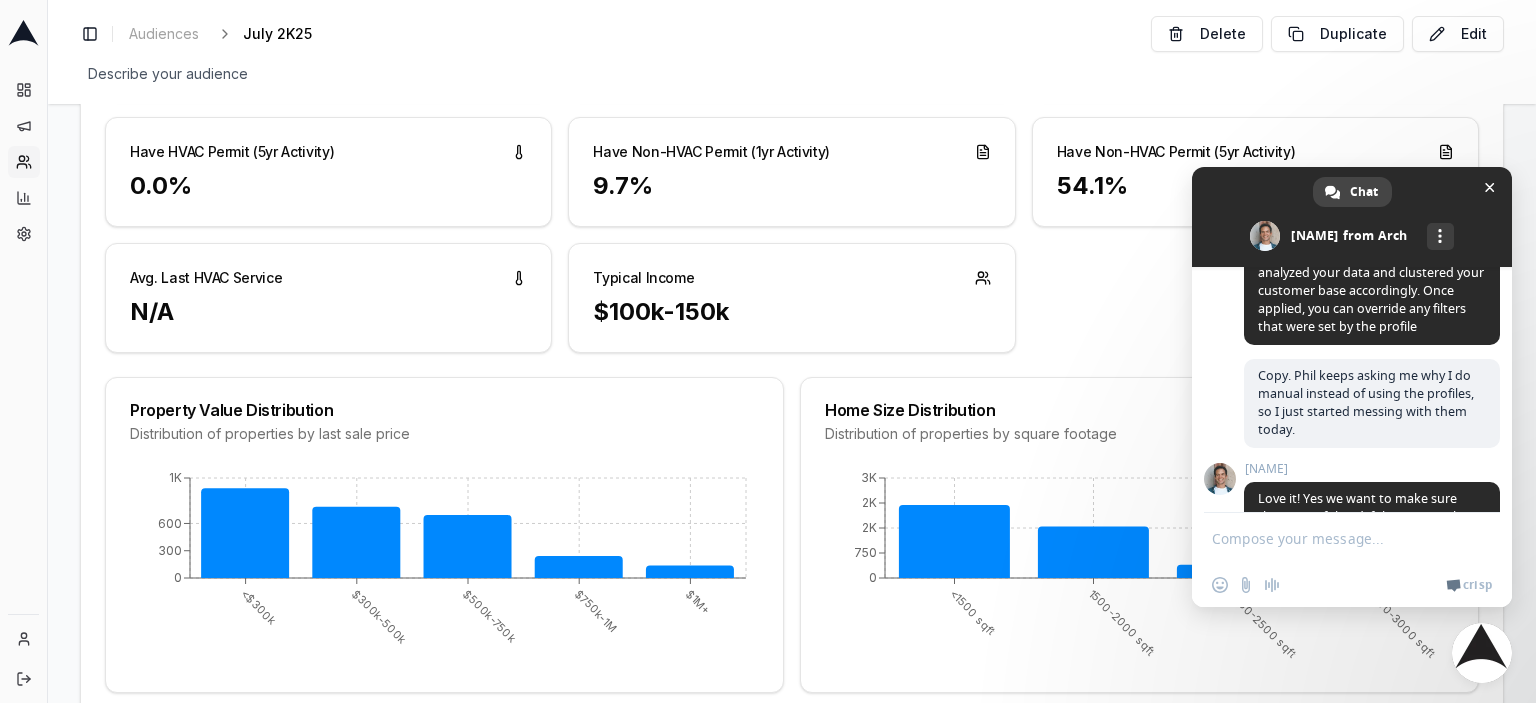 scroll, scrollTop: 2452, scrollLeft: 0, axis: vertical 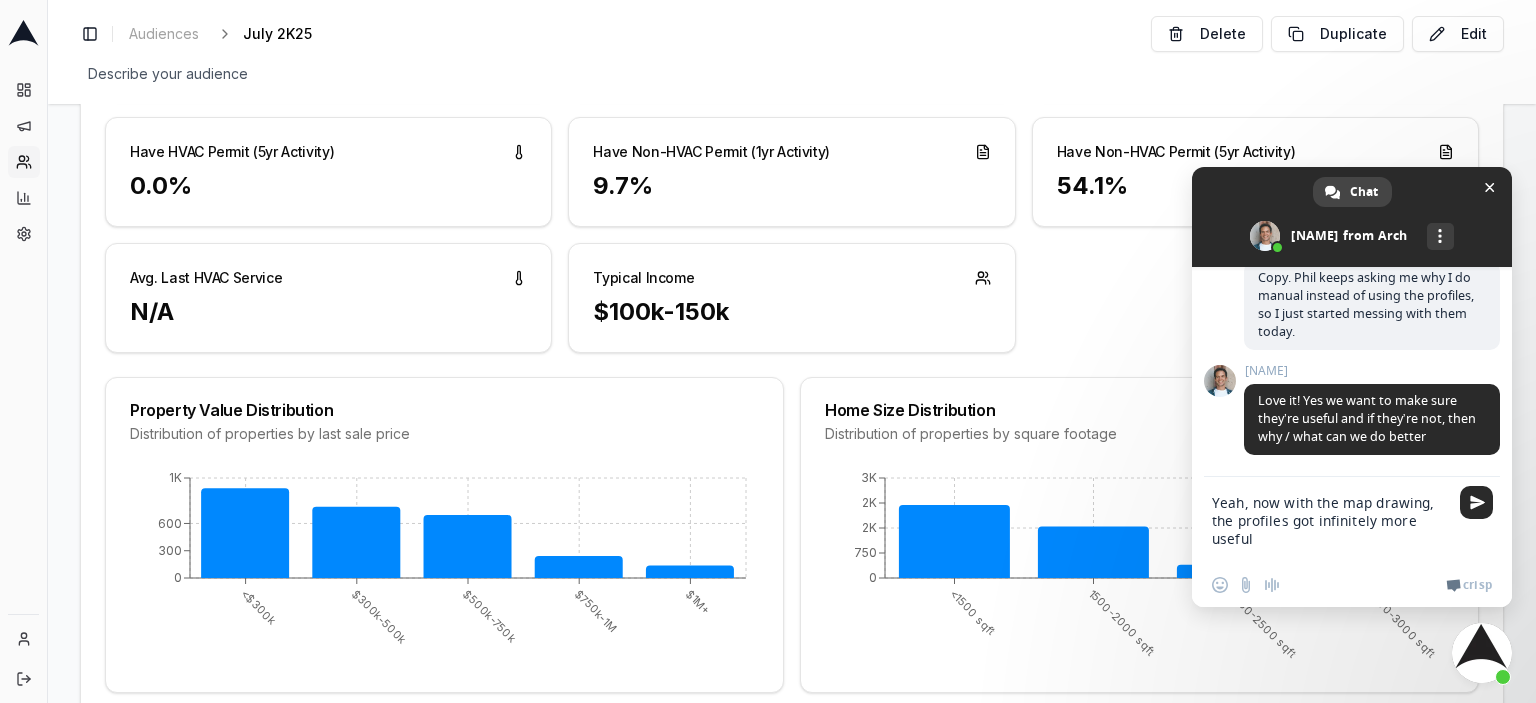 type on "Yeah, now with the map drawing, the profiles got infinitely more useful." 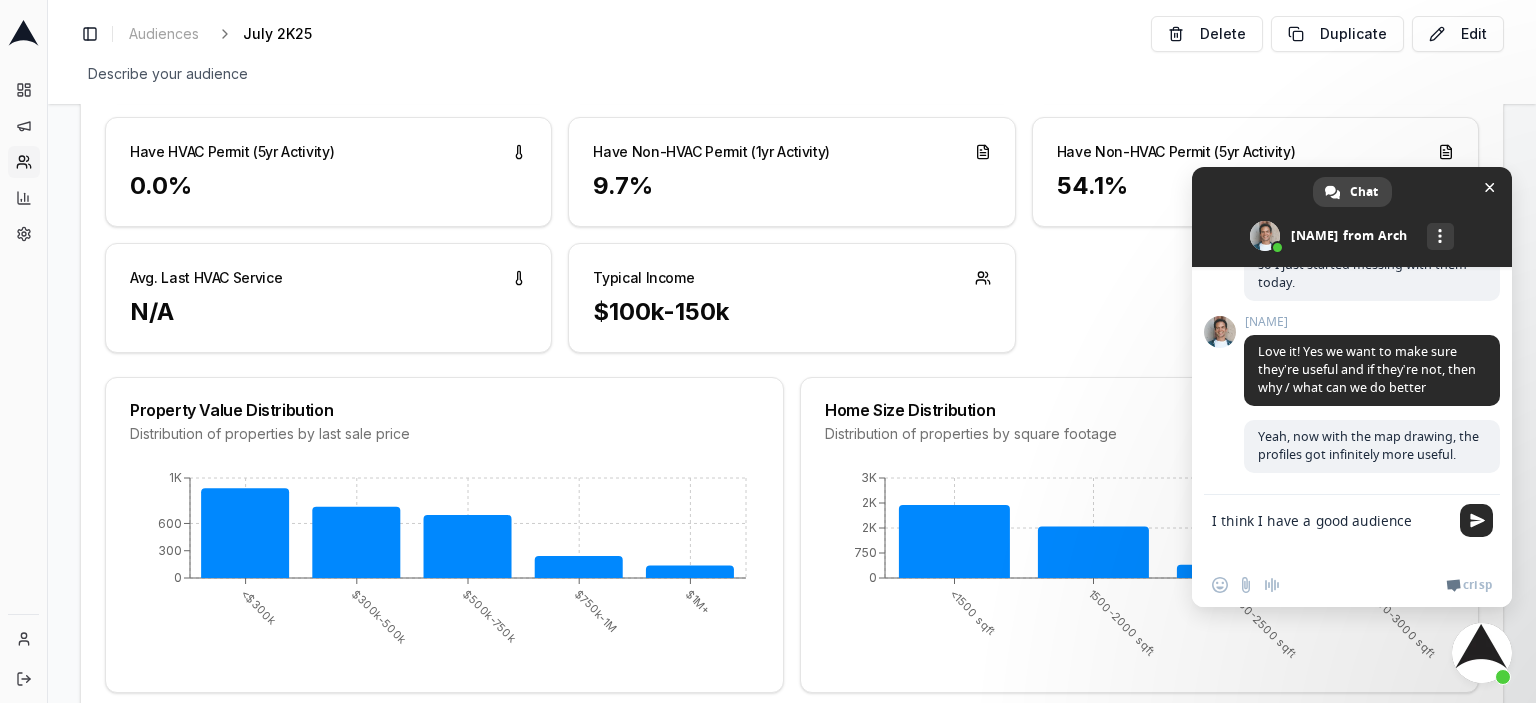scroll, scrollTop: 2535, scrollLeft: 0, axis: vertical 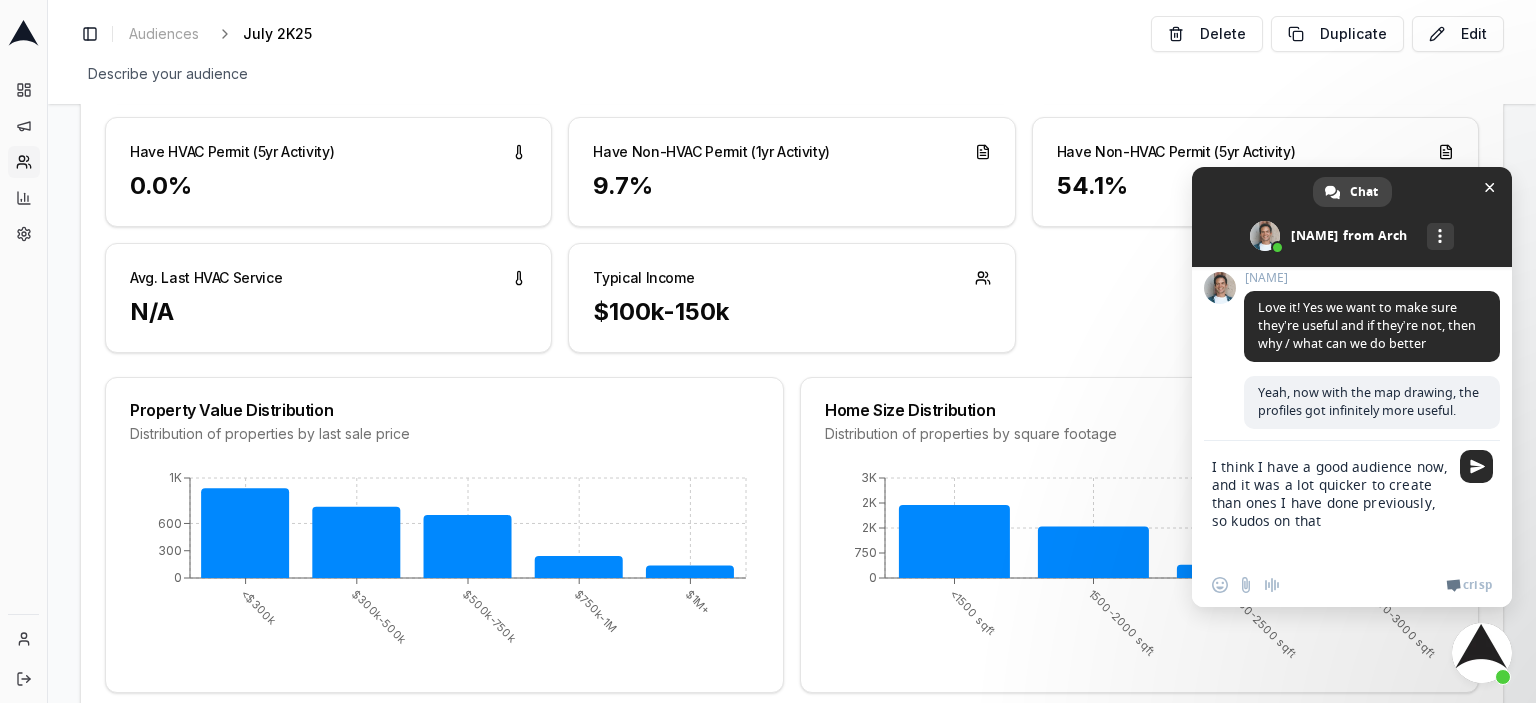 type on "I think I have a good audience now, and it was a lot quicker to create than ones I have done previously, so kudos on that." 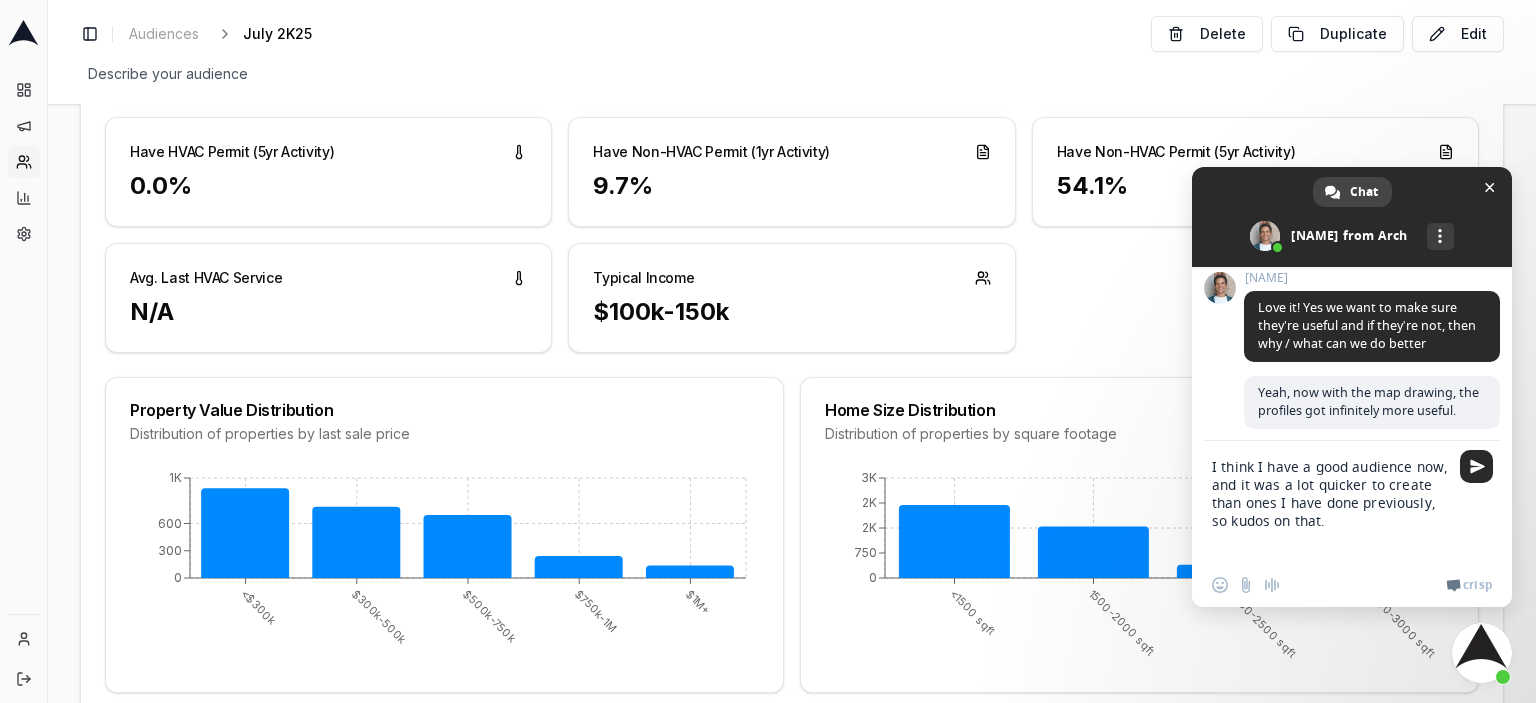 type 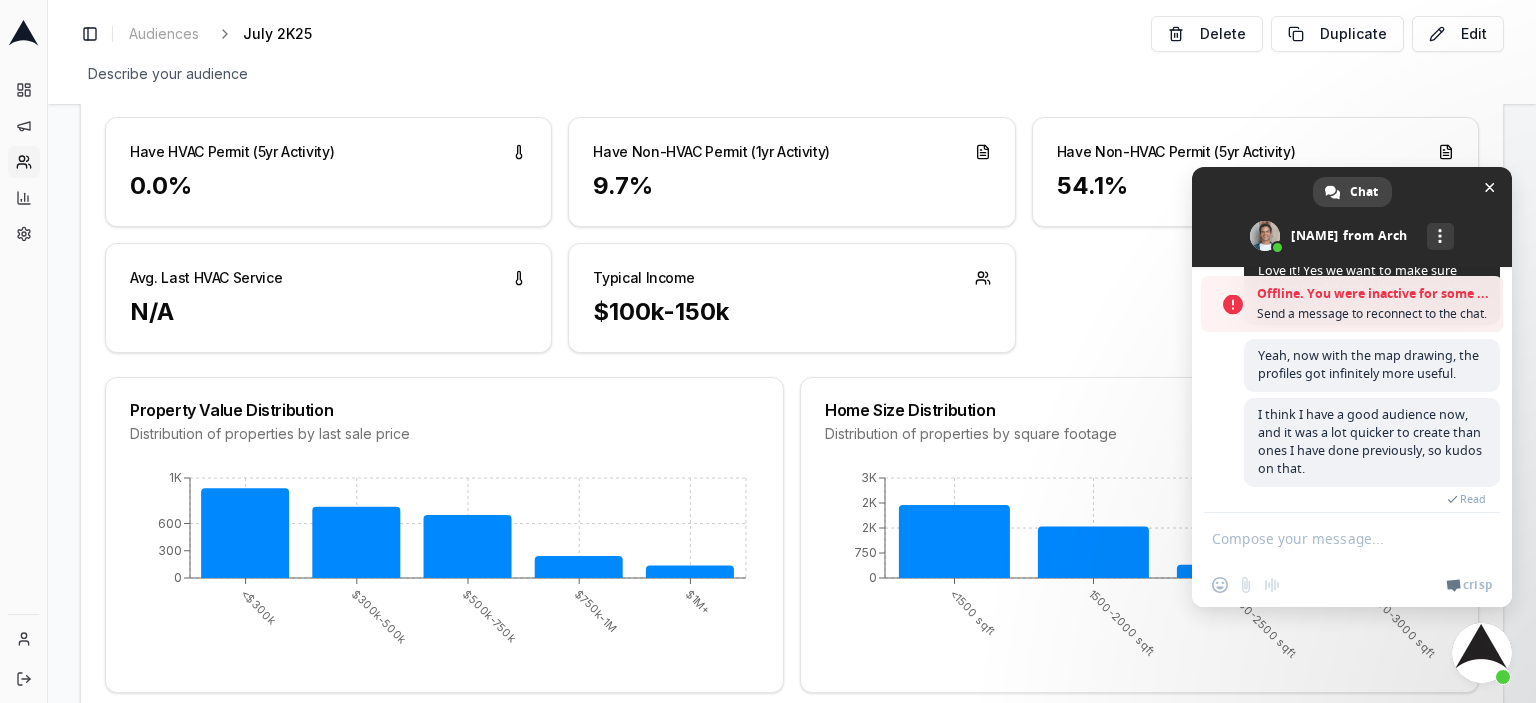 scroll, scrollTop: 2688, scrollLeft: 0, axis: vertical 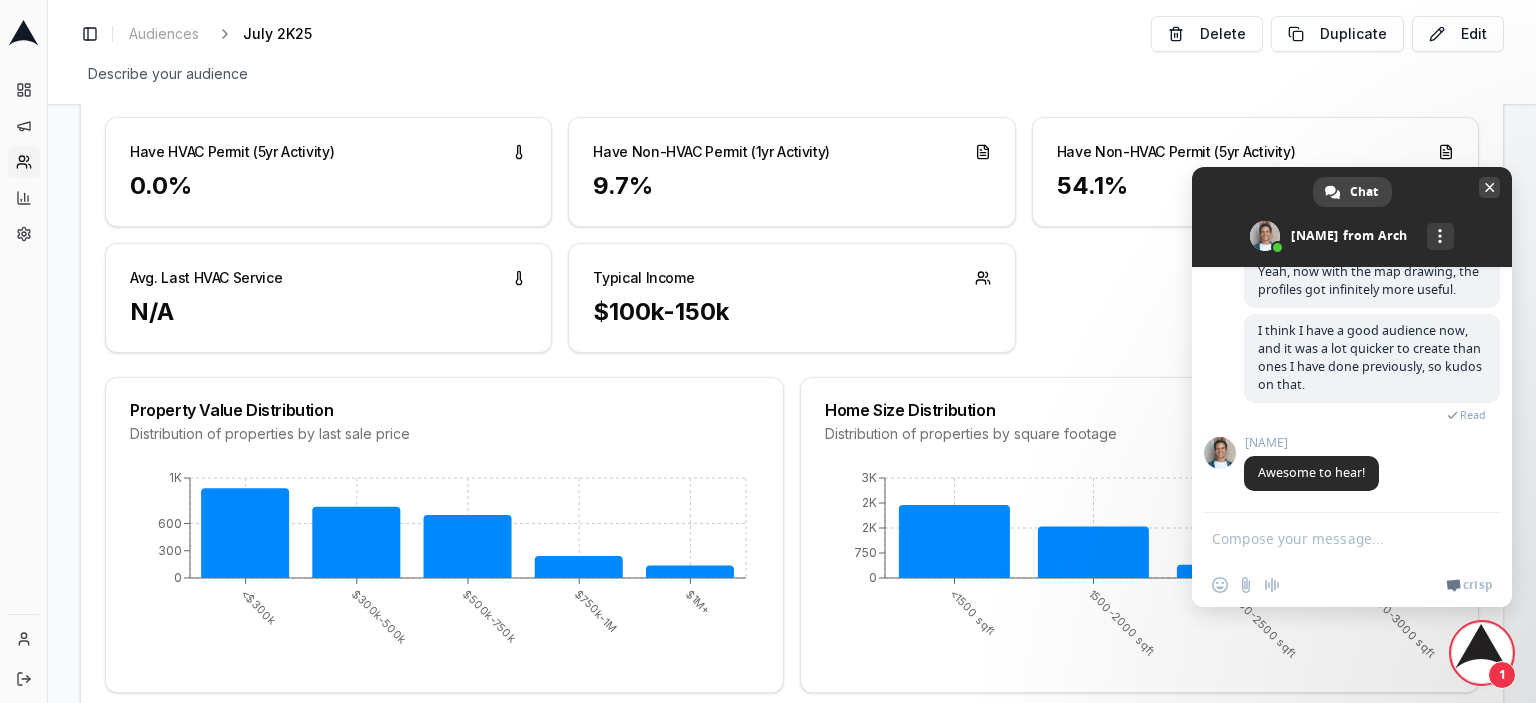 click at bounding box center (1489, 187) 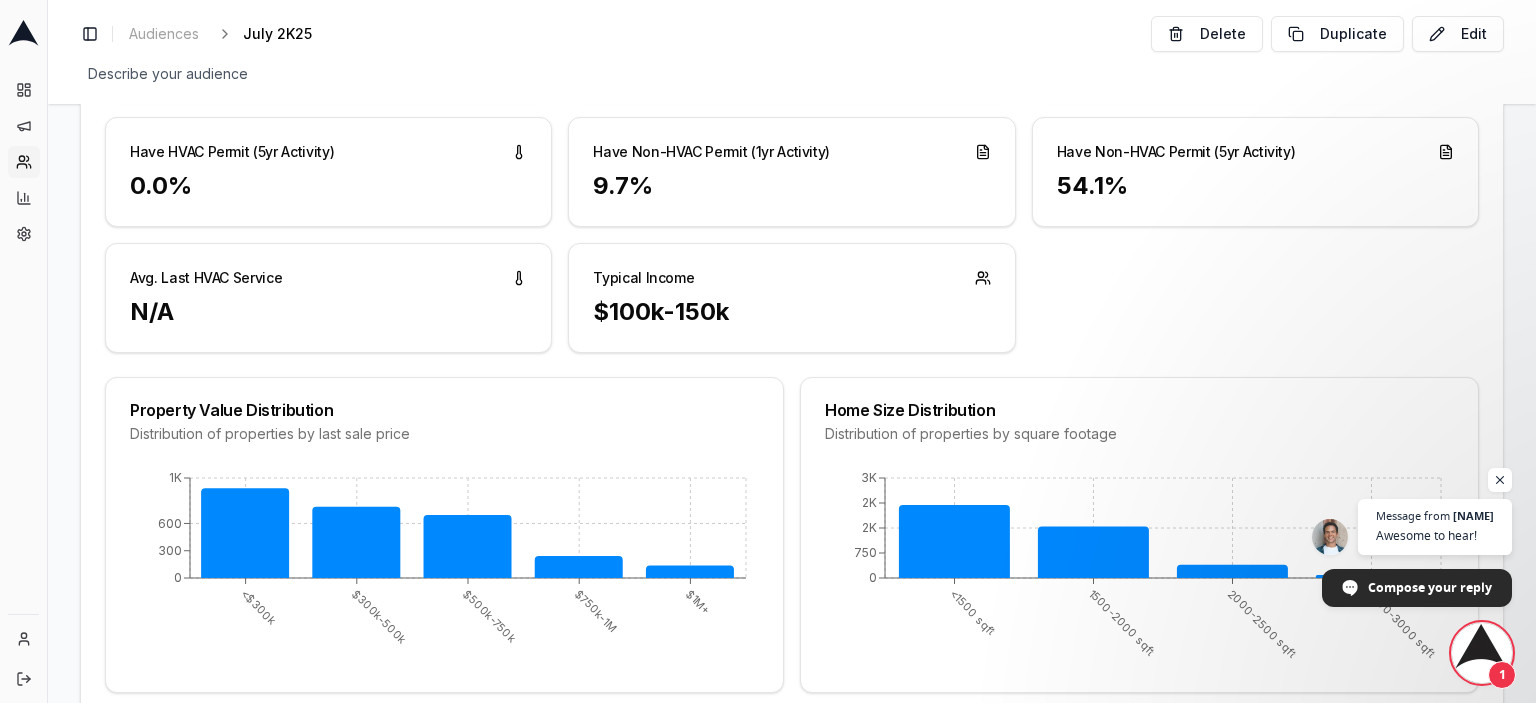 click at bounding box center [1482, 653] 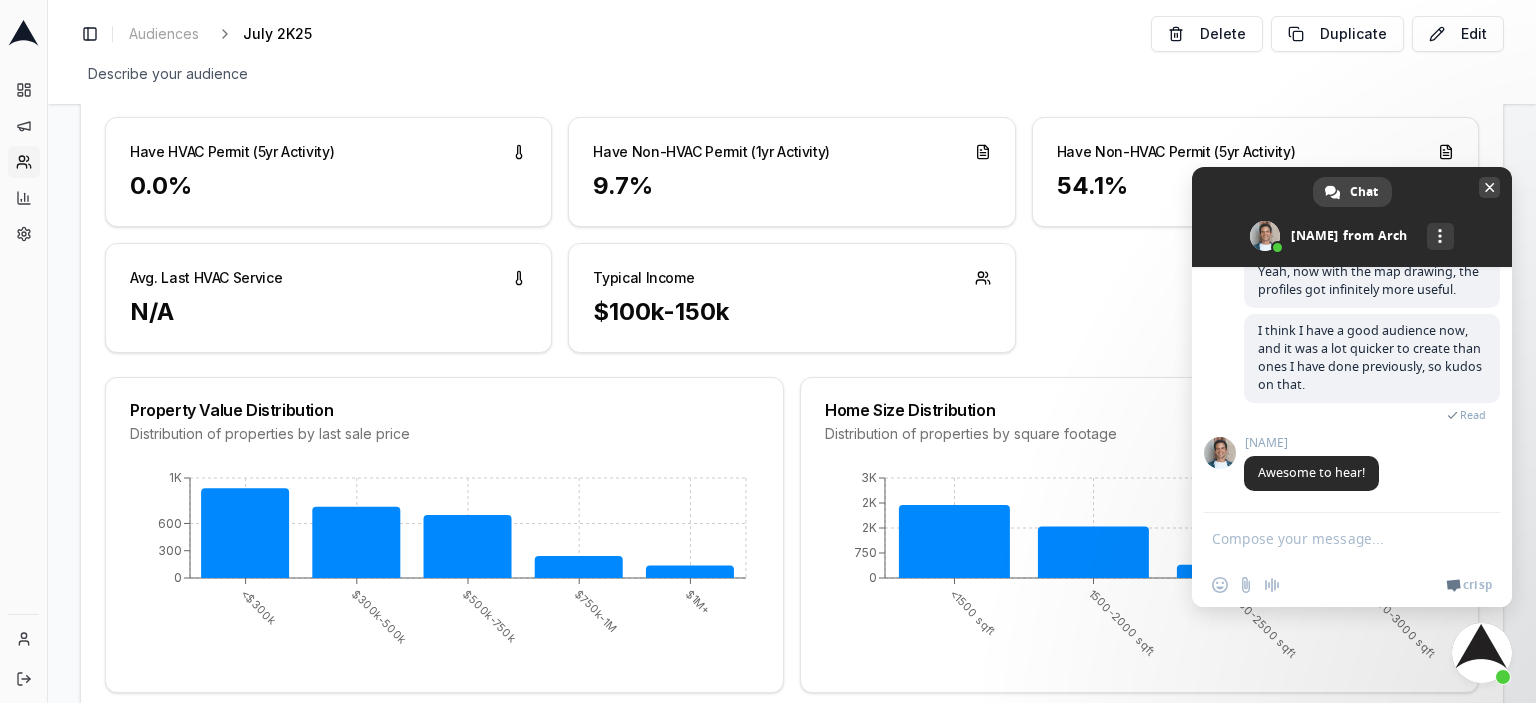 click at bounding box center [1489, 187] 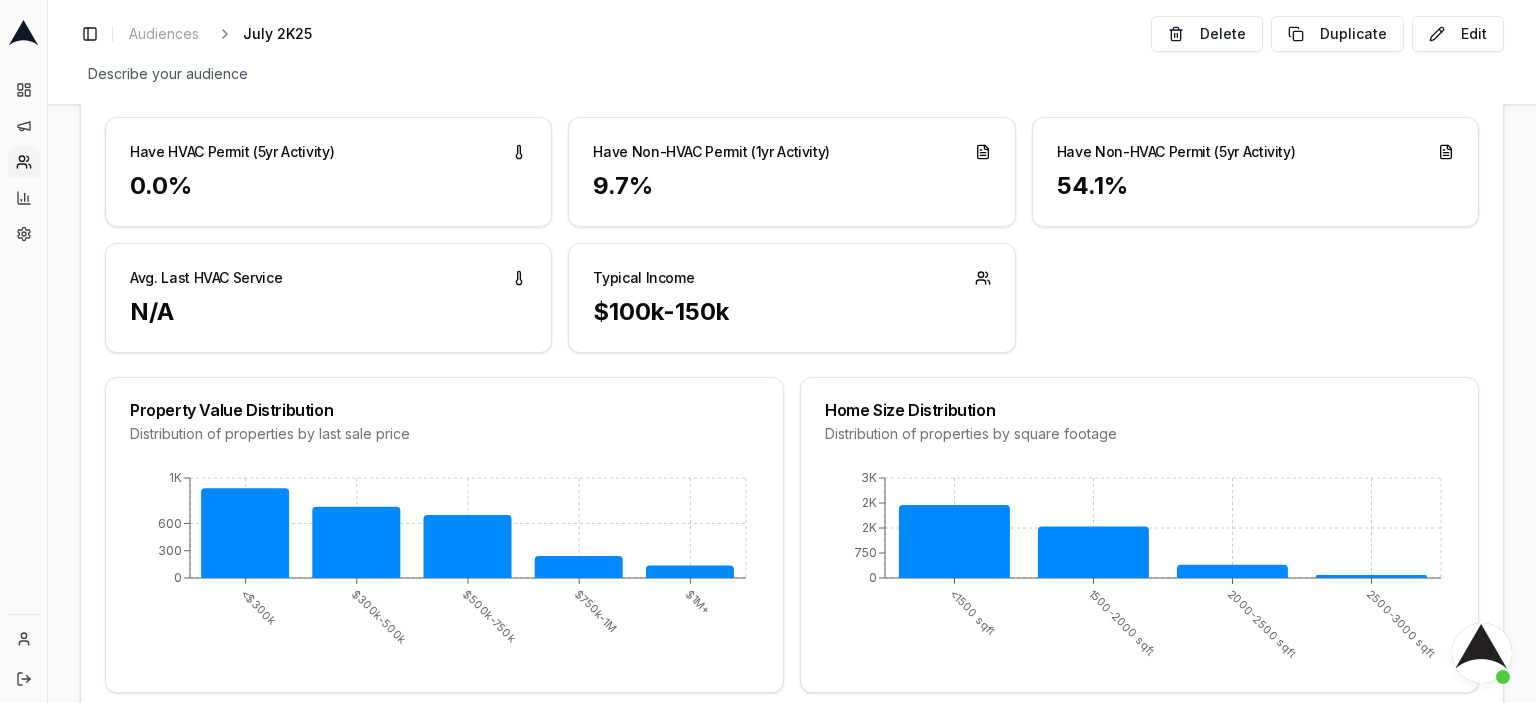 click at bounding box center (1482, 653) 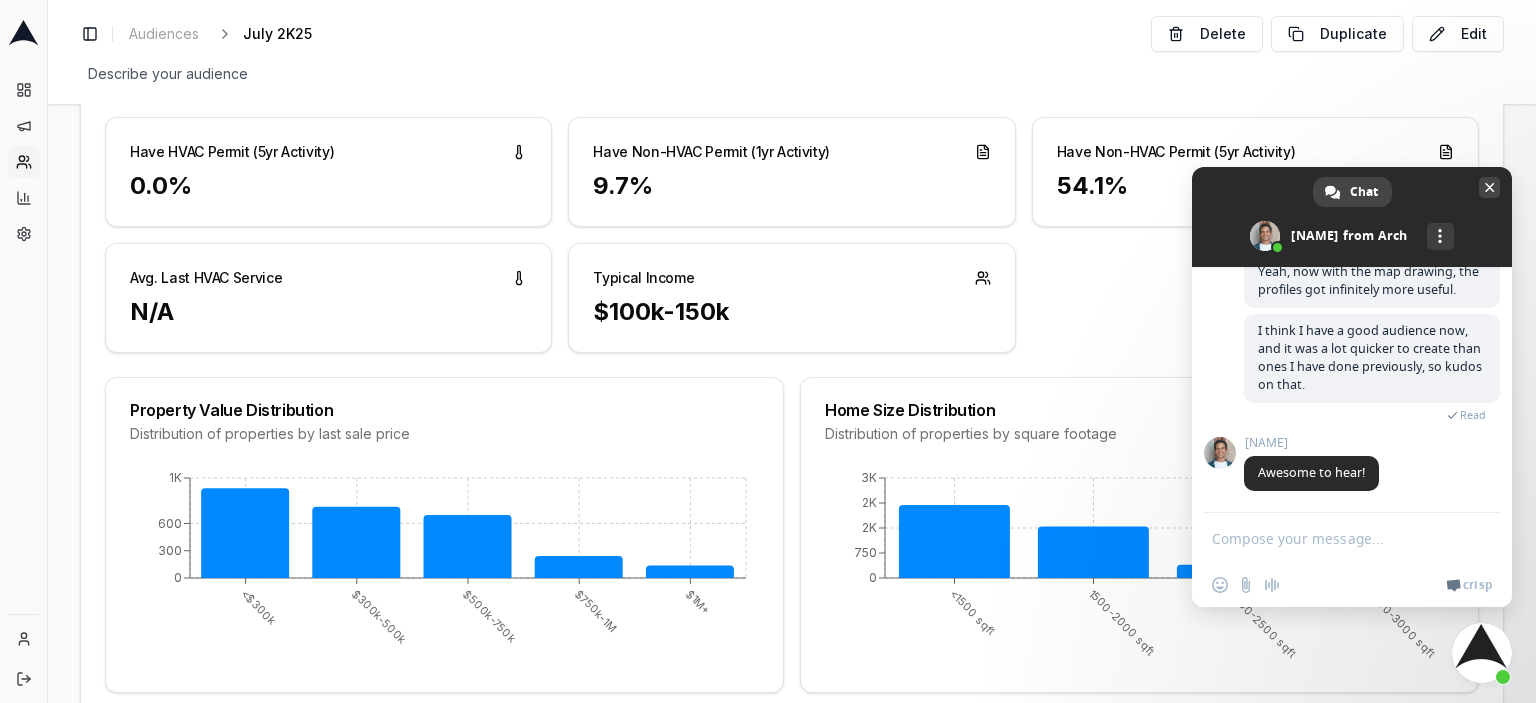 click at bounding box center [1489, 187] 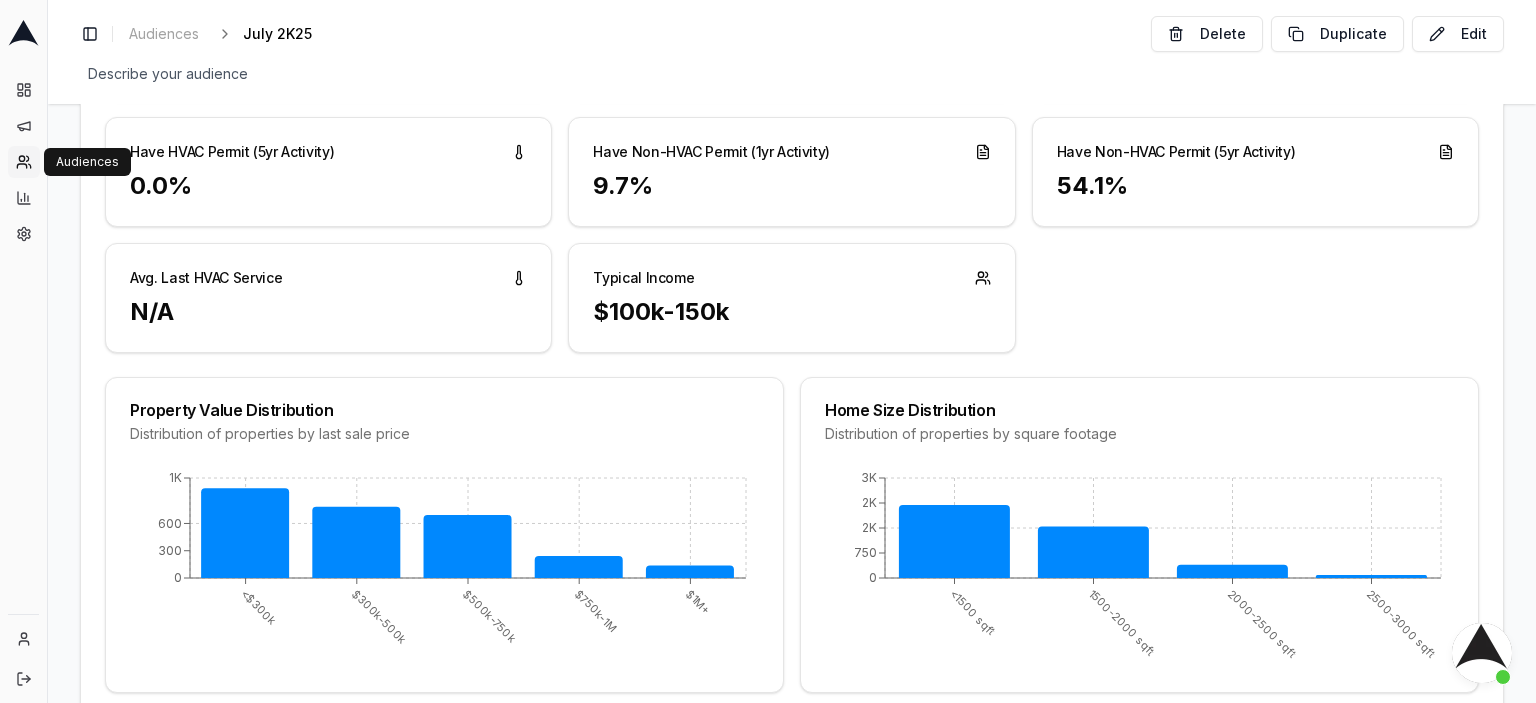 click 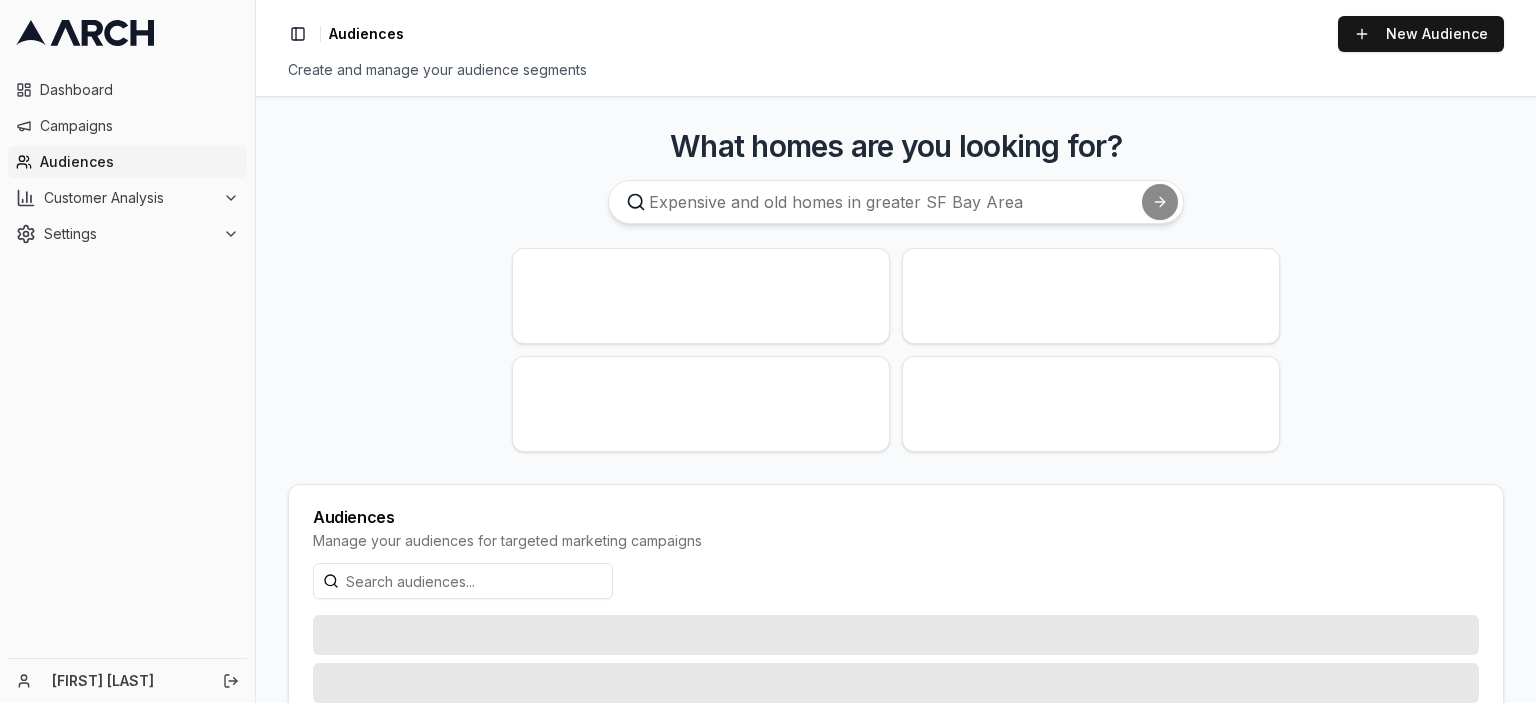 scroll, scrollTop: 0, scrollLeft: 0, axis: both 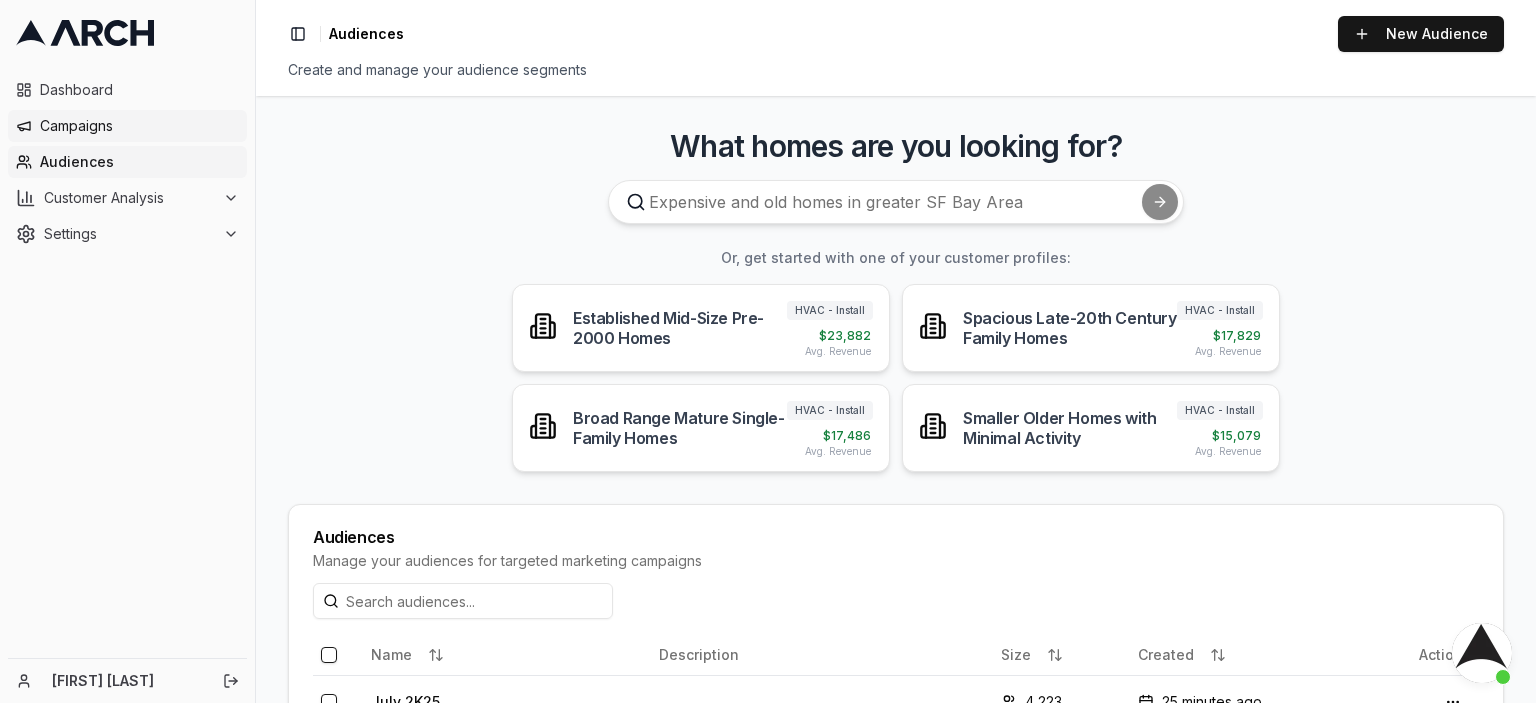 click on "Campaigns" at bounding box center (139, 126) 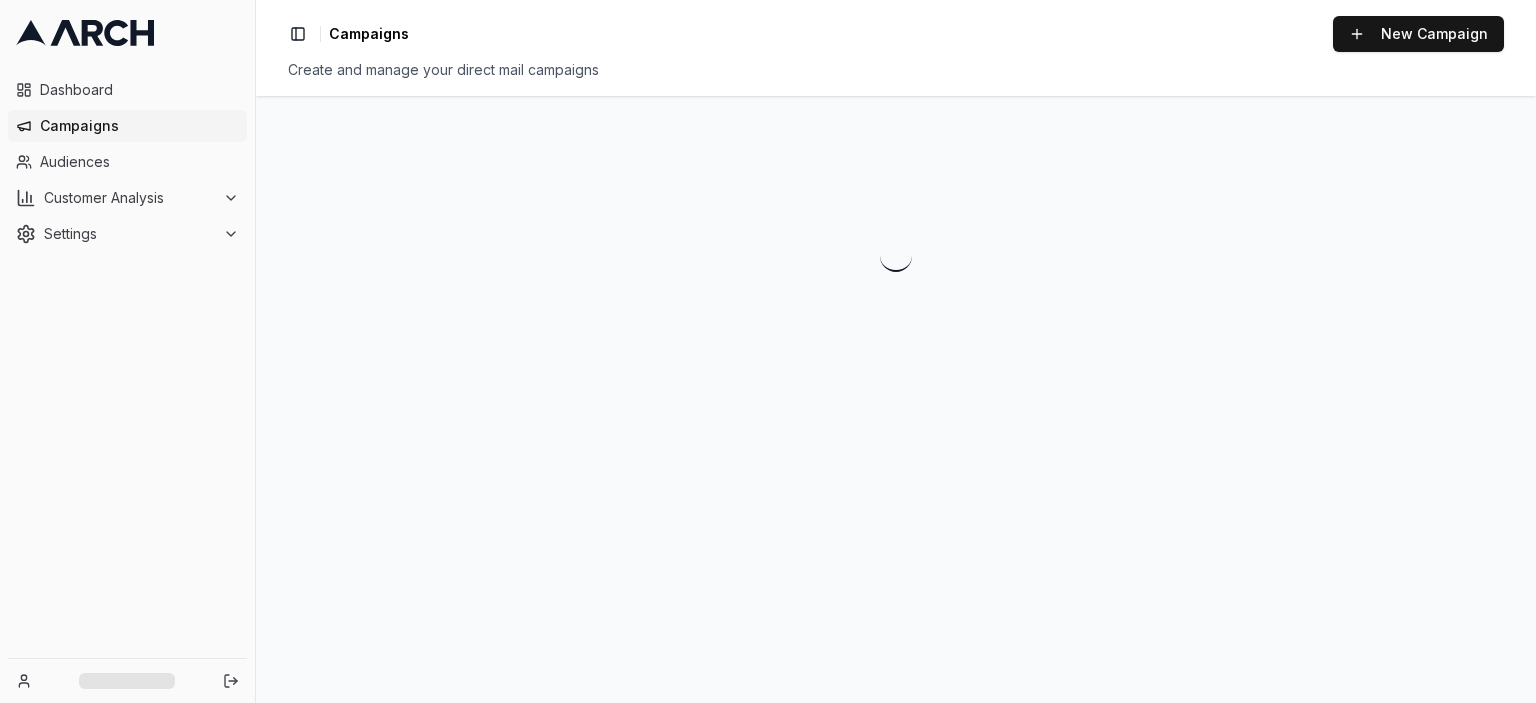 scroll, scrollTop: 0, scrollLeft: 0, axis: both 